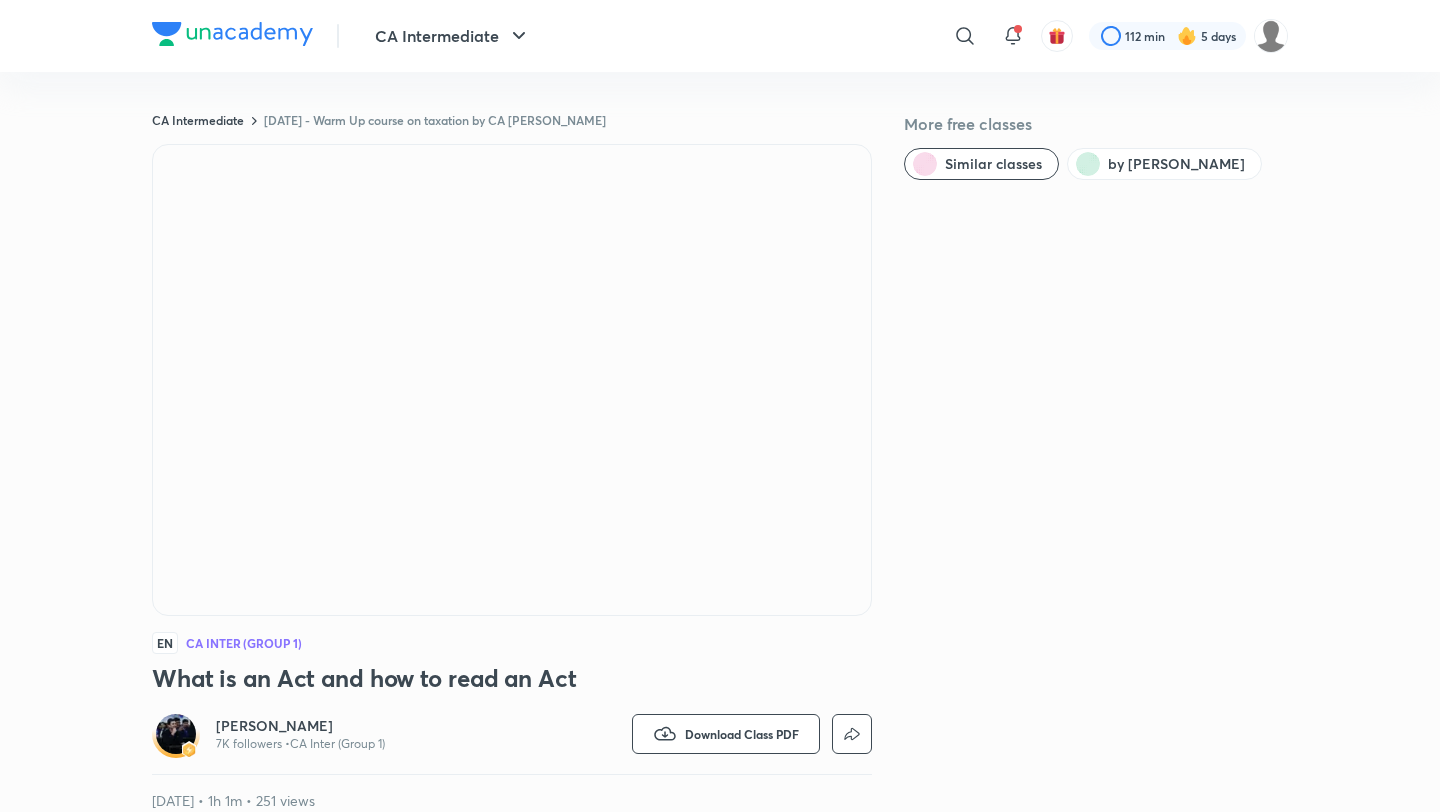 scroll, scrollTop: 772, scrollLeft: 0, axis: vertical 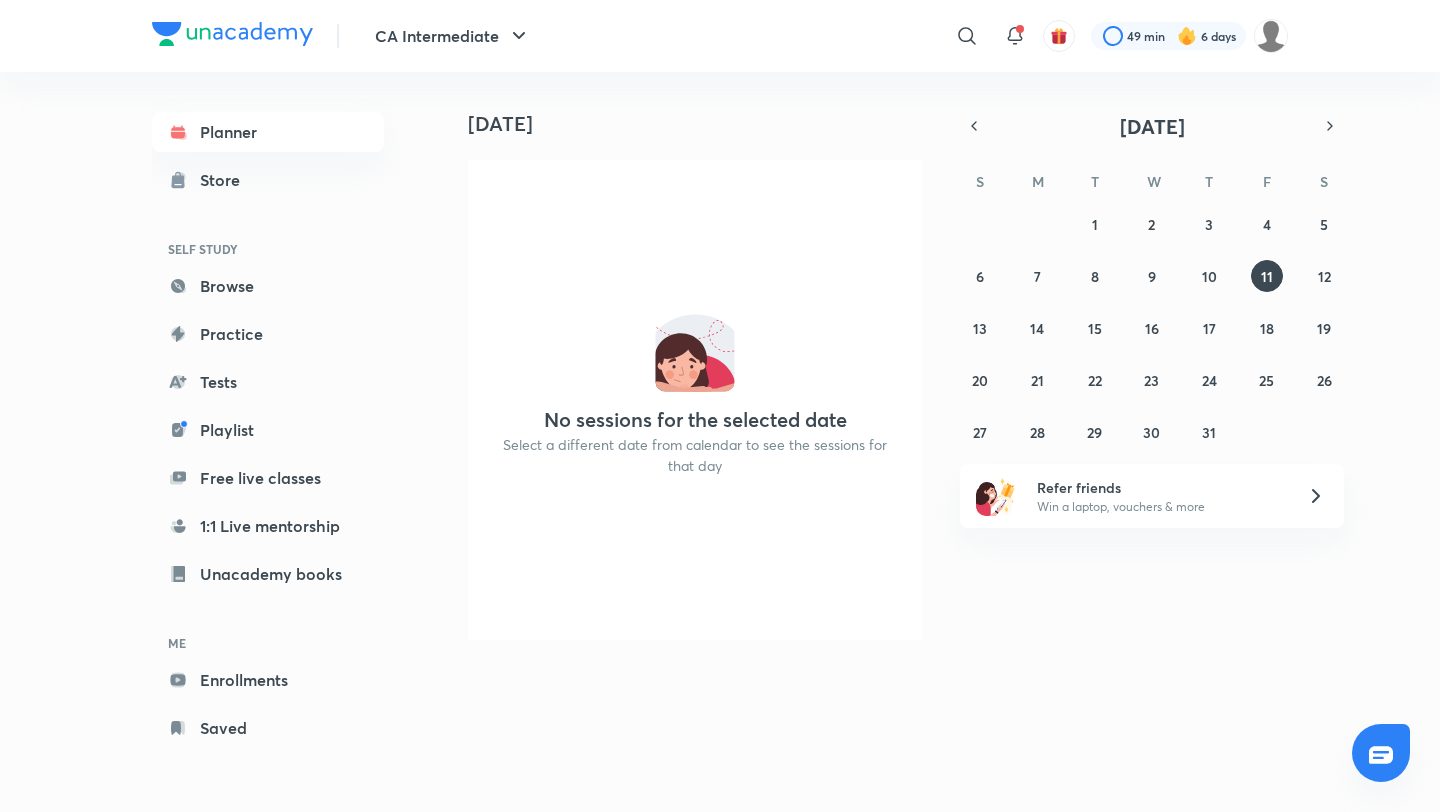 click on "Win a laptop, vouchers & more" at bounding box center (1160, 507) 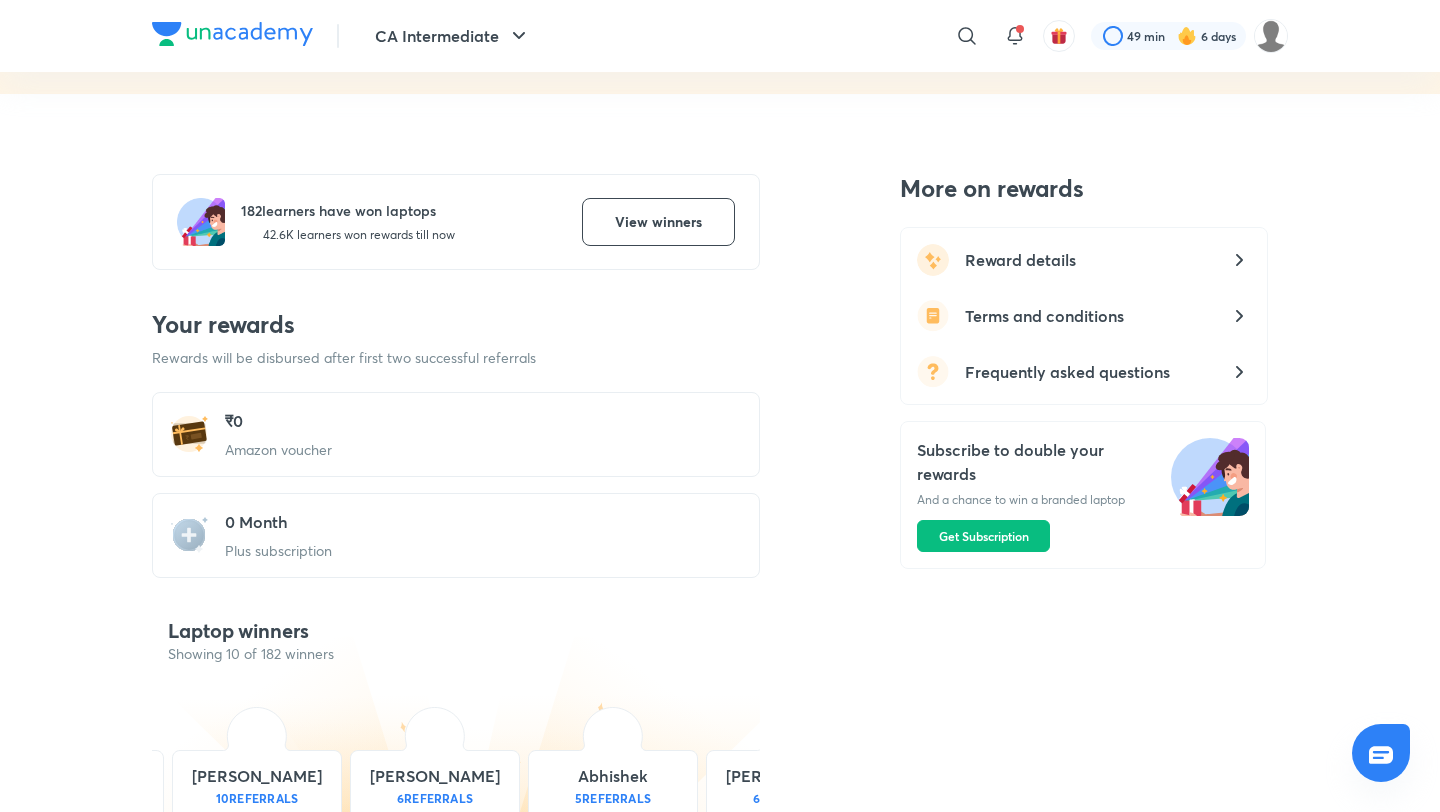 scroll, scrollTop: 0, scrollLeft: 0, axis: both 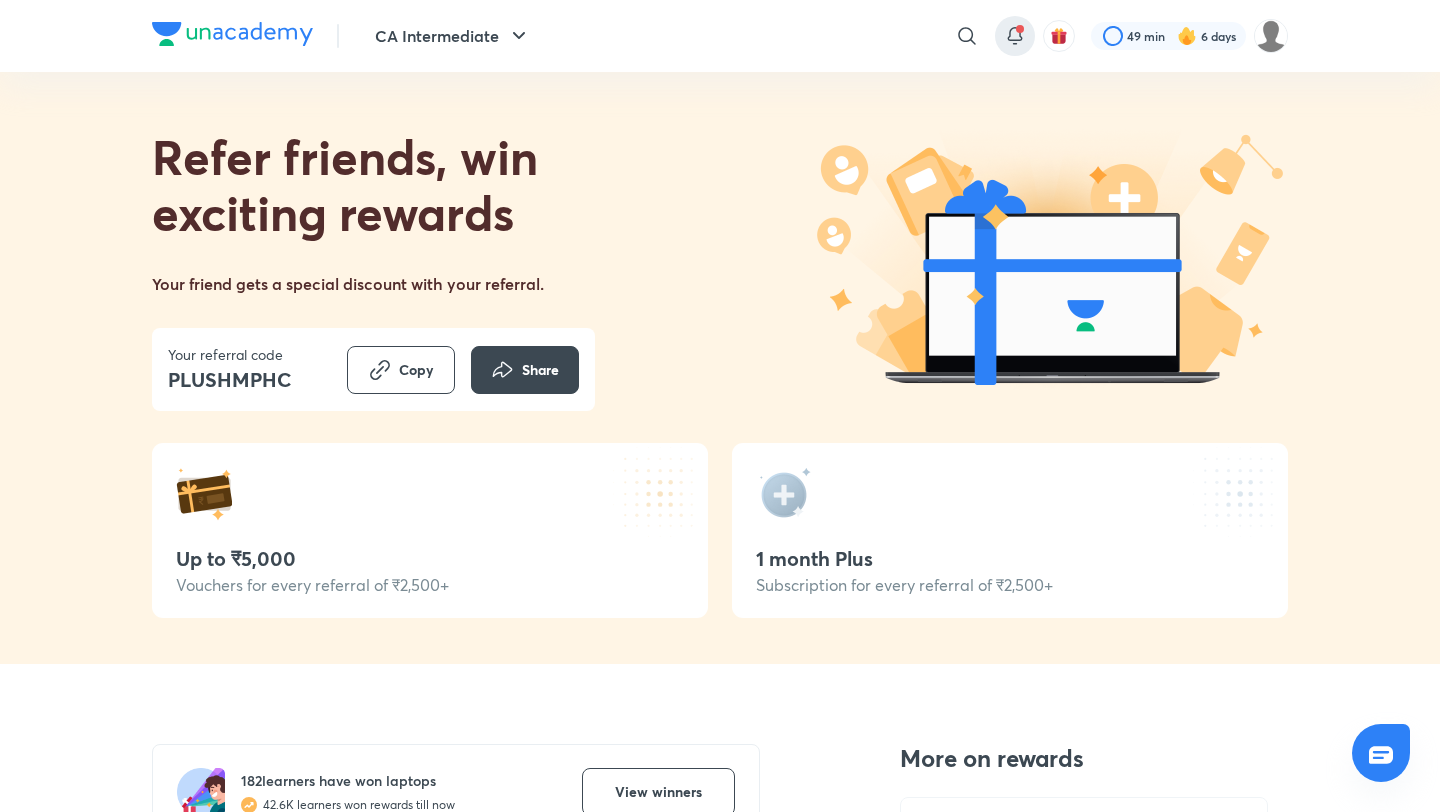 click 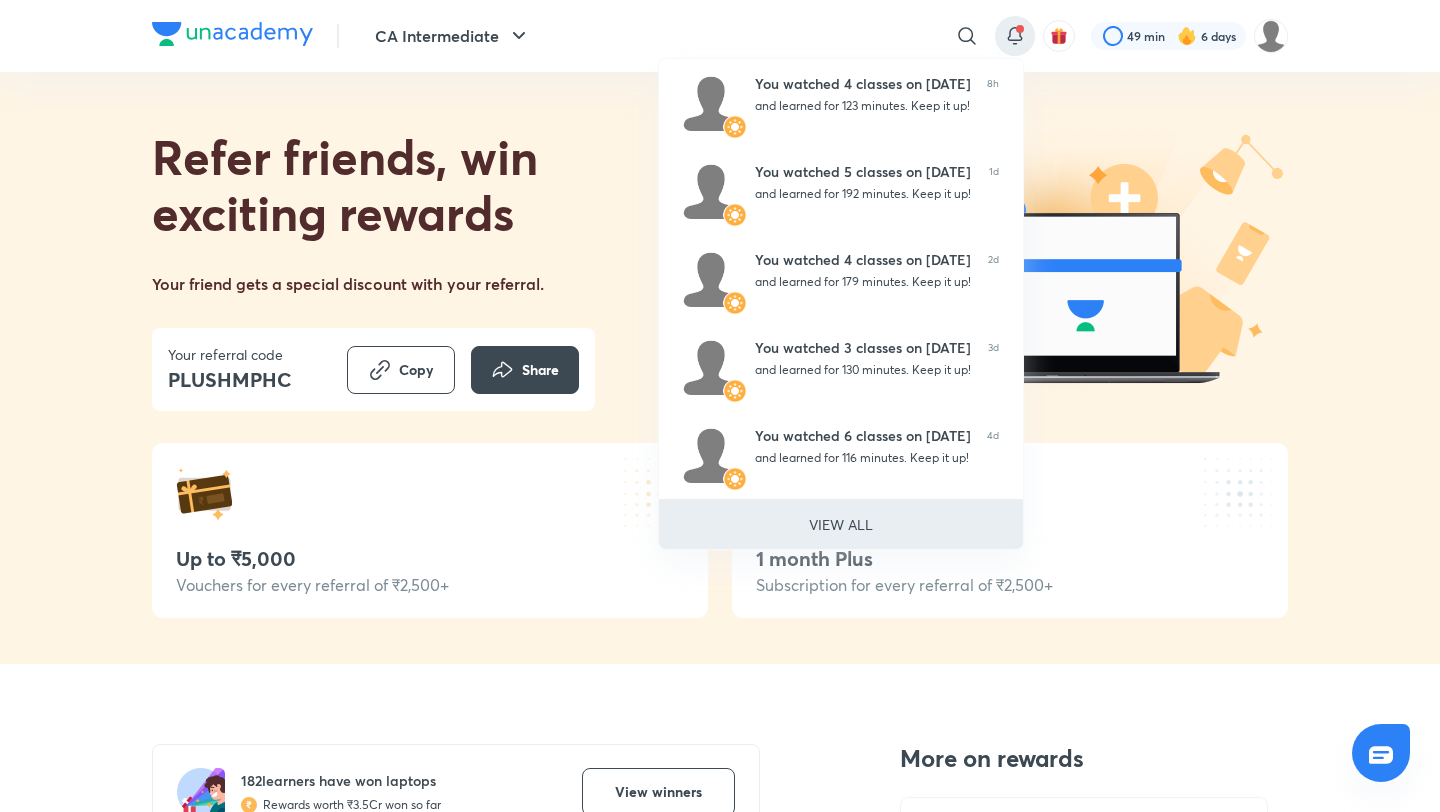 click on "VIEW ALL" at bounding box center [841, 524] 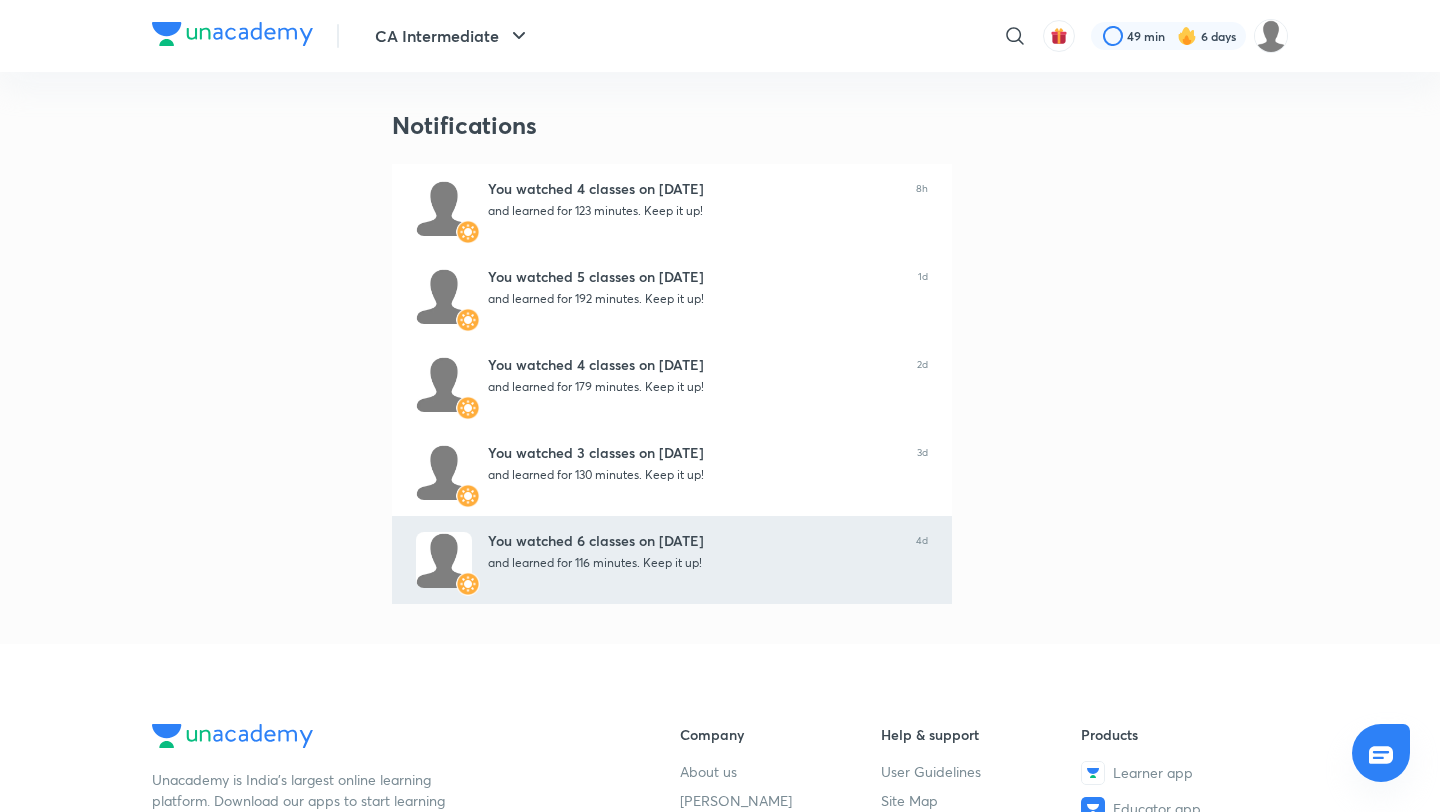 scroll, scrollTop: 0, scrollLeft: 0, axis: both 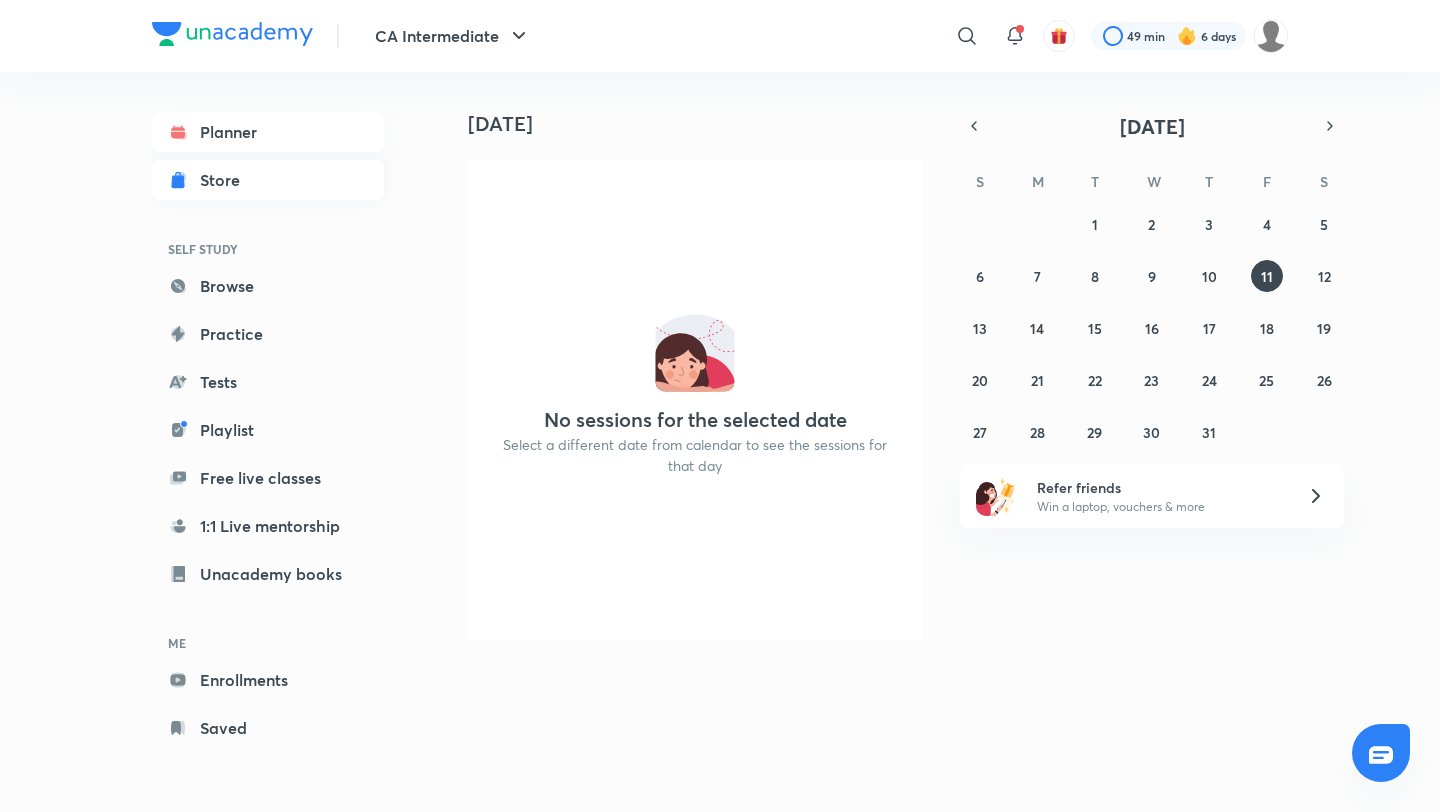 click on "Store" at bounding box center (226, 180) 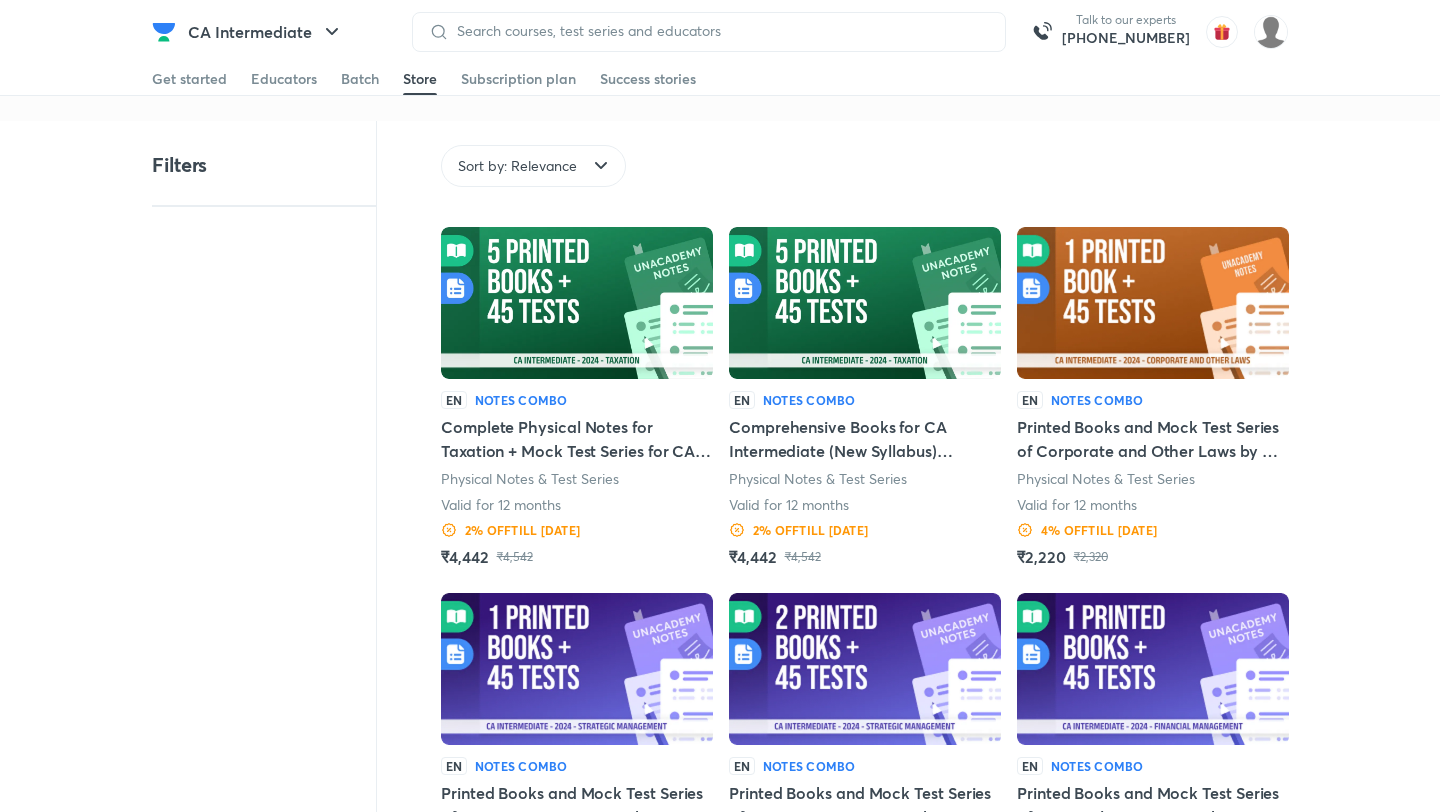 click at bounding box center (865, 303) 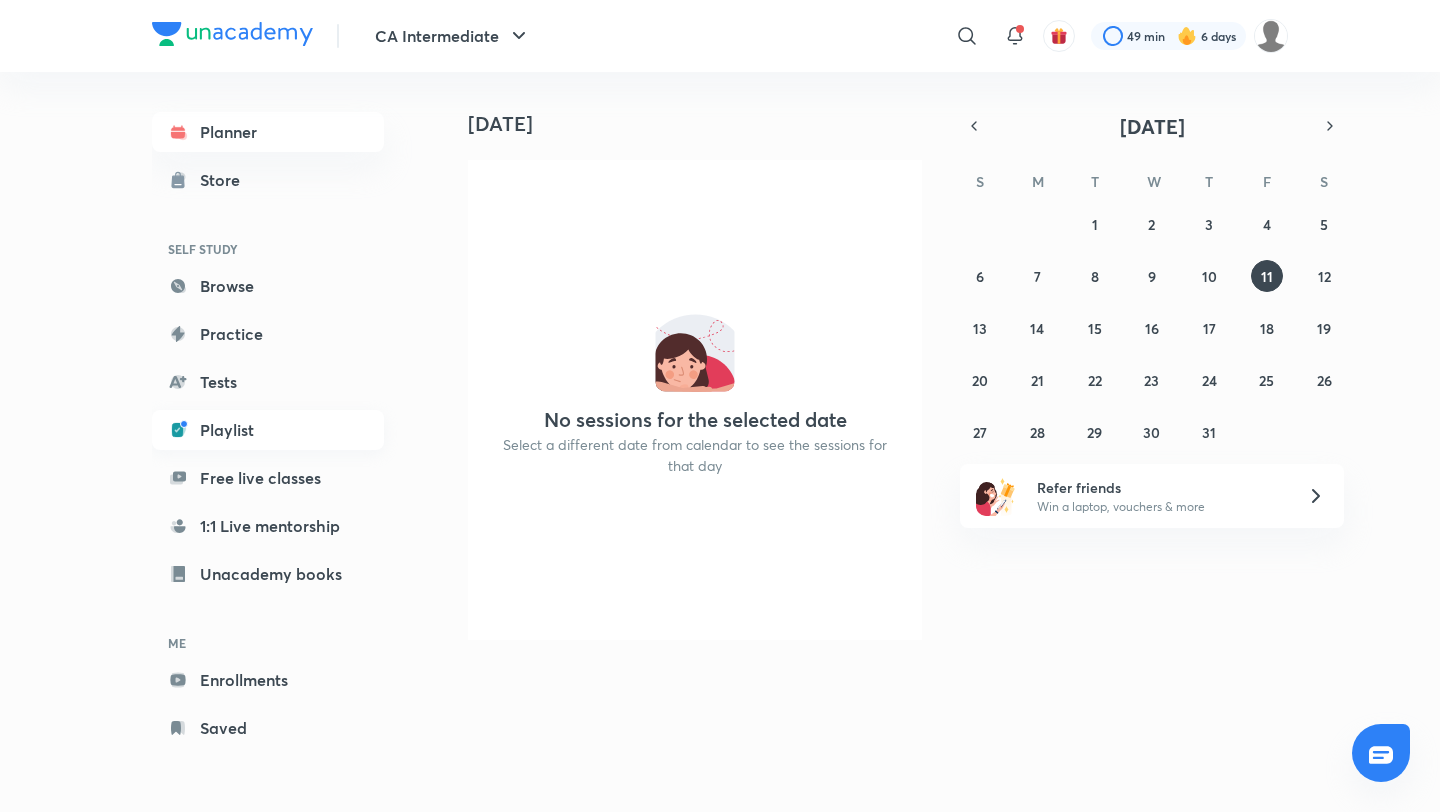 click on "Playlist" at bounding box center [268, 430] 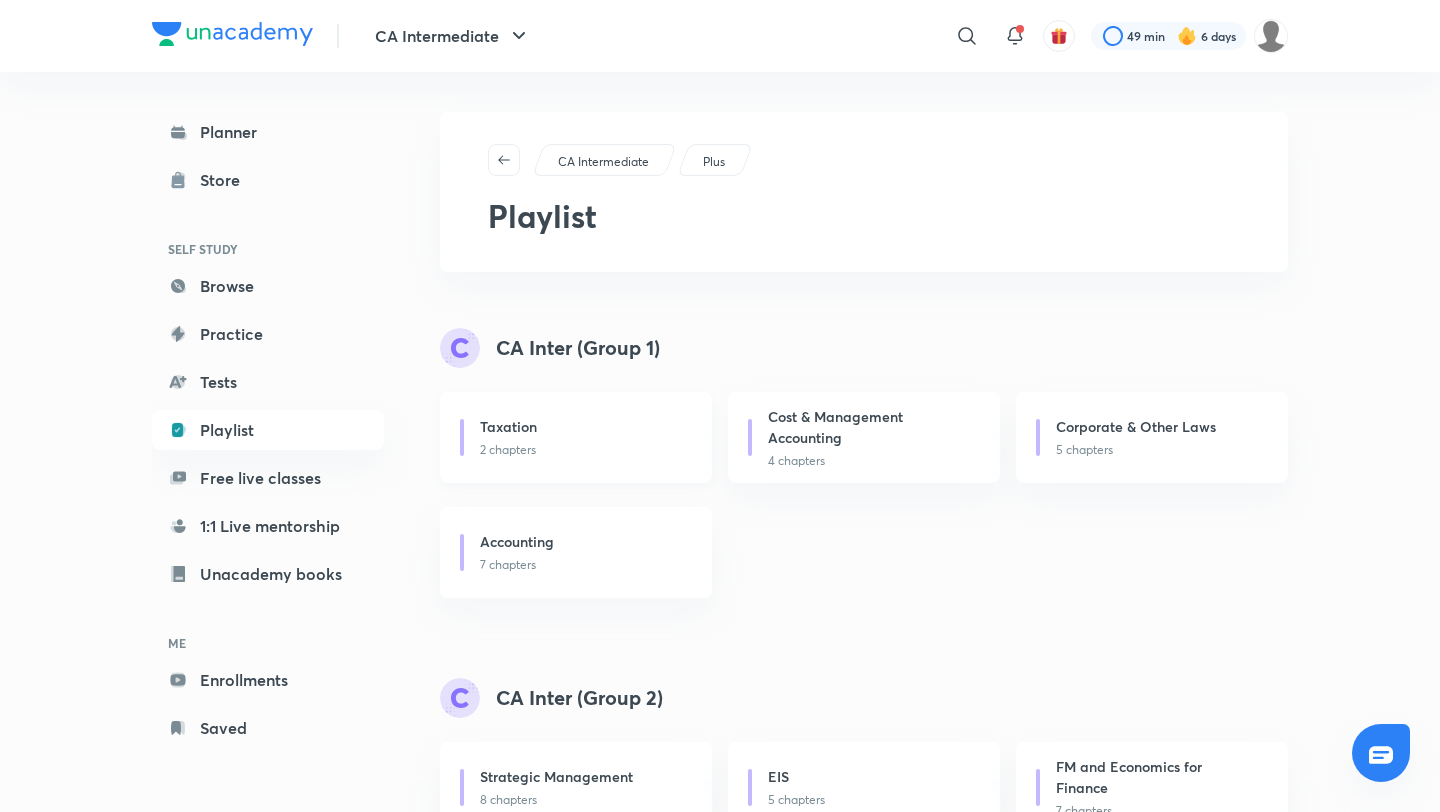click on "Taxation" at bounding box center (508, 426) 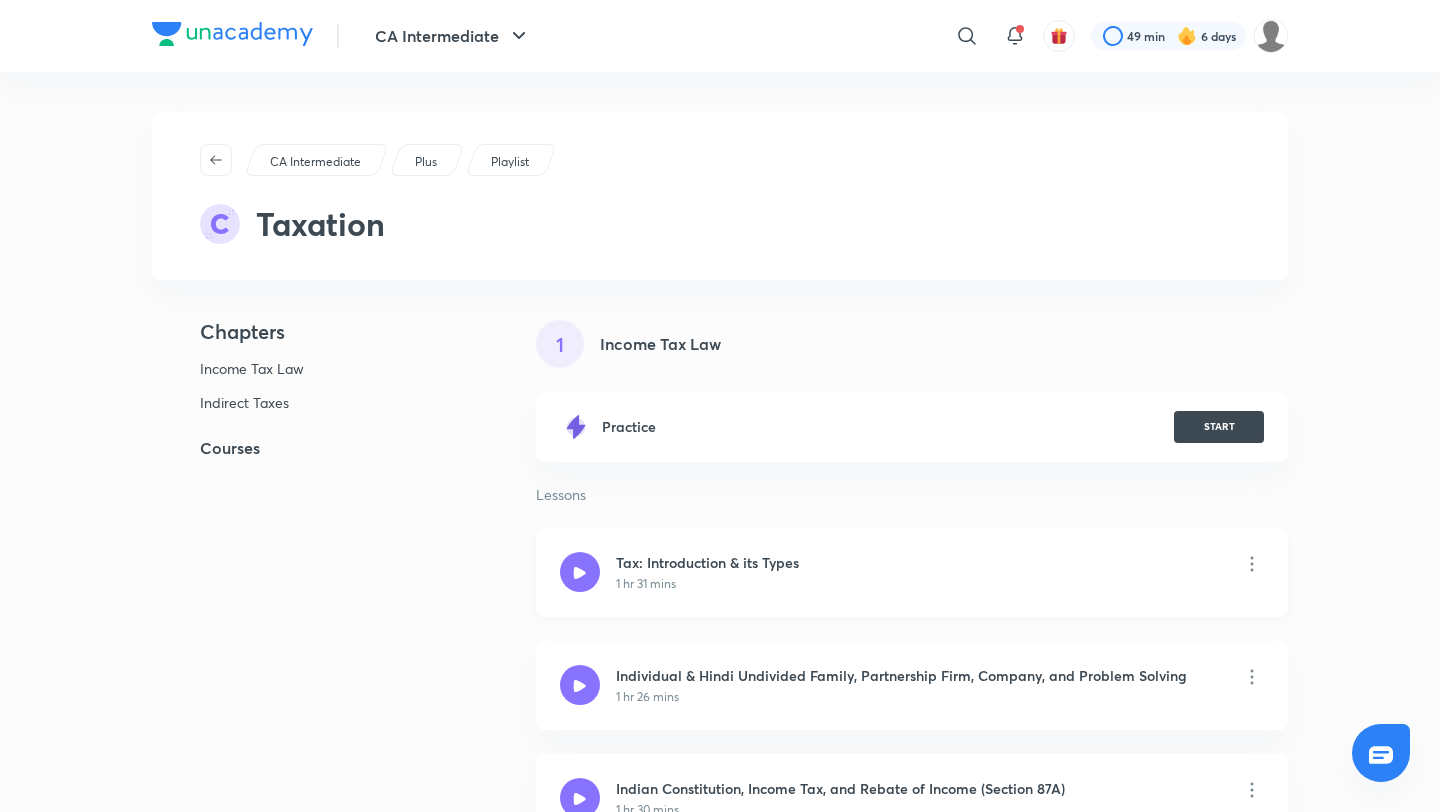 click on "1 hr 31 mins" at bounding box center [707, 584] 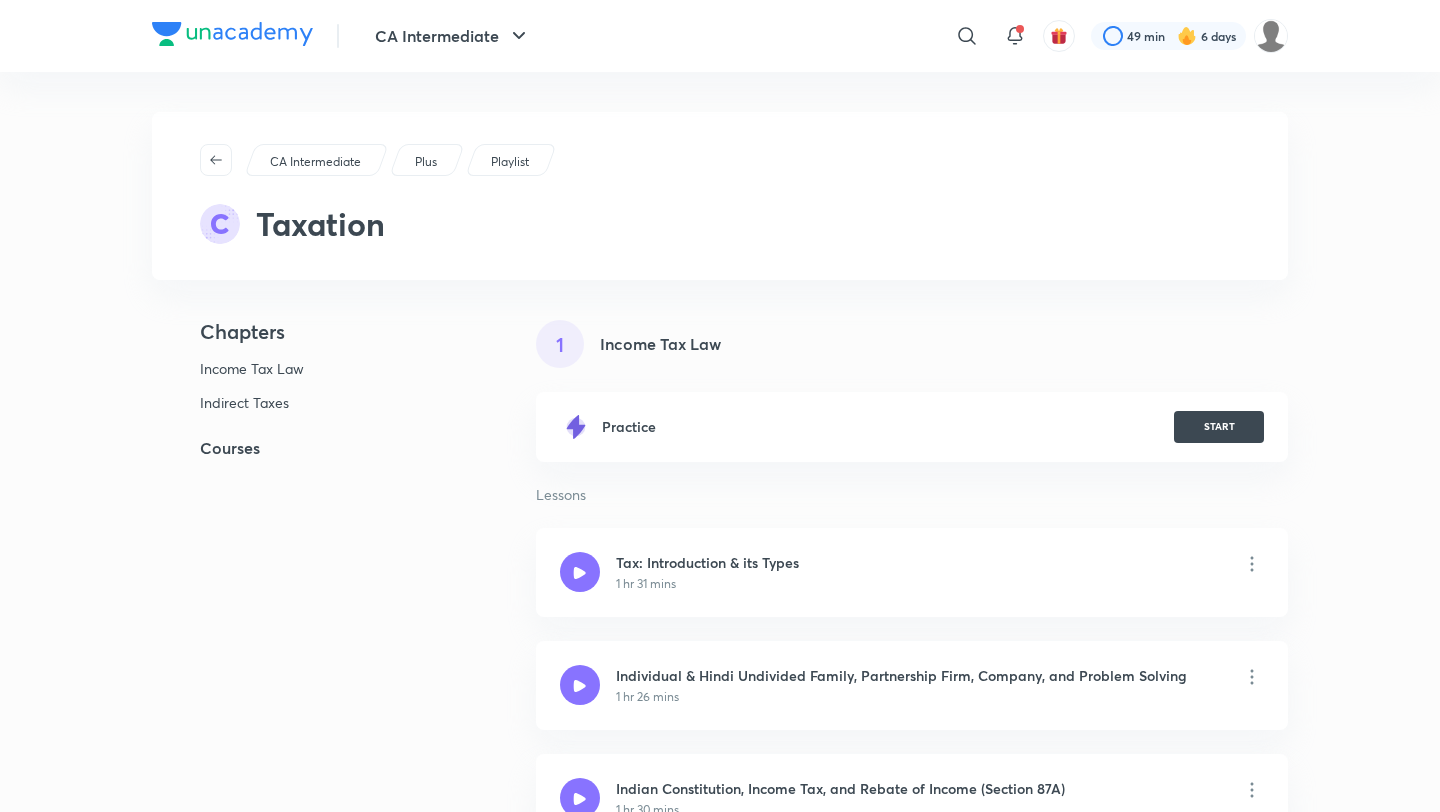 click on "CA Intermediate ​ 49 min 6 days CA Intermediate Plus Playlist Taxation Chapters Income Tax Law Indirect Taxes Courses 1 Income Tax Law Practice START Lessons Tax: Introduction & its Types 1 hr 31 mins Individual & Hindi Undivided Family, Partnership Firm, Company, and Problem Solving 1 hr 26 mins Indian Constitution, Income Tax, and Rebate of Income (Section 87A) 1 hr 30 mins Net Income, Surcharge & Cess, Medical Relief, and Problem Solving 1 hr 31 mins Computation of Net Income, Special Notes and Section 6(1), Residential Status, and Income Tax 1 hr 33 mins Residential Status of an Individual: Section 6 & 6(1) 1 hr 29 mins Resident & Deemed Resident: Section 6, 6(1), and 6(1A) 1 hr 30 mins Incidence of Tax (Section 5), Deemed to Received (Section 7), and Section 9 1 hr 29 mins Residential Status, National Saving Scheme, and Income from Business Connection 1 hr 31 mins Interest, Royalty, and Fee for Technology Services with Problem Solving 1 hr 30 mins 1 hr 31 mins 1 hr 34 mins Exempted Income _LI Dividends" at bounding box center [720, 8888] 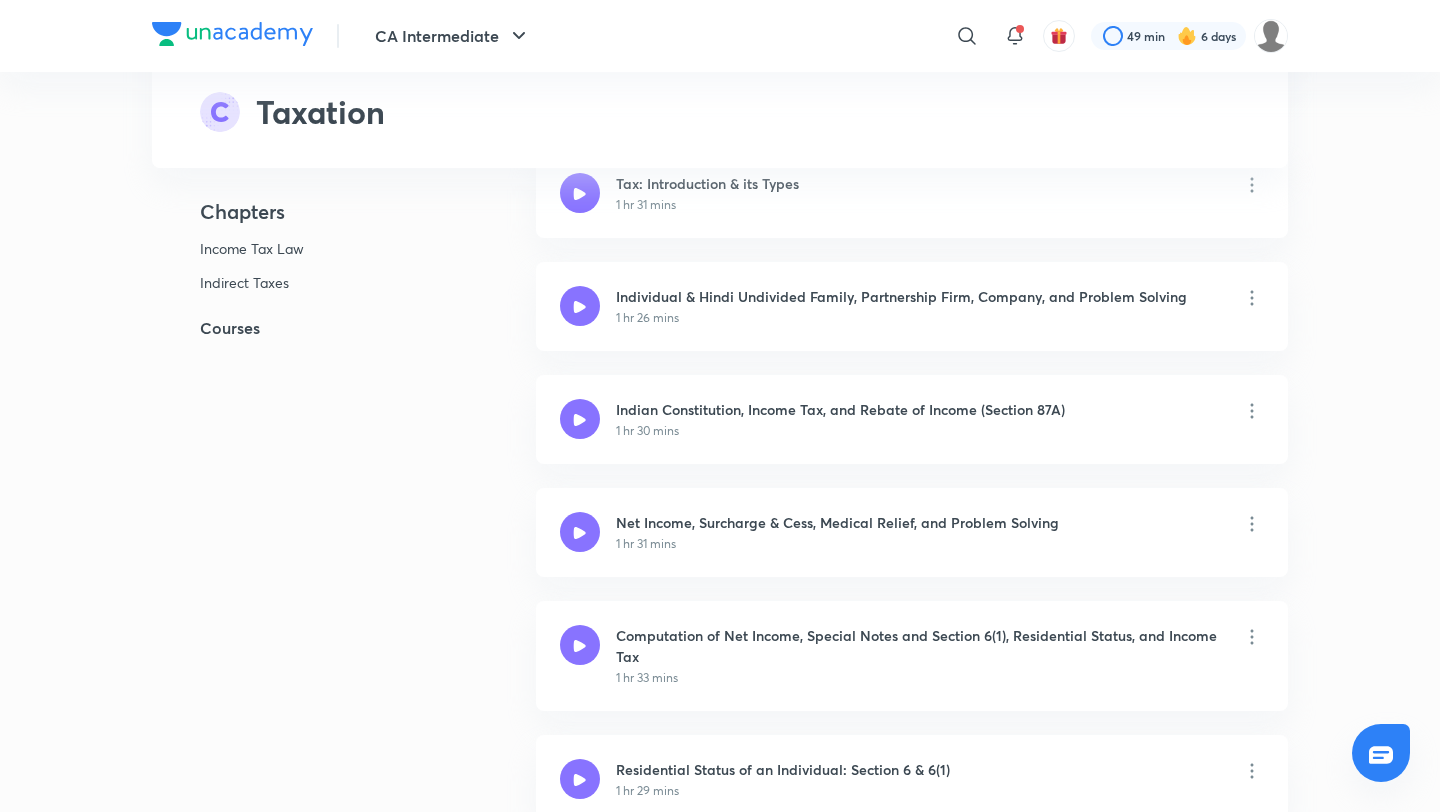 scroll, scrollTop: 0, scrollLeft: 0, axis: both 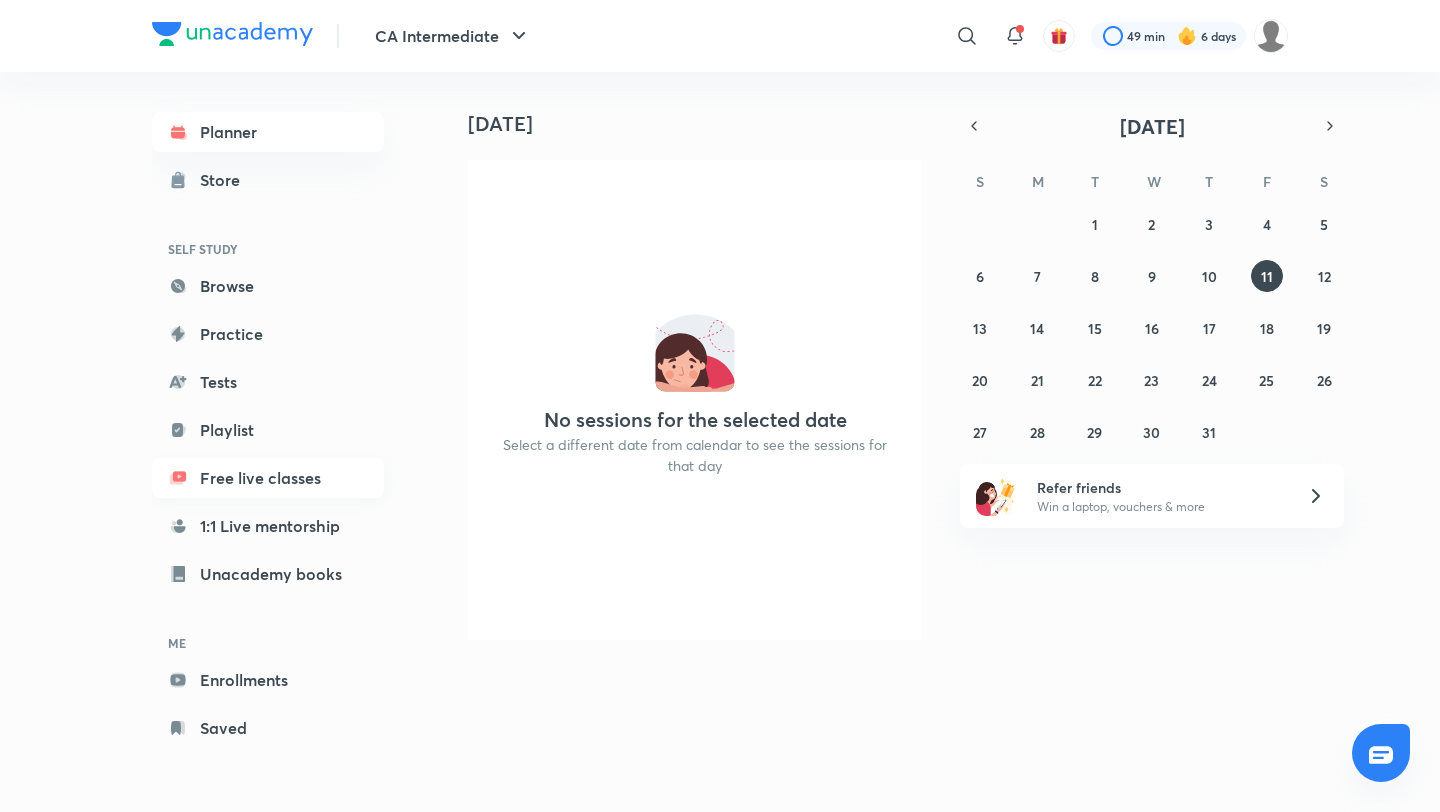 click on "Free live classes" at bounding box center (268, 478) 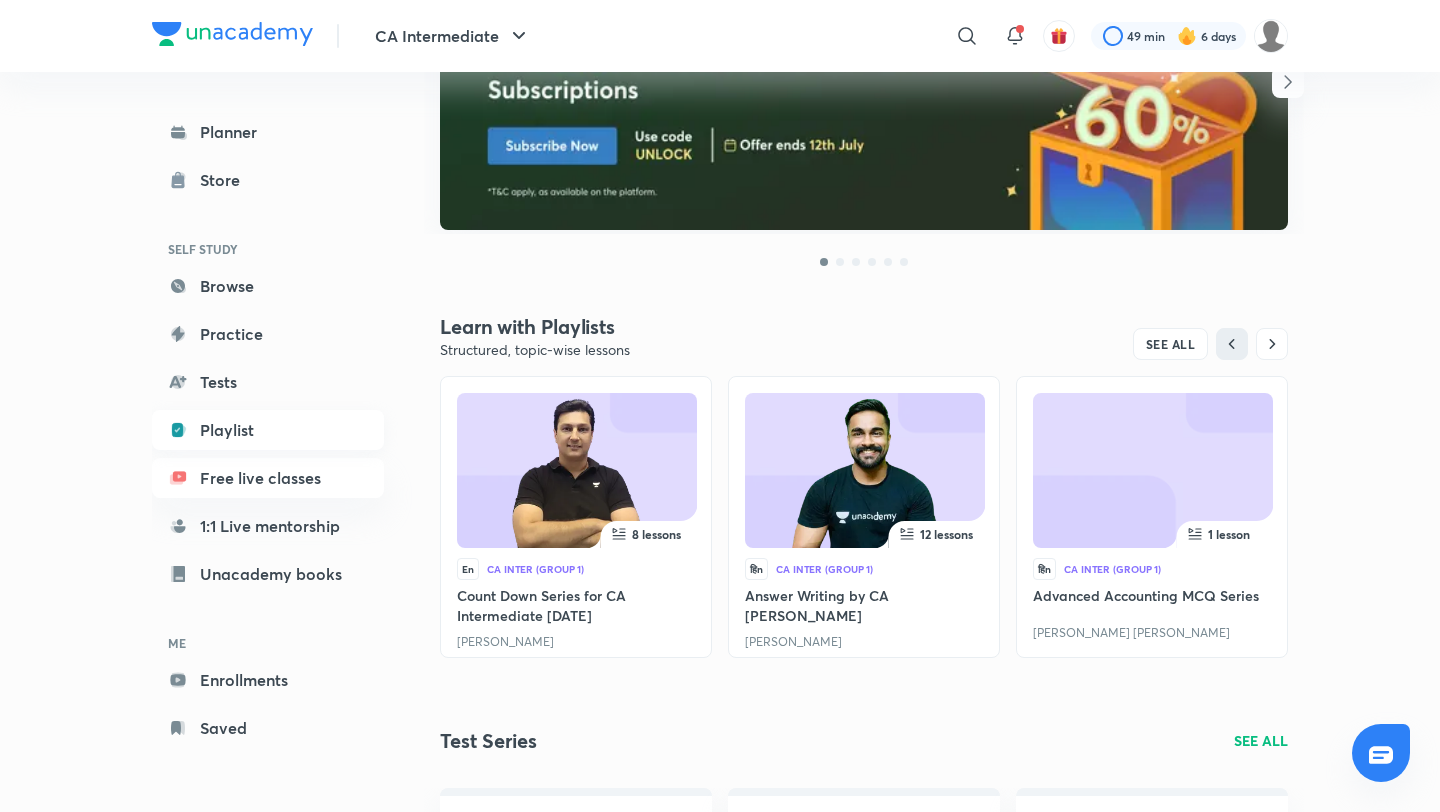 scroll, scrollTop: 401, scrollLeft: 0, axis: vertical 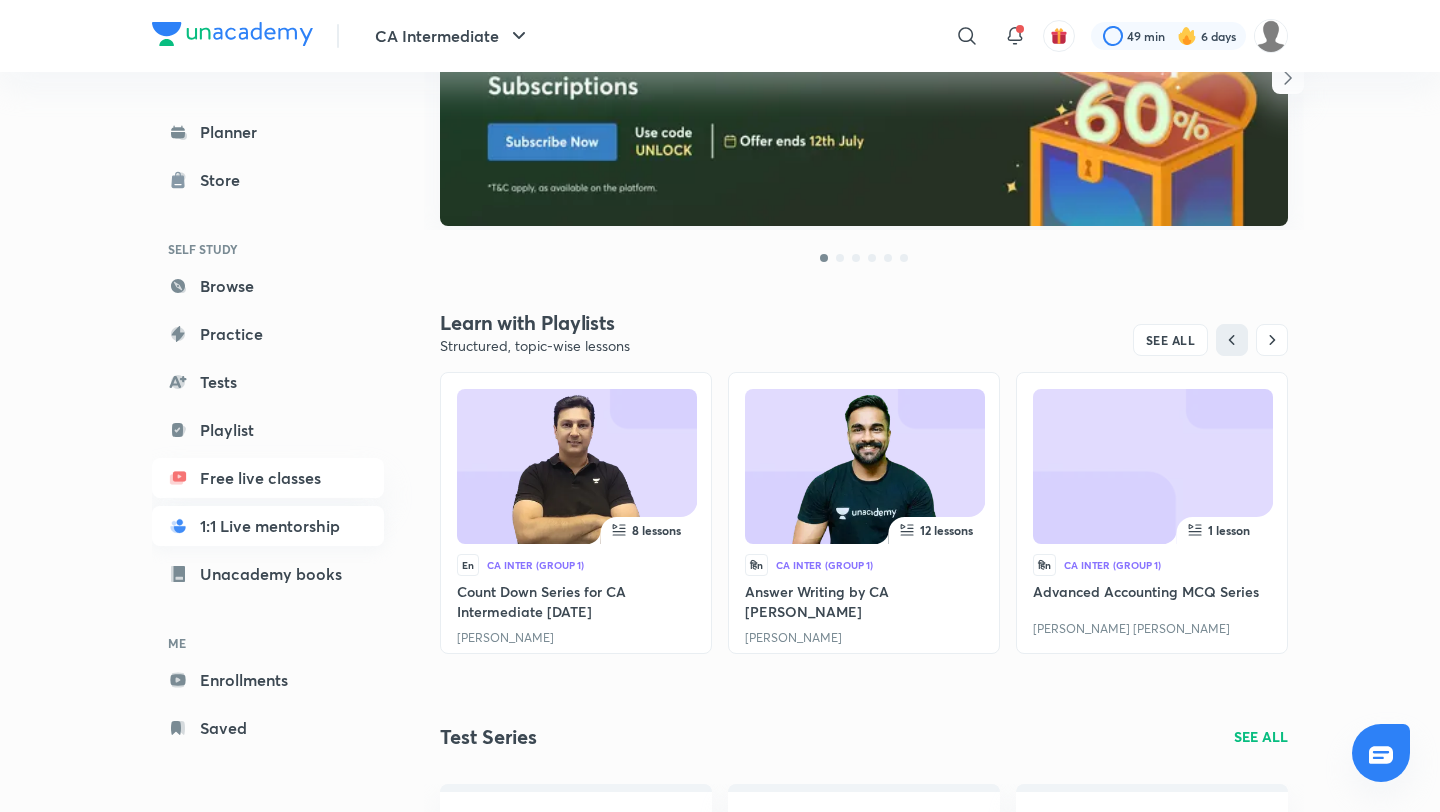 click on "1:1 Live mentorship" at bounding box center (268, 526) 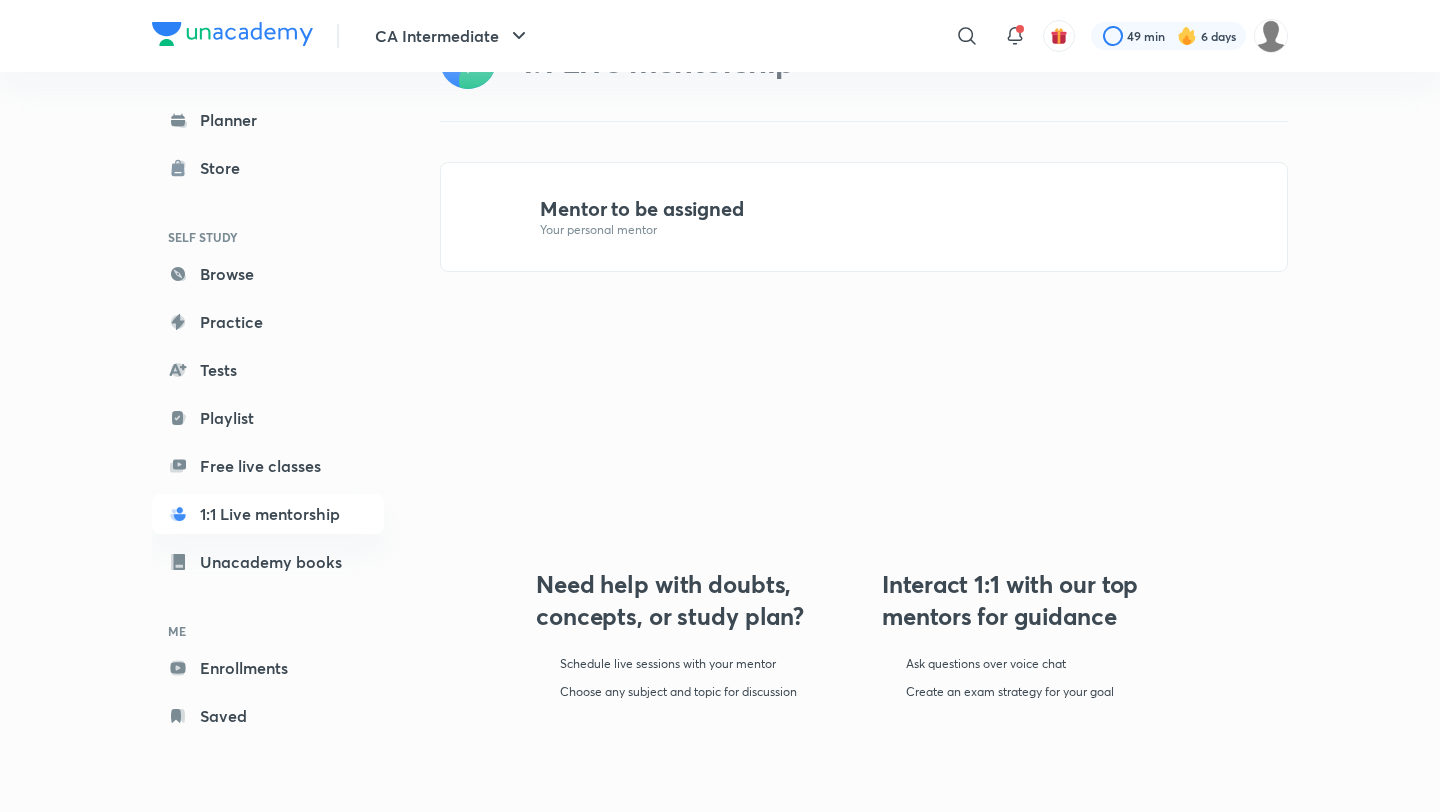 scroll, scrollTop: 0, scrollLeft: 0, axis: both 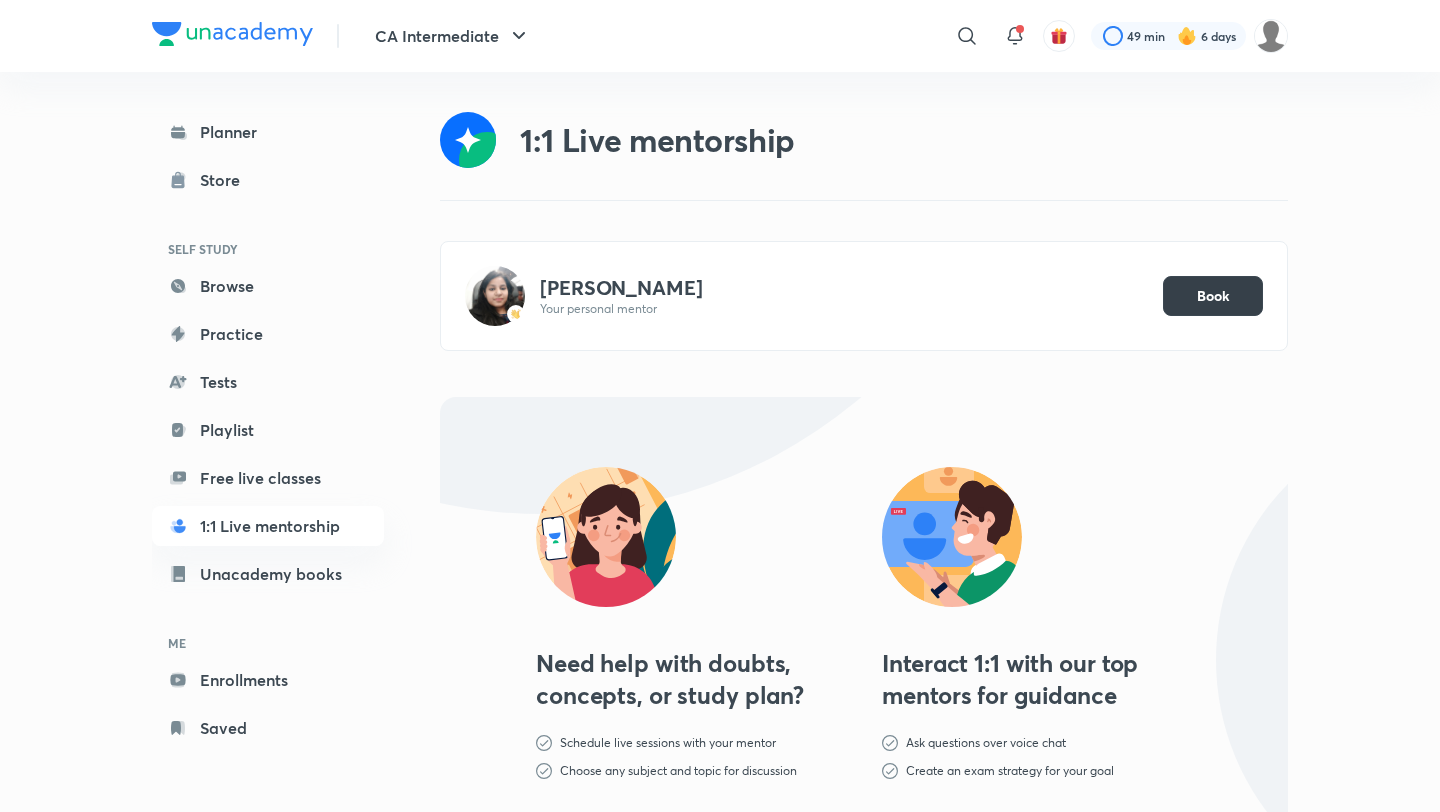 click on "Book" at bounding box center (1213, 296) 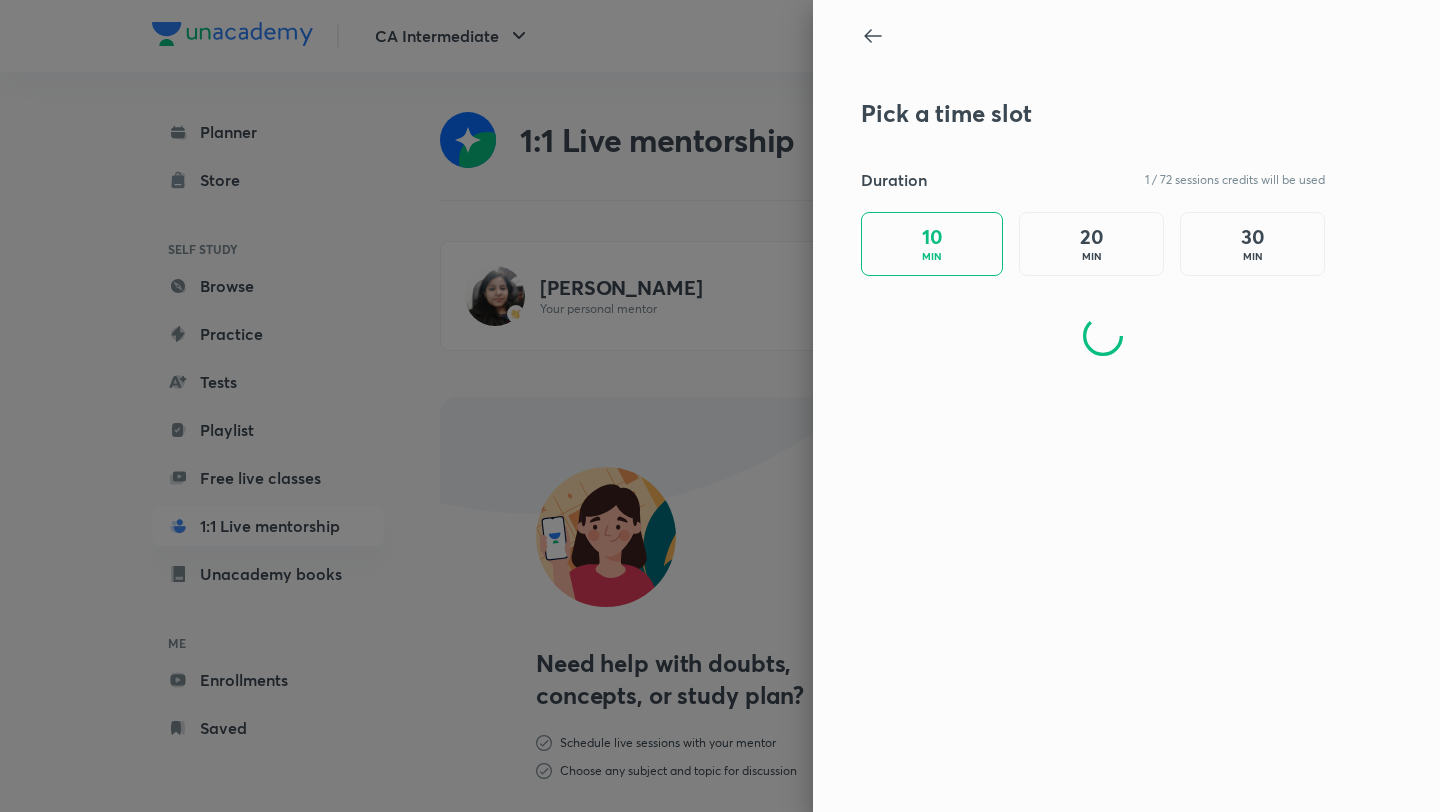 click on "20 MIN" at bounding box center (1091, 244) 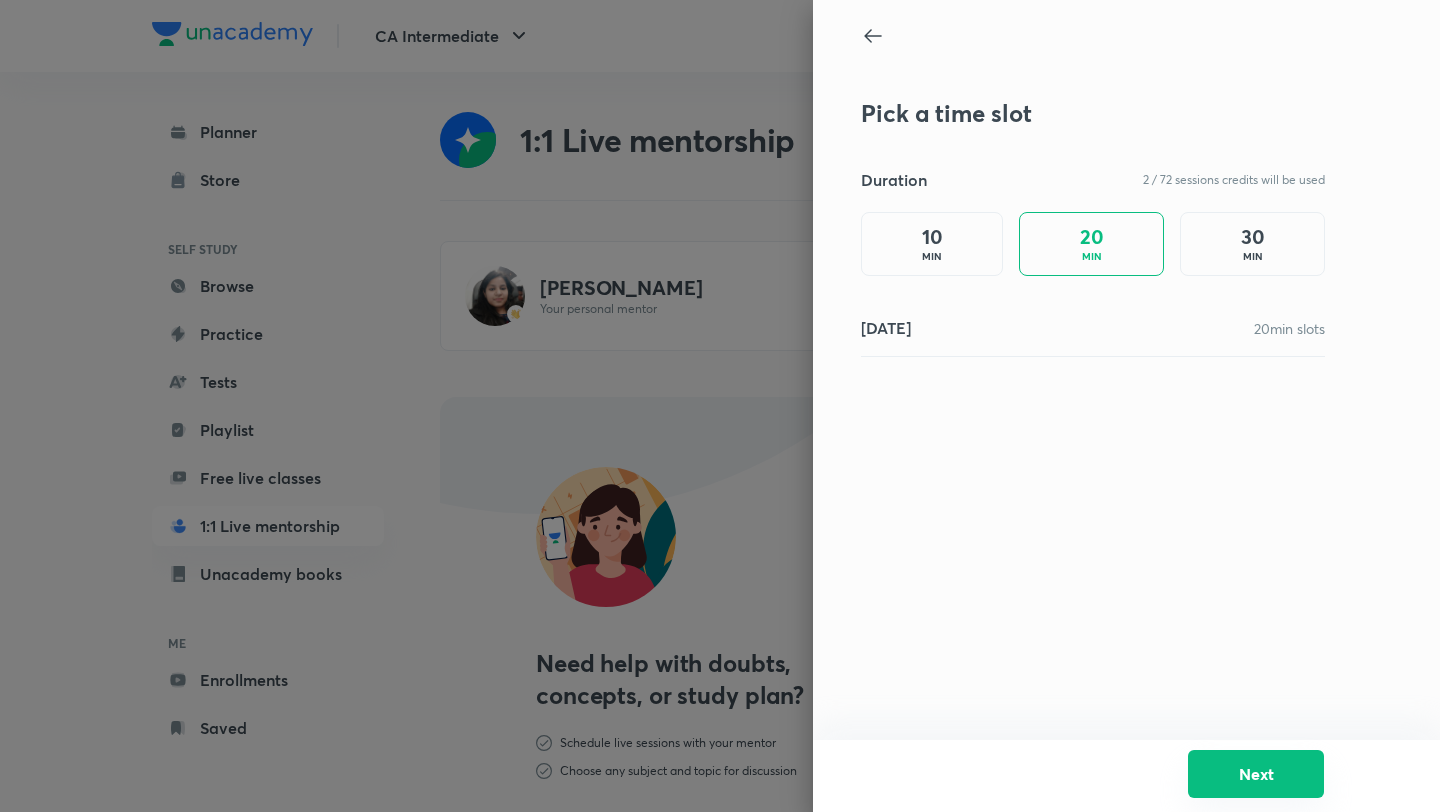 click on "Next" at bounding box center [1256, 774] 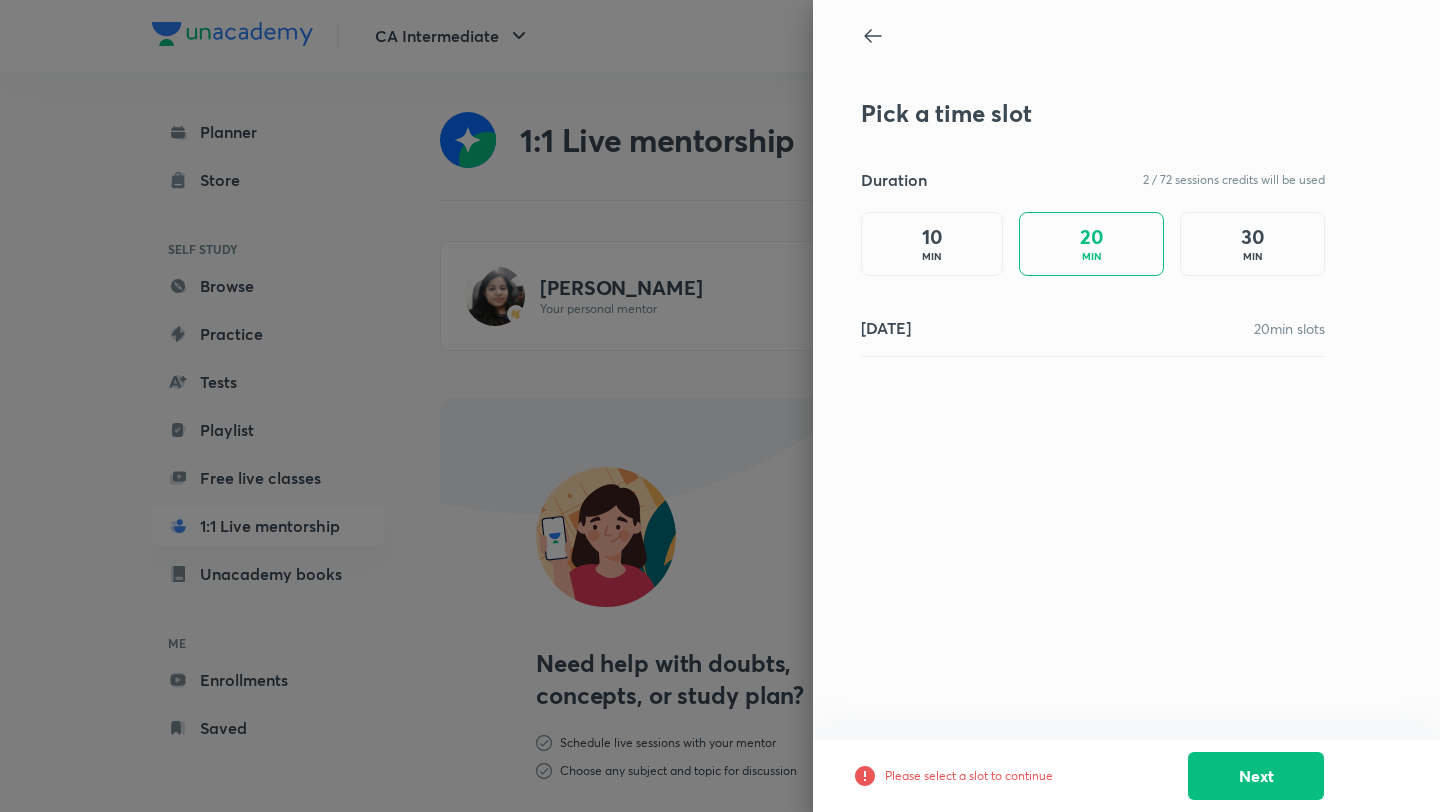 click on "20  min slots" at bounding box center [1289, 328] 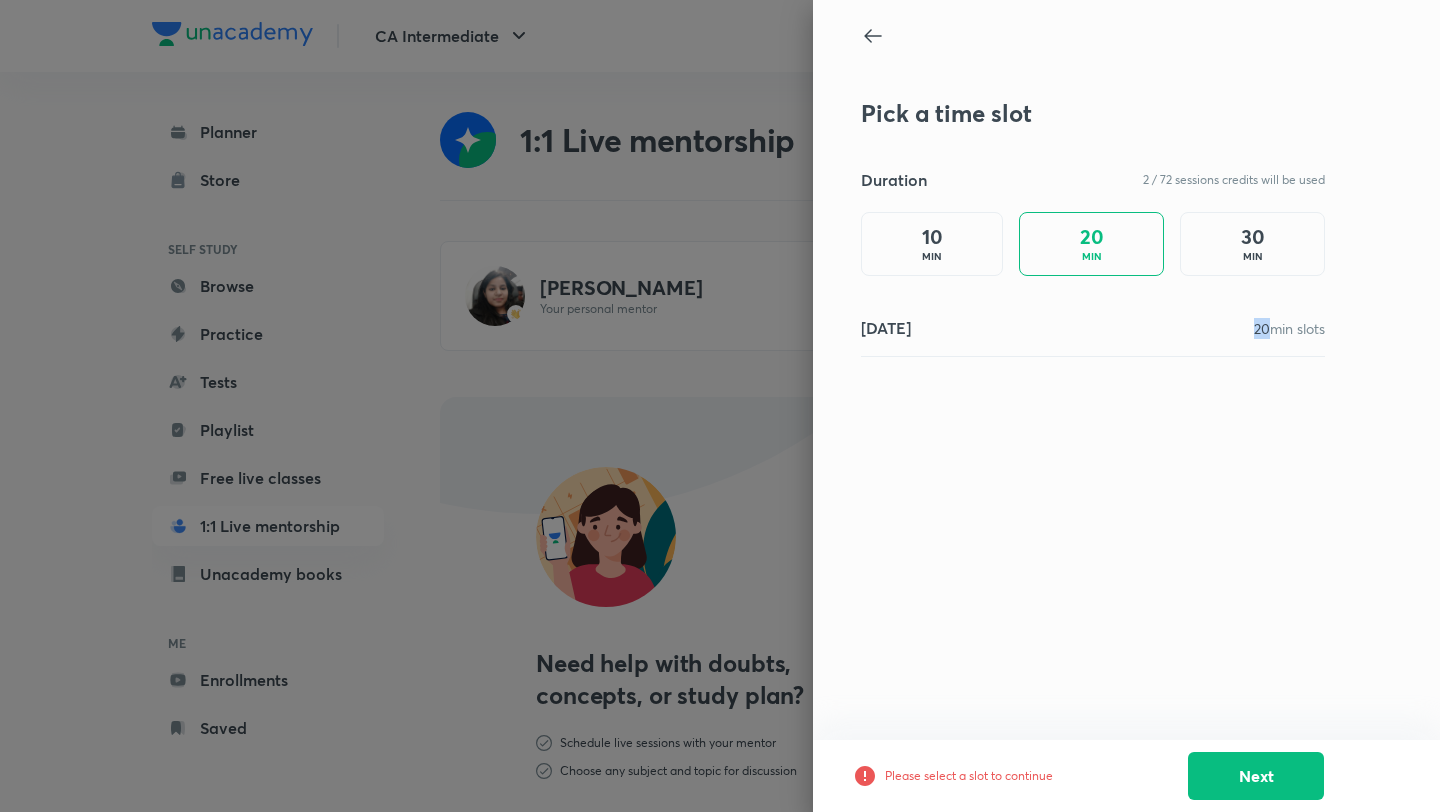 click on "Pick a time slot Duration 2 / 72 sessions credits will be used   10 MIN   20 MIN   30 MIN [DATE]  min slots" at bounding box center (1126, 370) 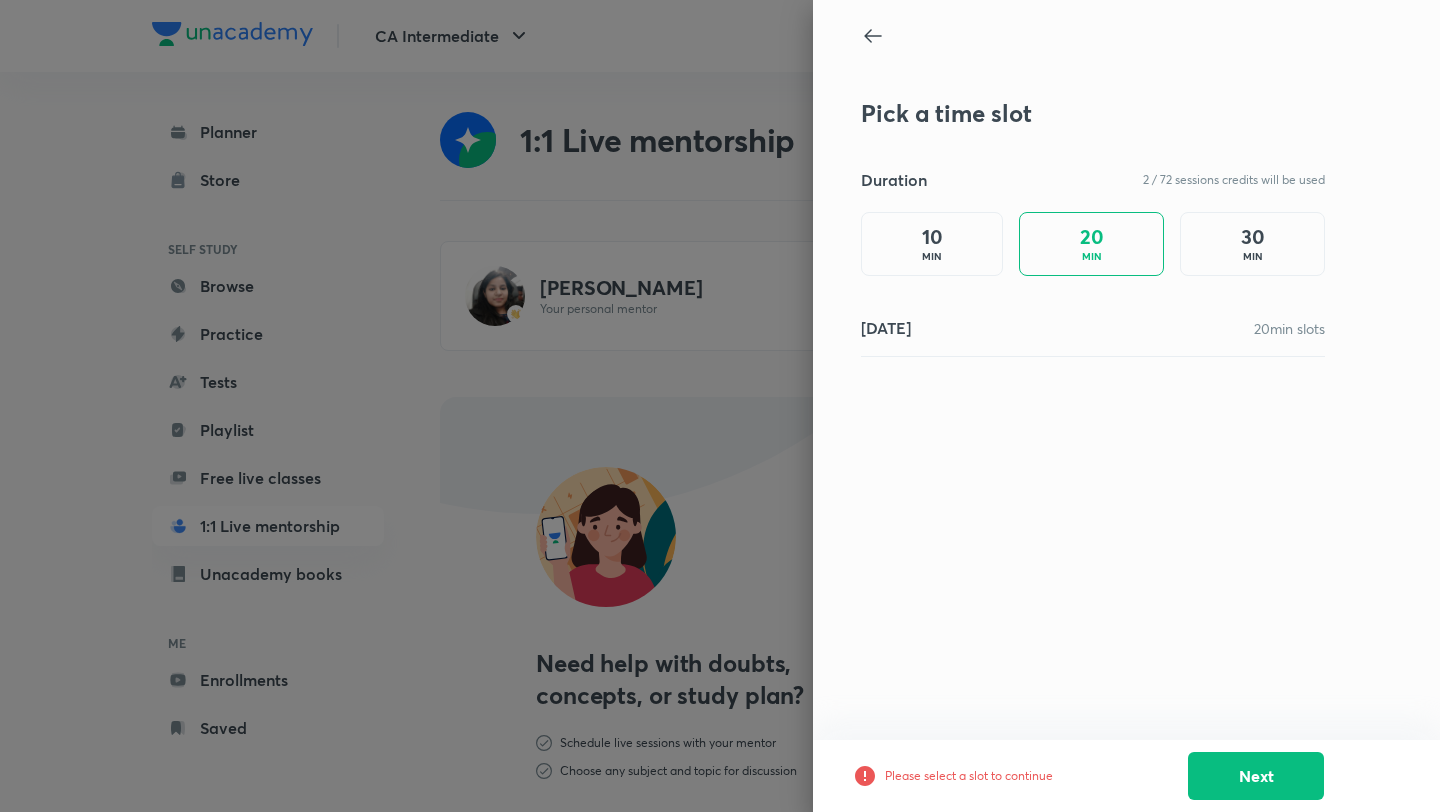 click on "Pick a time slot Duration 2 / 72 sessions credits will be used   10 MIN   20 MIN   30 MIN [DATE]  min slots" at bounding box center [1126, 370] 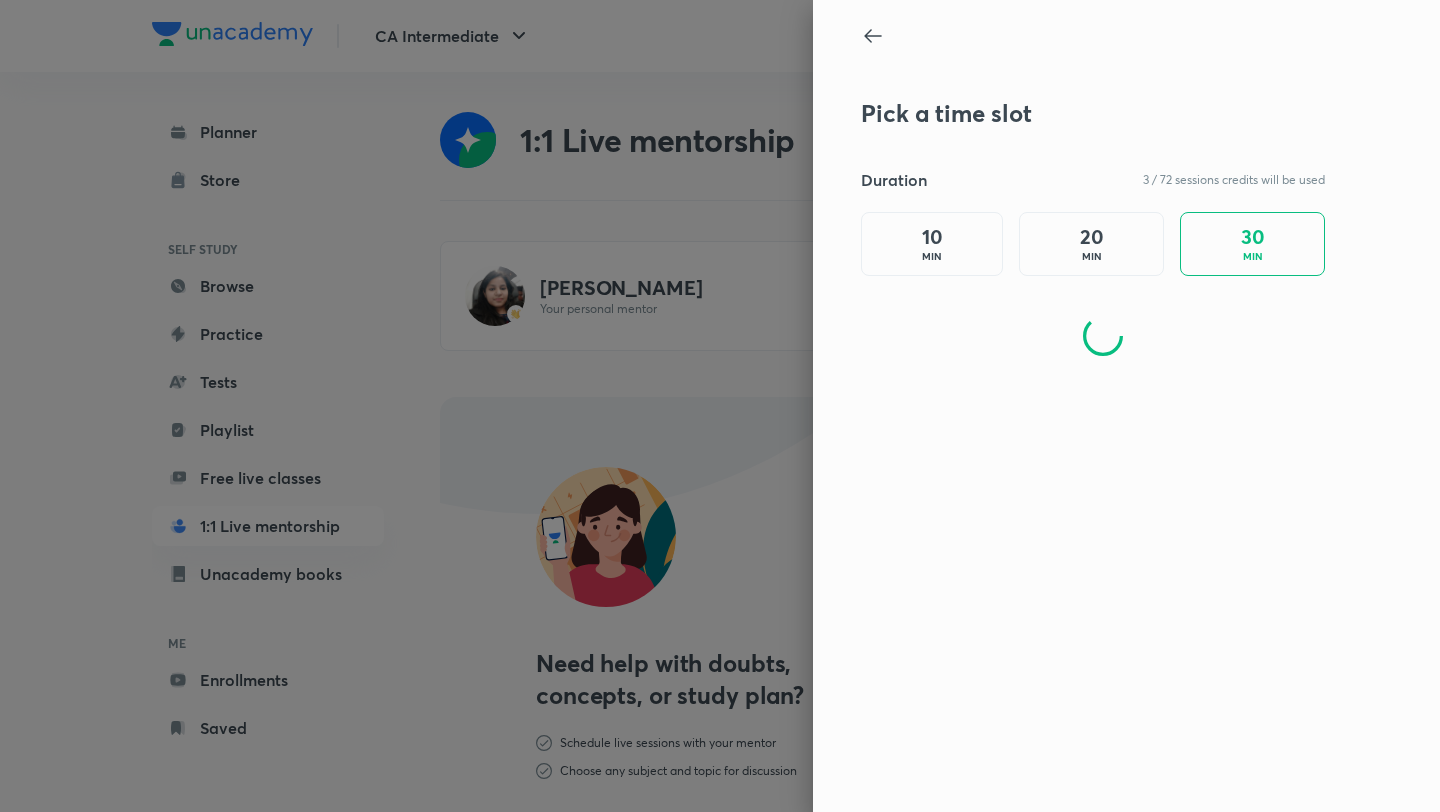 click on "30 MIN" at bounding box center (1252, 244) 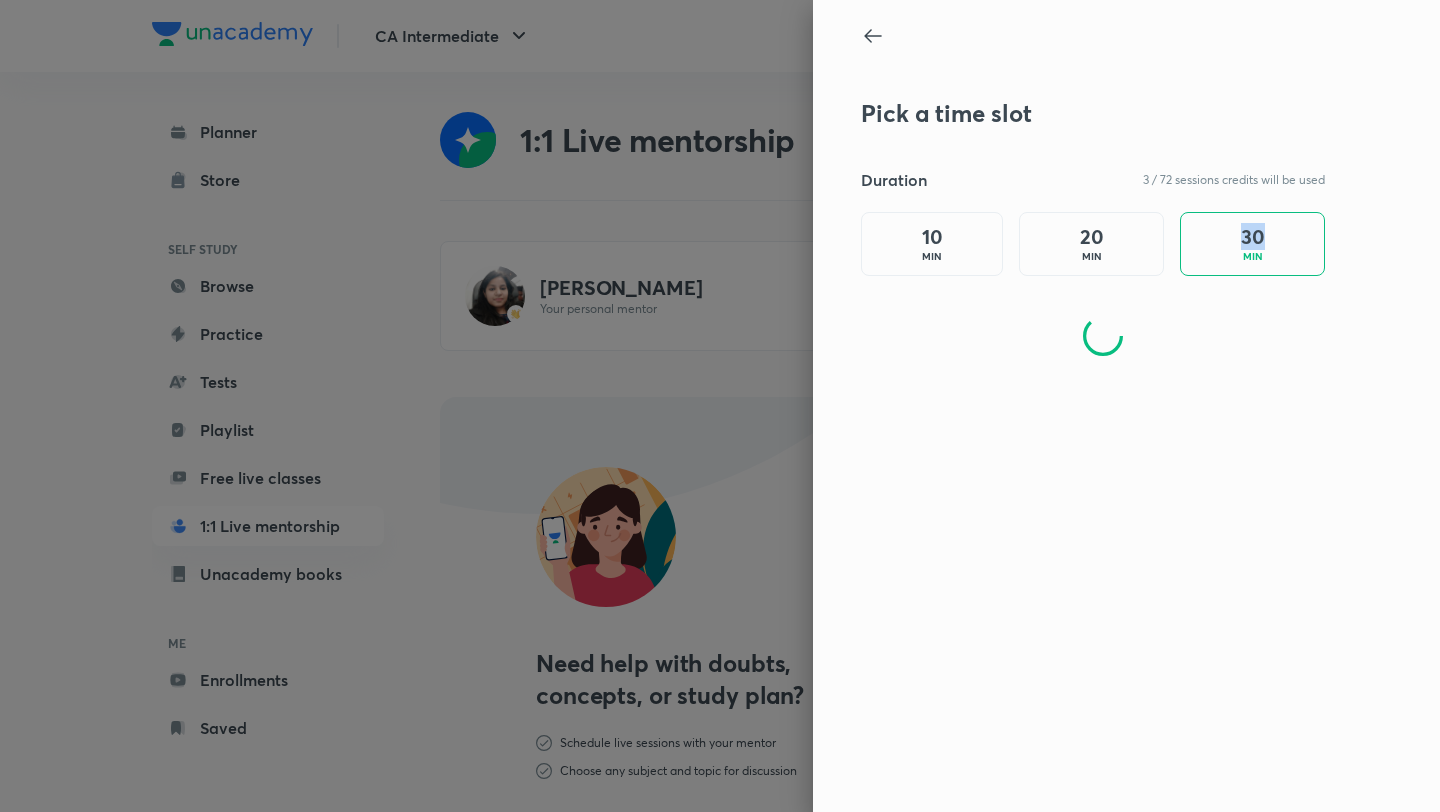 click on "30 MIN" at bounding box center (1252, 244) 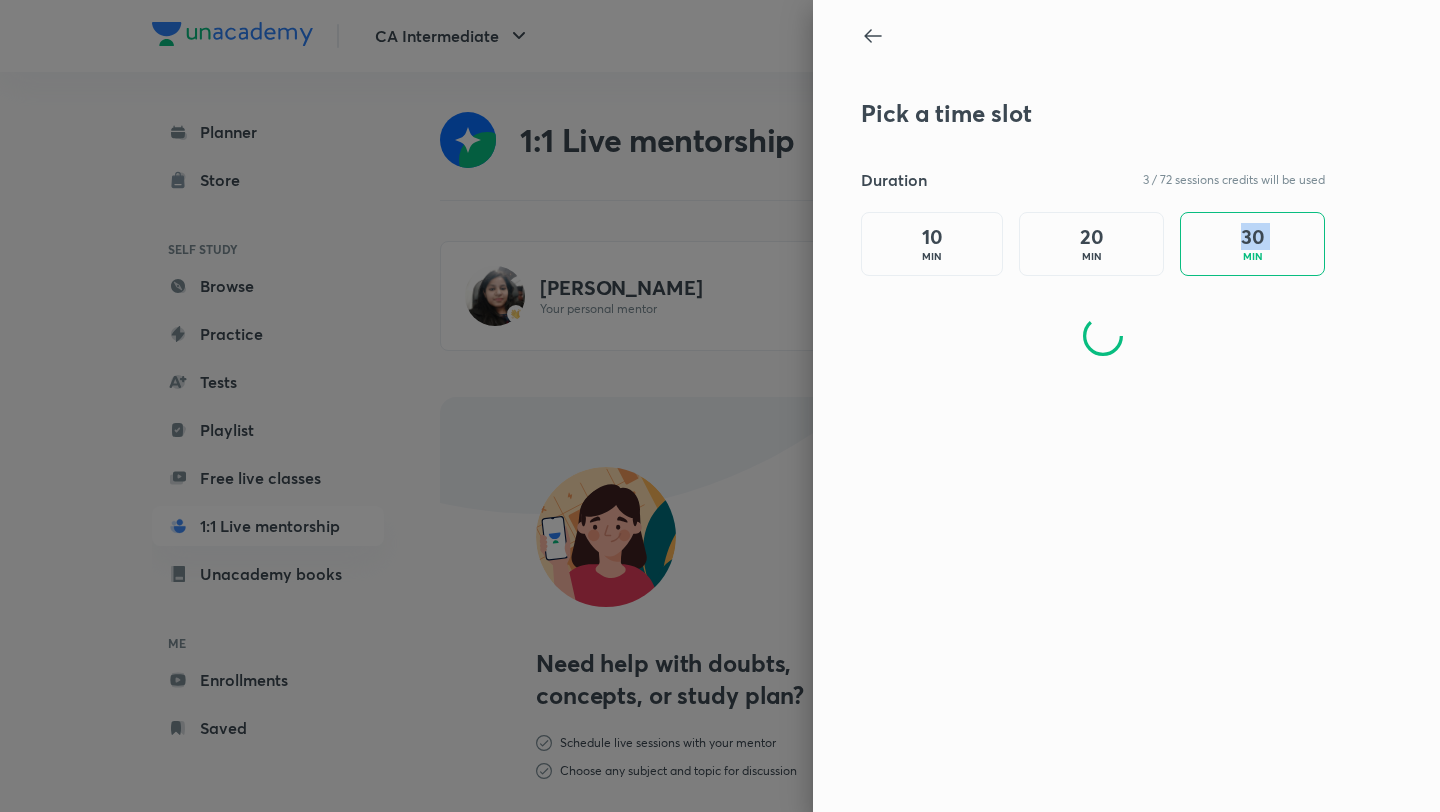 click on "30 MIN" at bounding box center (1252, 244) 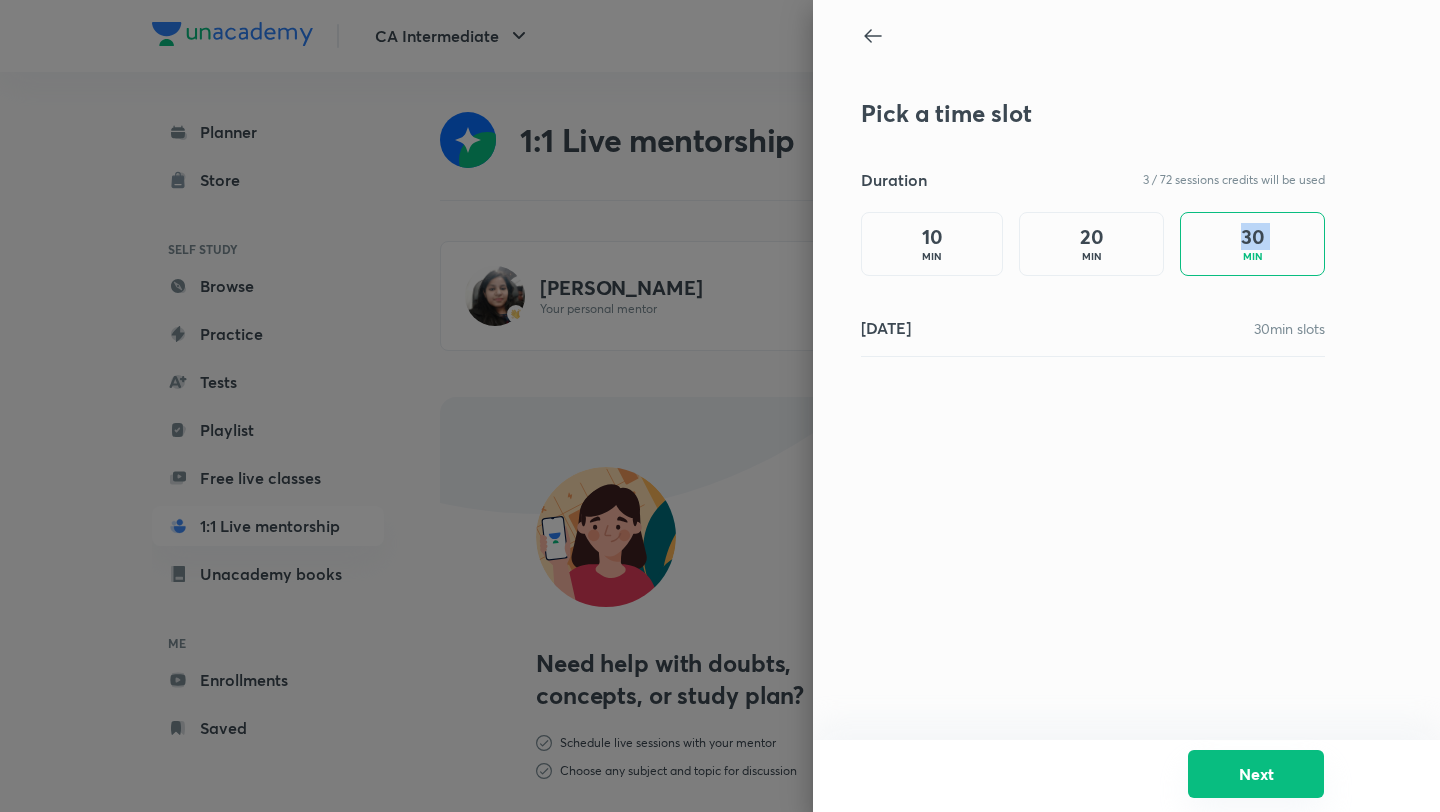 click on "Next" at bounding box center (1256, 774) 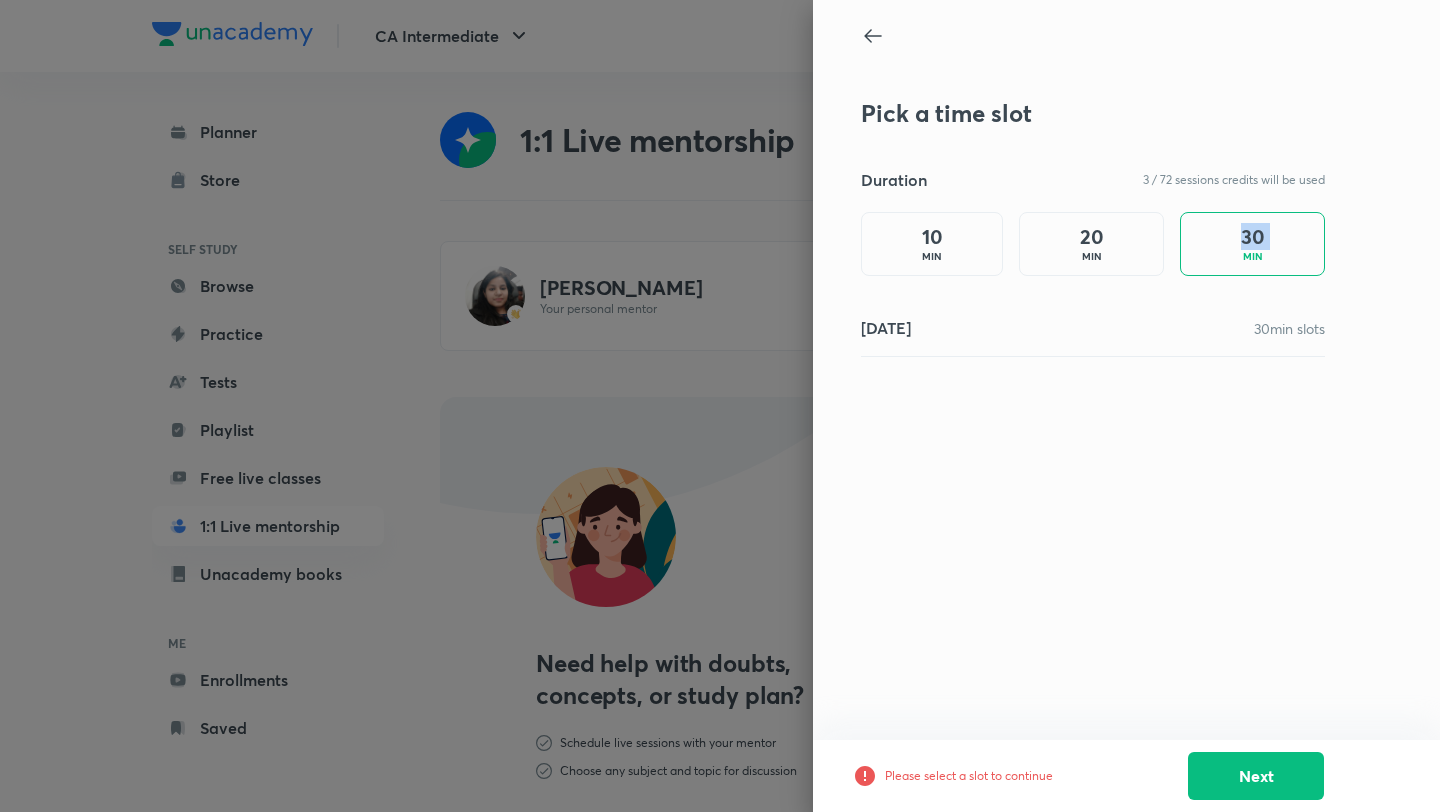 click on "Pick a time slot" at bounding box center (1093, 113) 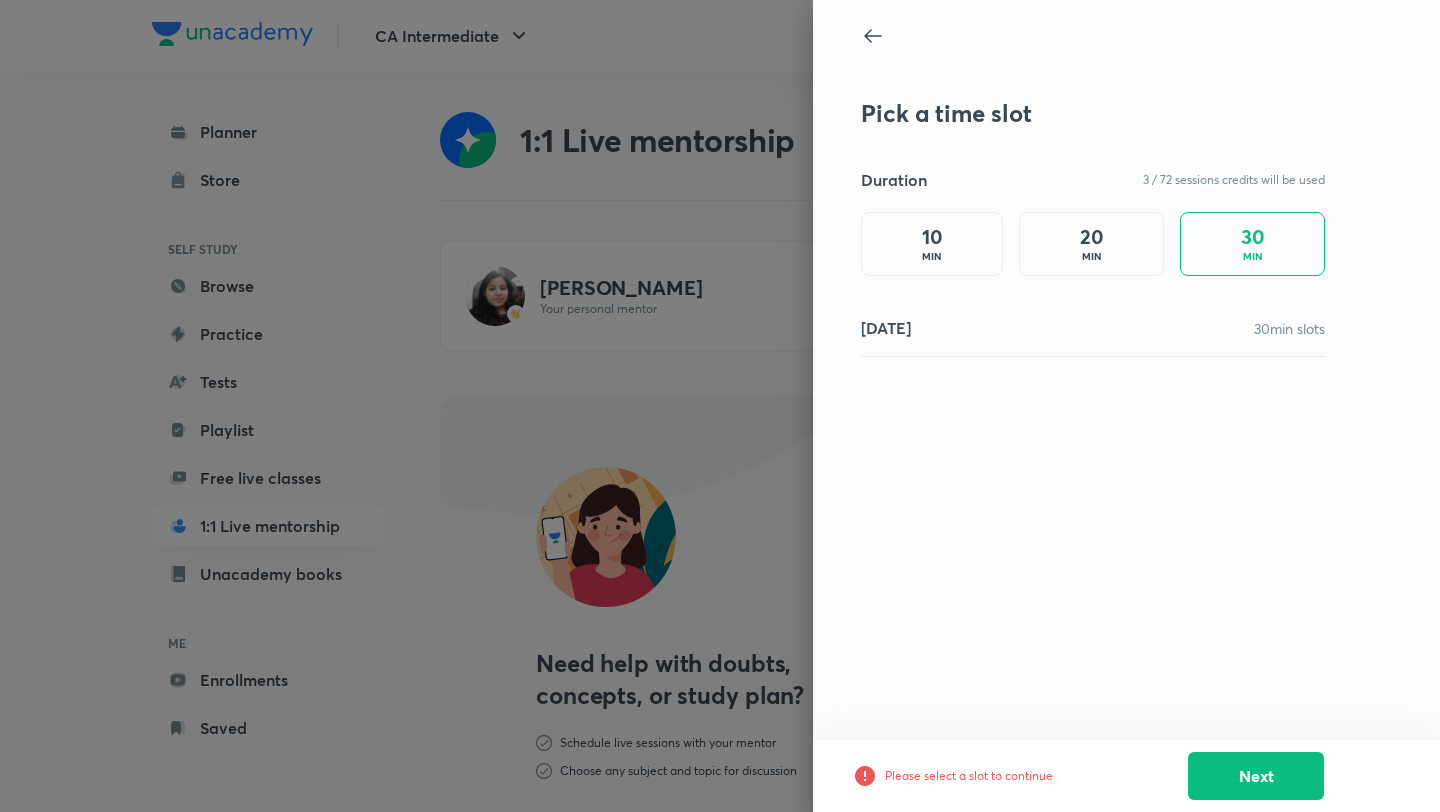 click on "Pick a time slot" at bounding box center (1093, 113) 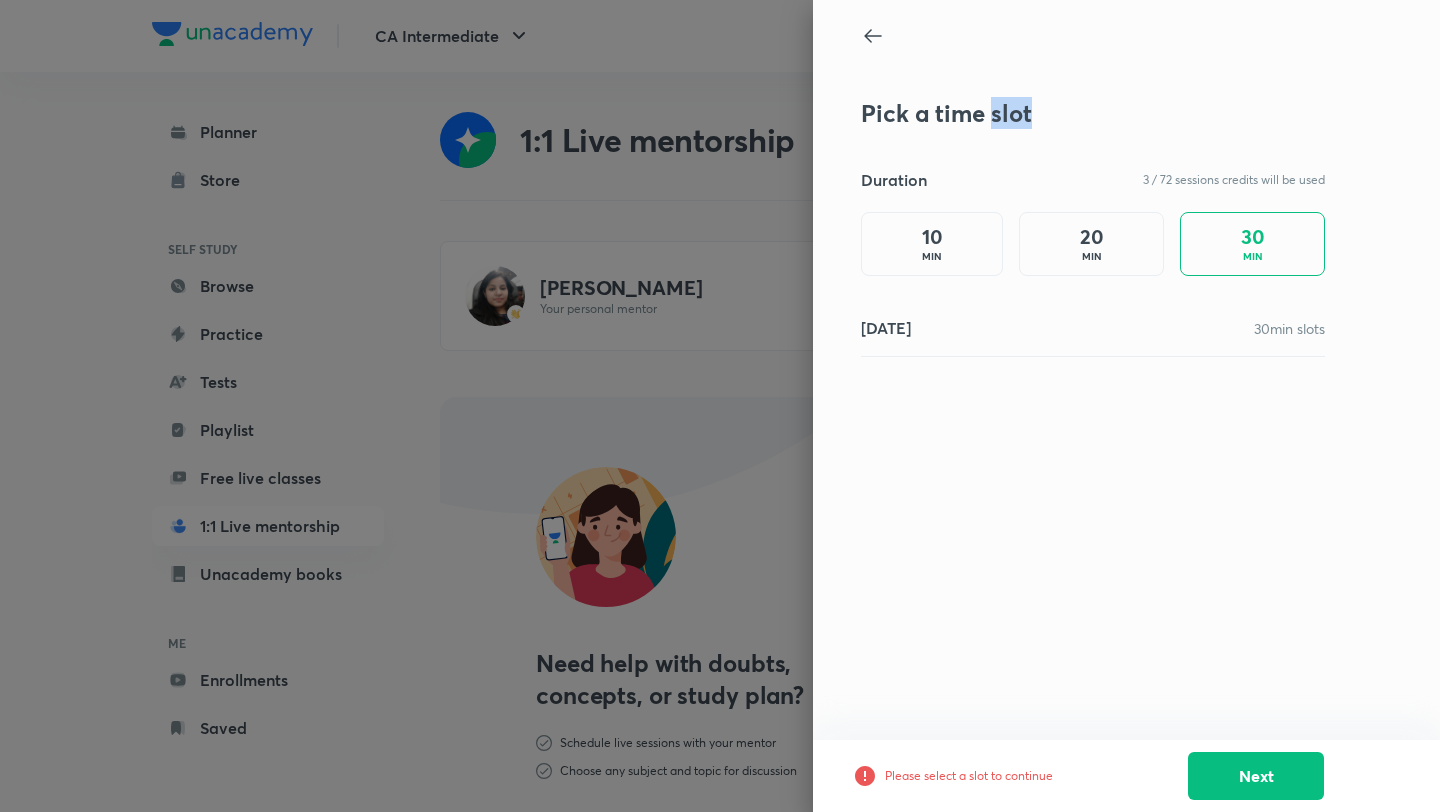 click on "Pick a time slot" at bounding box center [1093, 113] 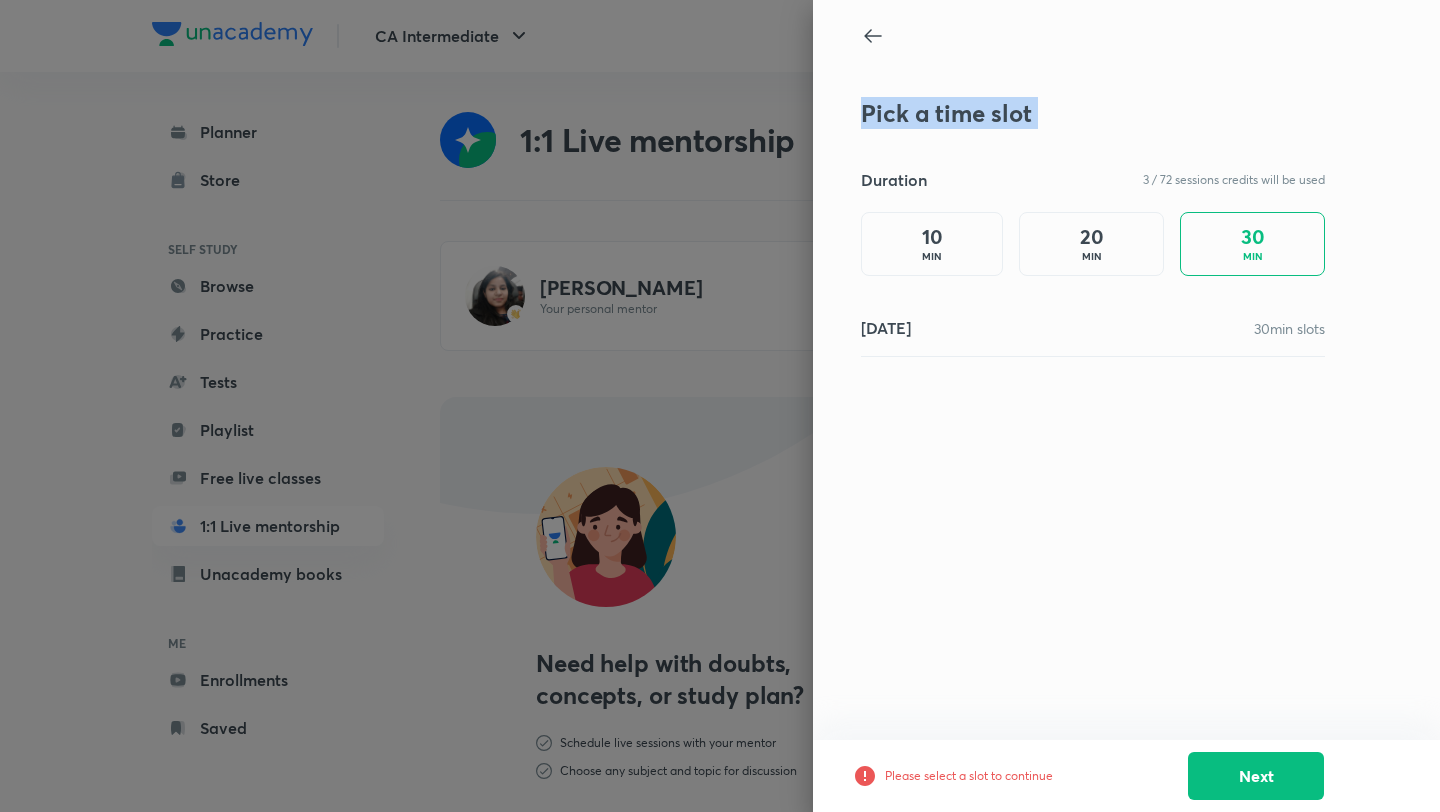 click on "Pick a time slot" at bounding box center (1093, 113) 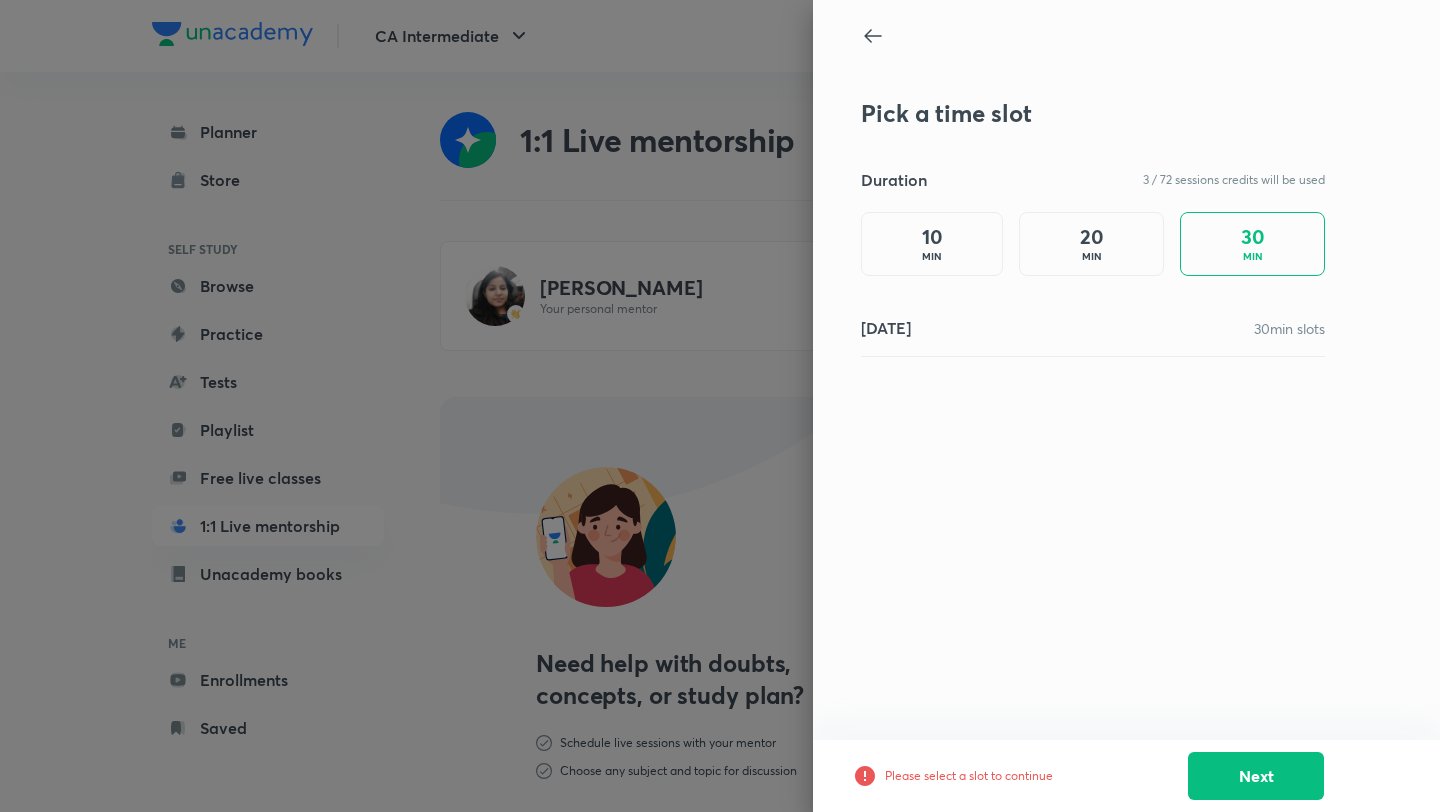 click on "Pick a time slot" at bounding box center (1093, 113) 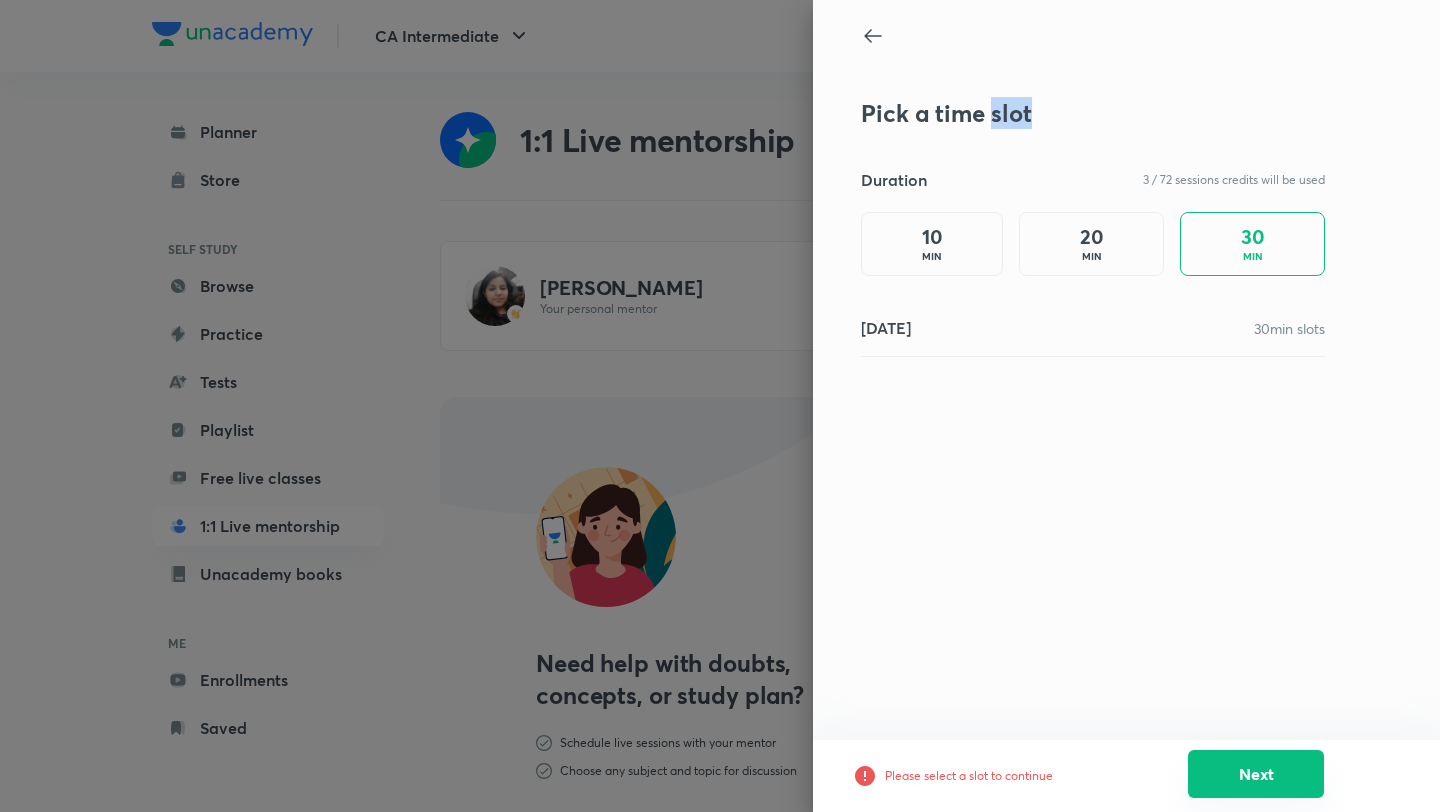 click on "Next" at bounding box center [1256, 774] 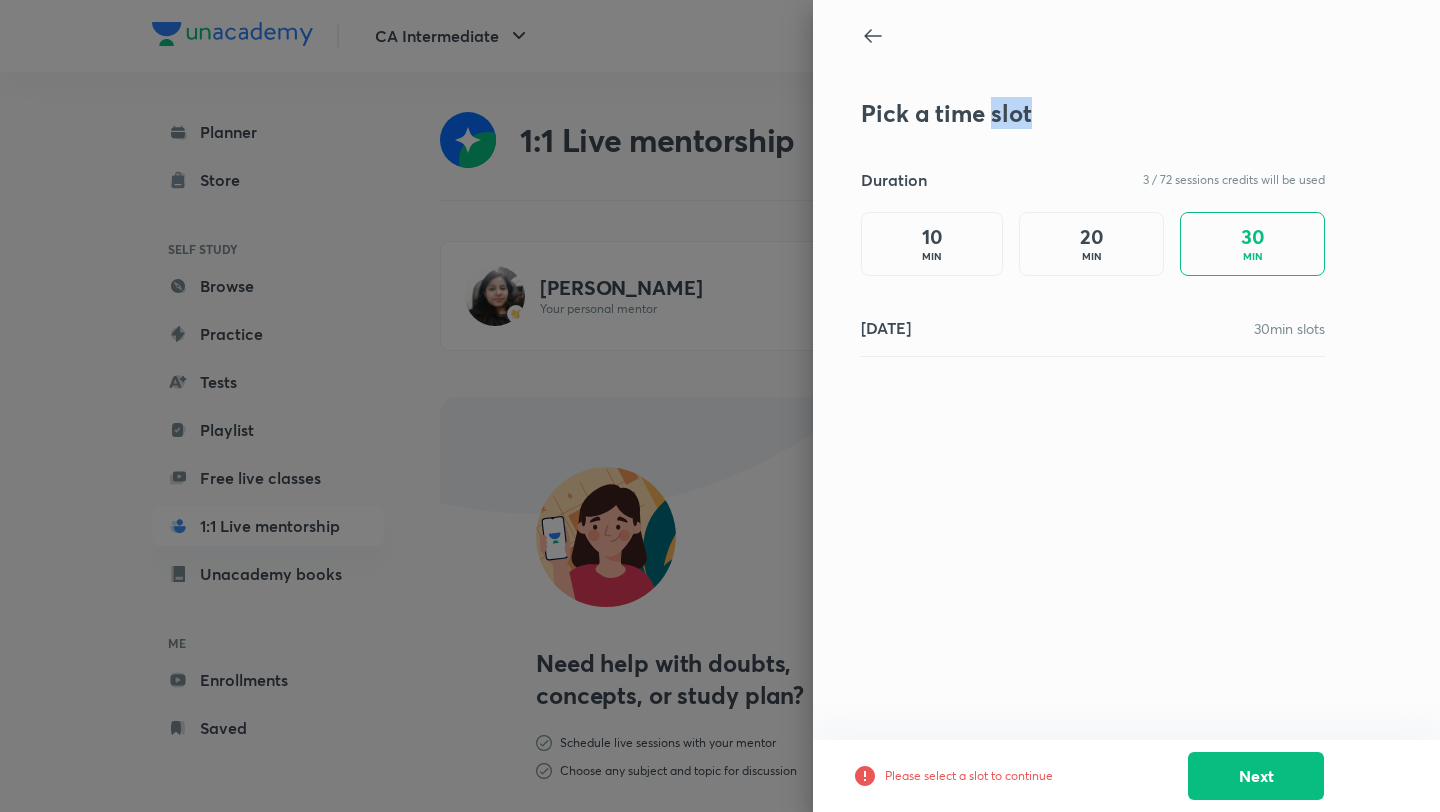 click 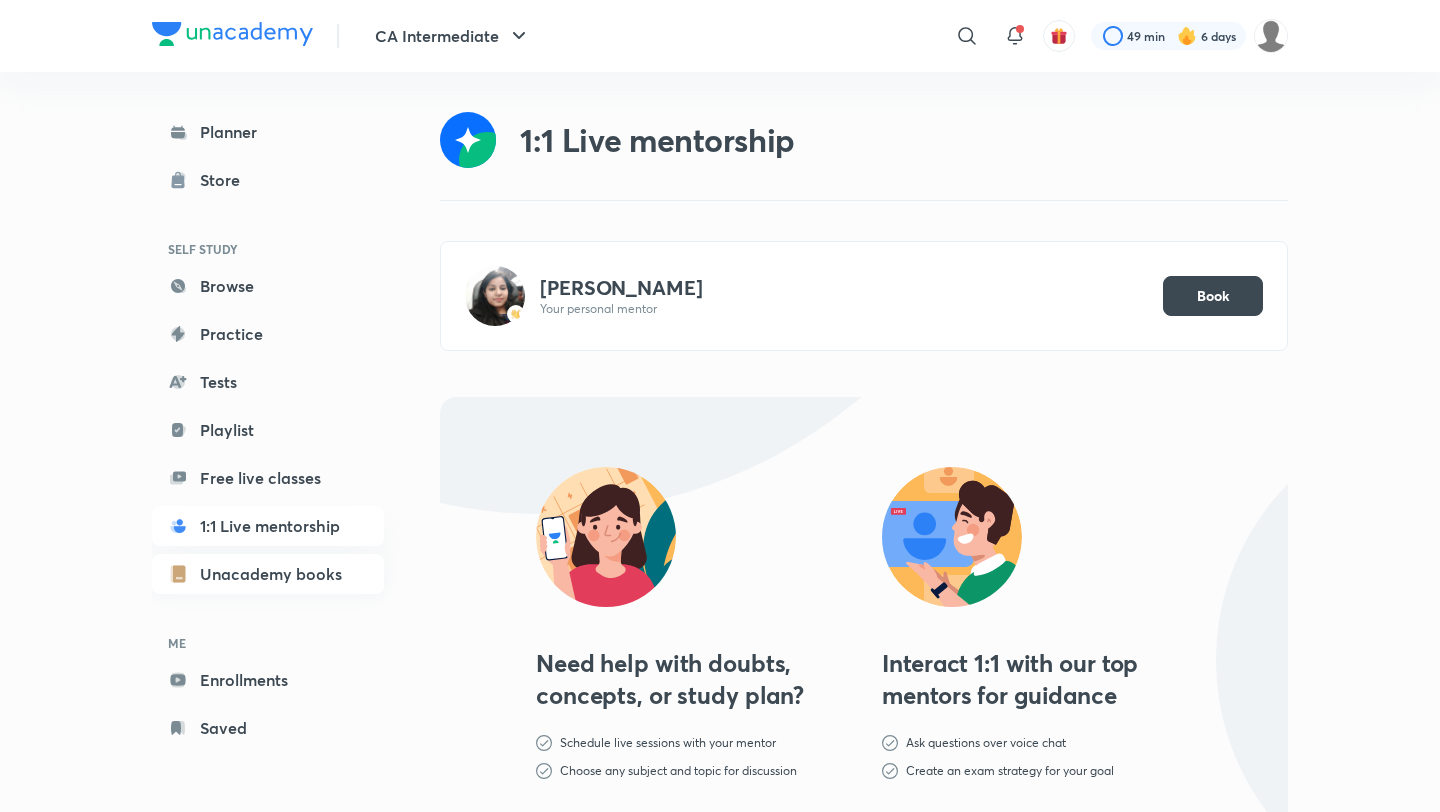 click on "Unacademy books" at bounding box center [268, 574] 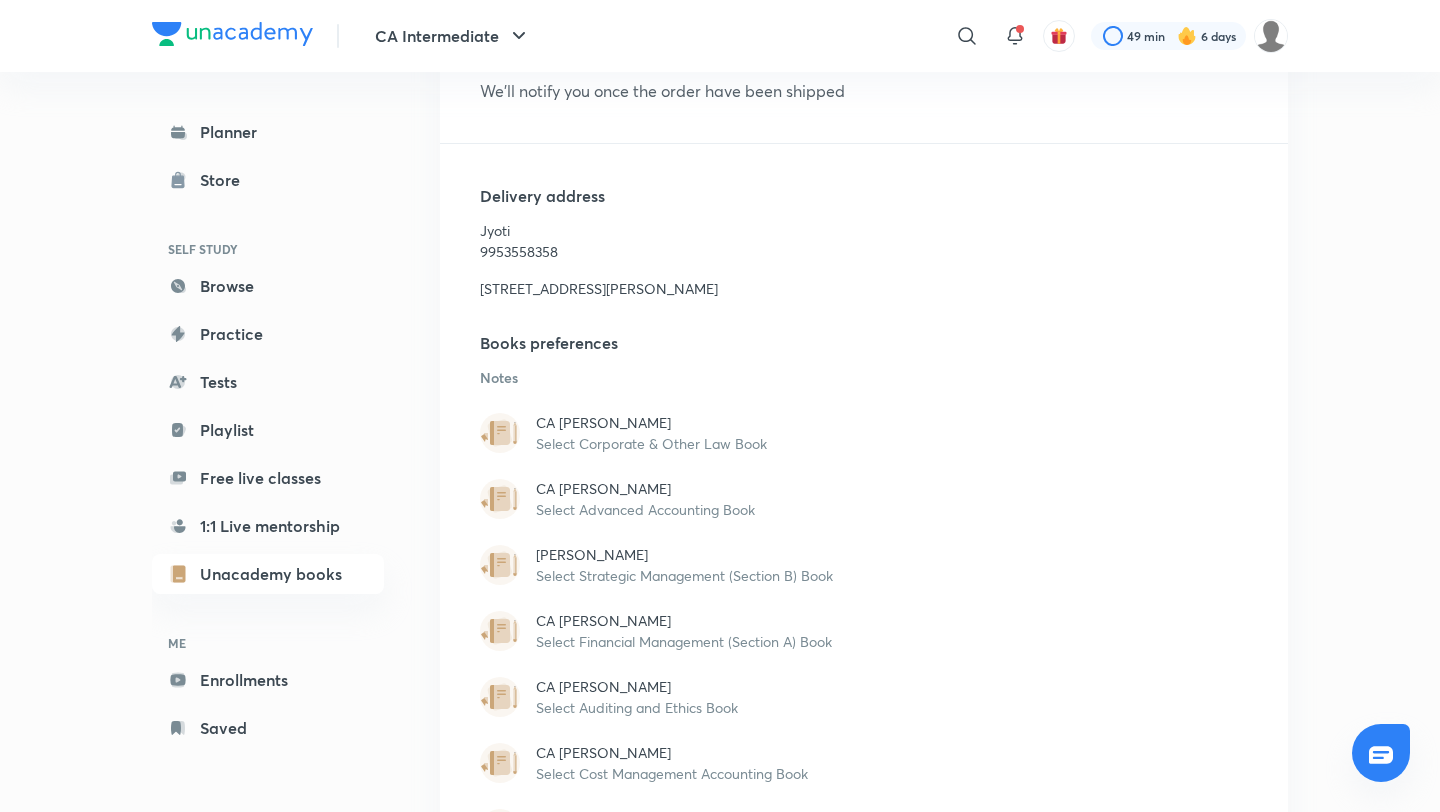 scroll, scrollTop: 480, scrollLeft: 0, axis: vertical 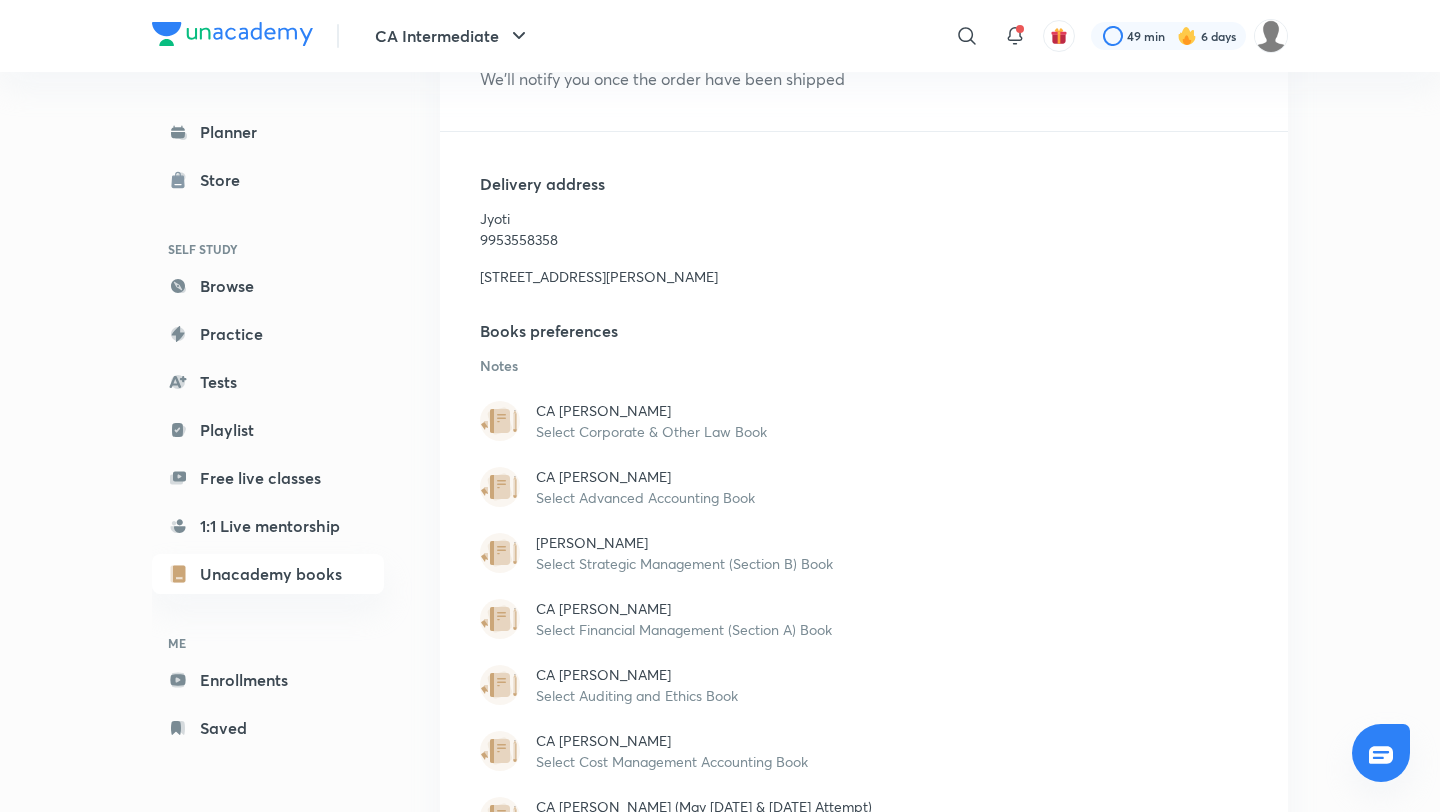 click on "Select Corporate & Other Law Book" at bounding box center (892, 431) 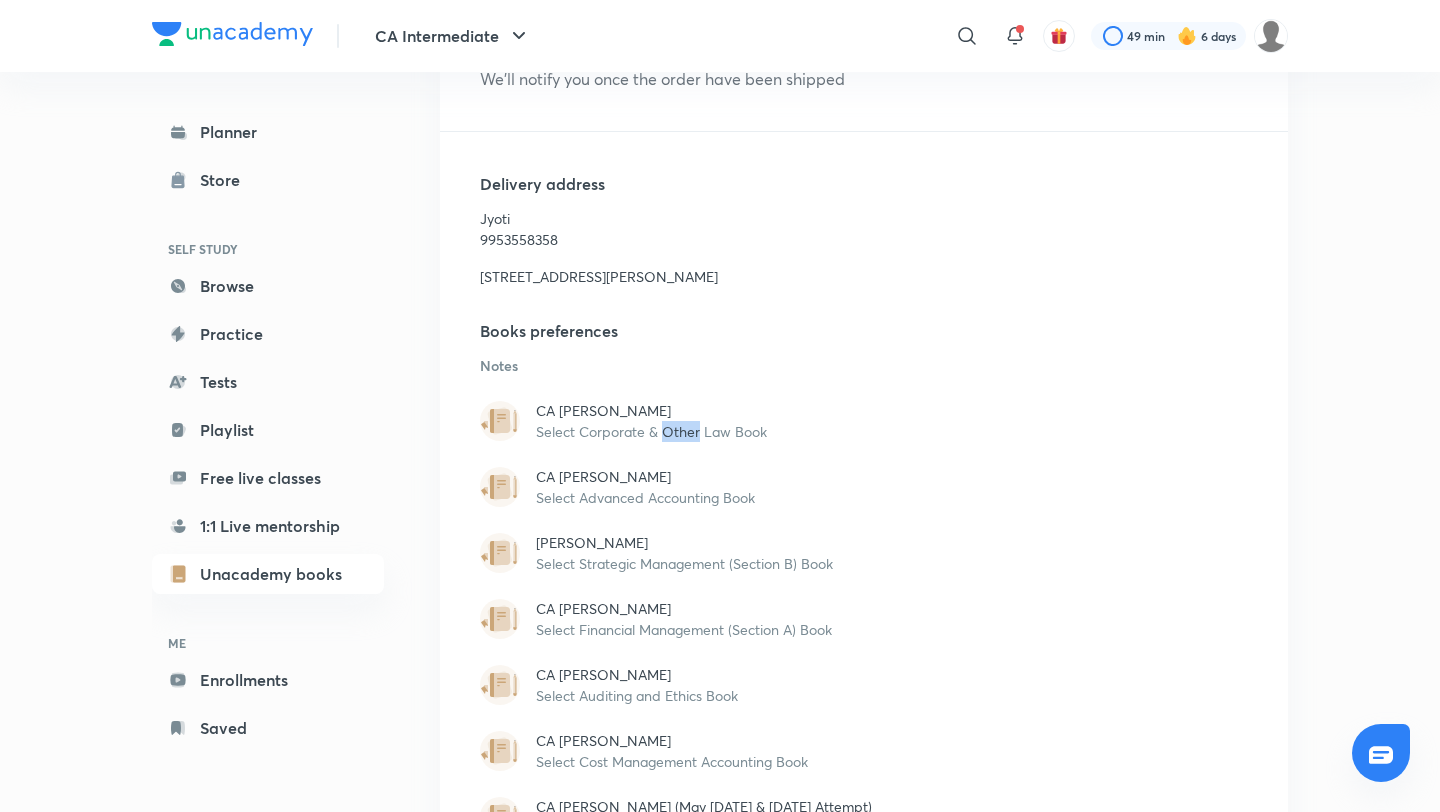click on "Notes" at bounding box center (864, 365) 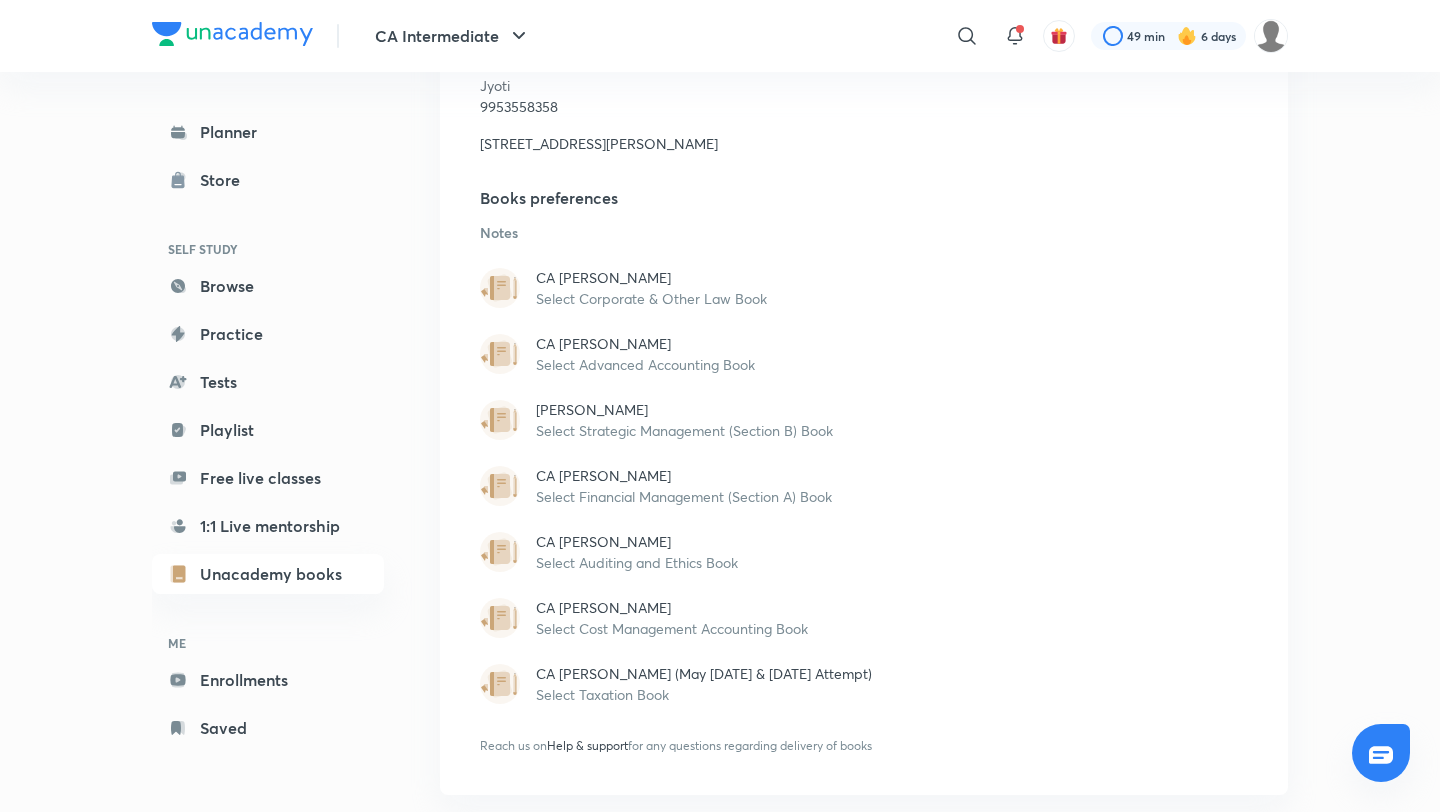 scroll, scrollTop: 632, scrollLeft: 0, axis: vertical 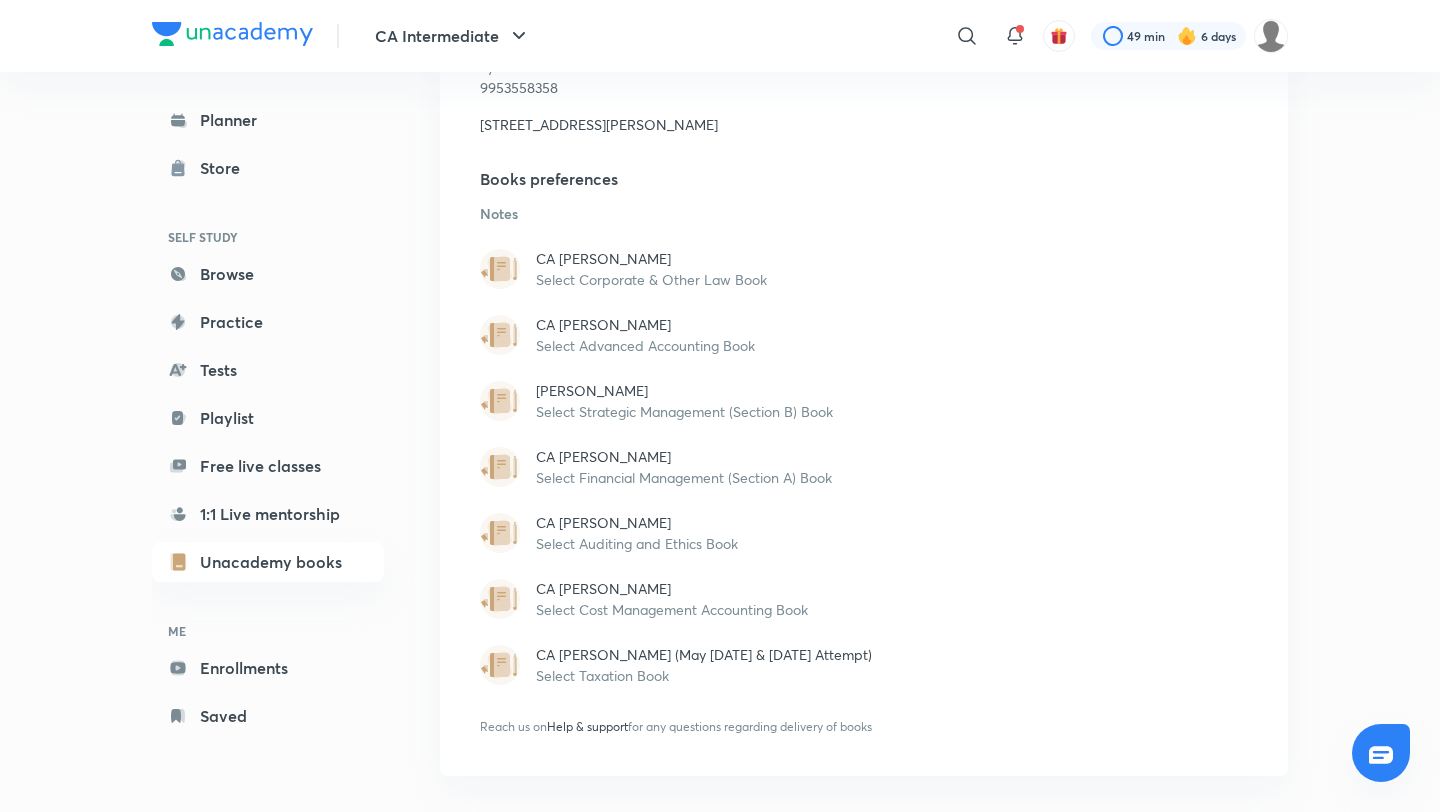 click on "Reach us on  Help & support  for any questions regarding delivery of books" at bounding box center (864, 711) 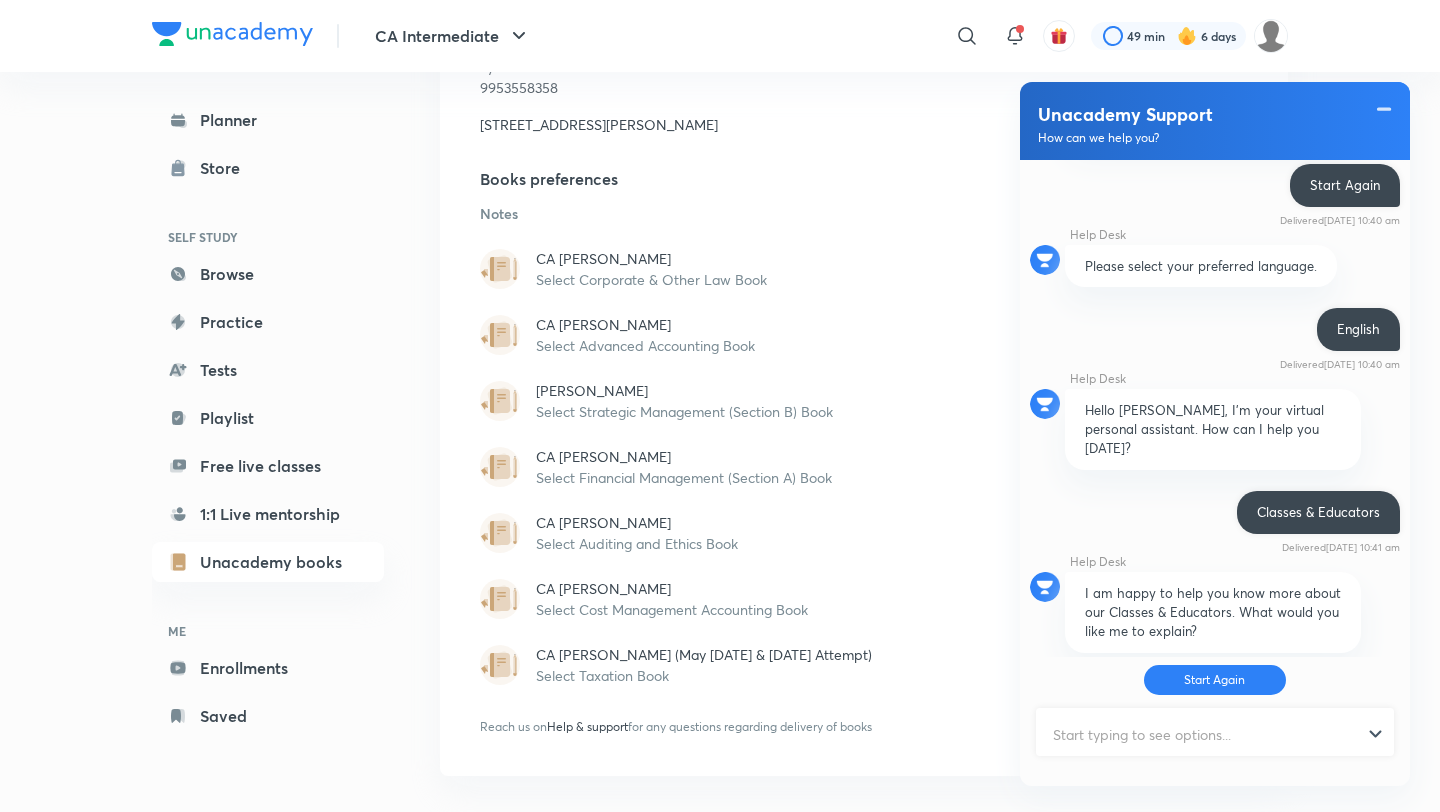 scroll, scrollTop: 479, scrollLeft: 0, axis: vertical 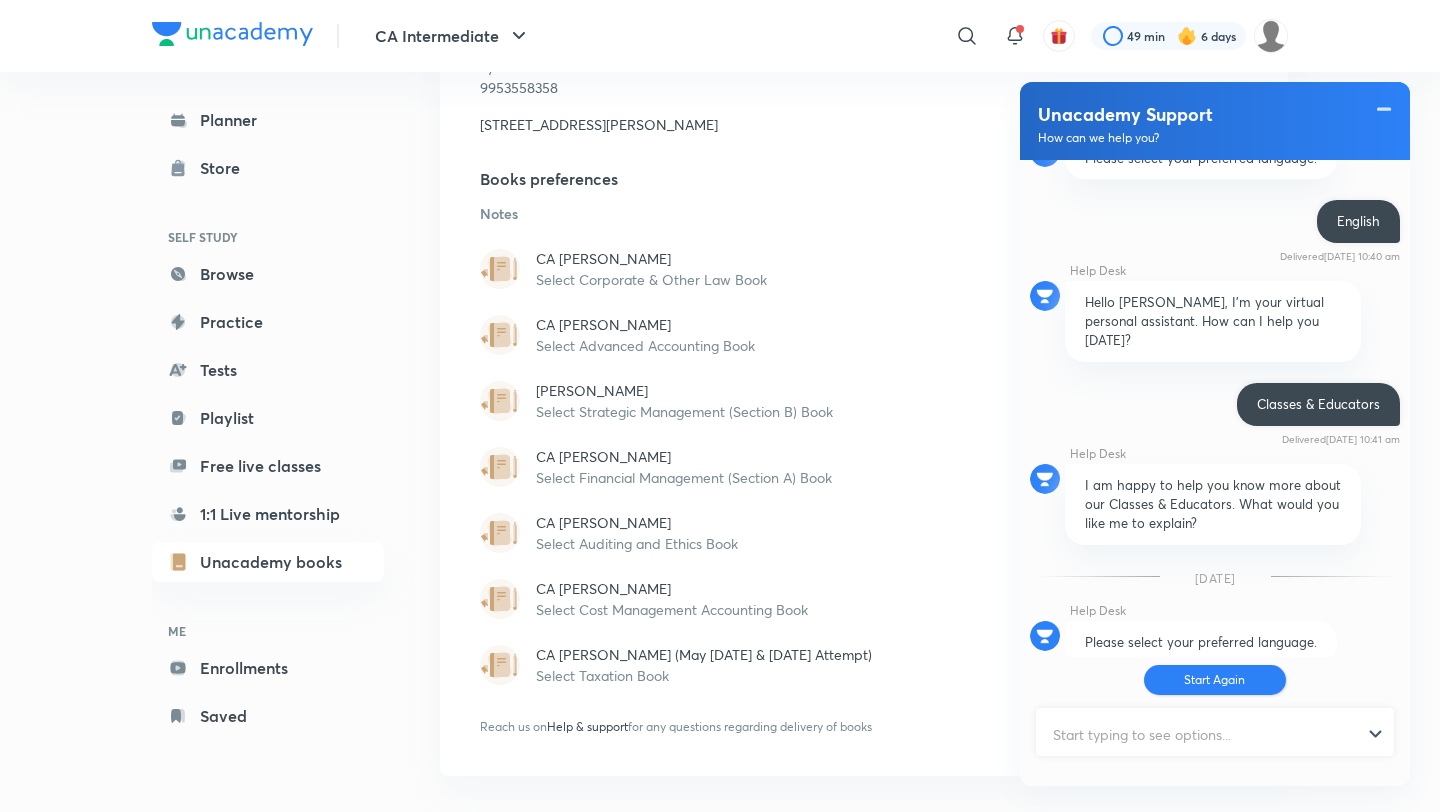 click on "Start Again" at bounding box center (1215, 680) 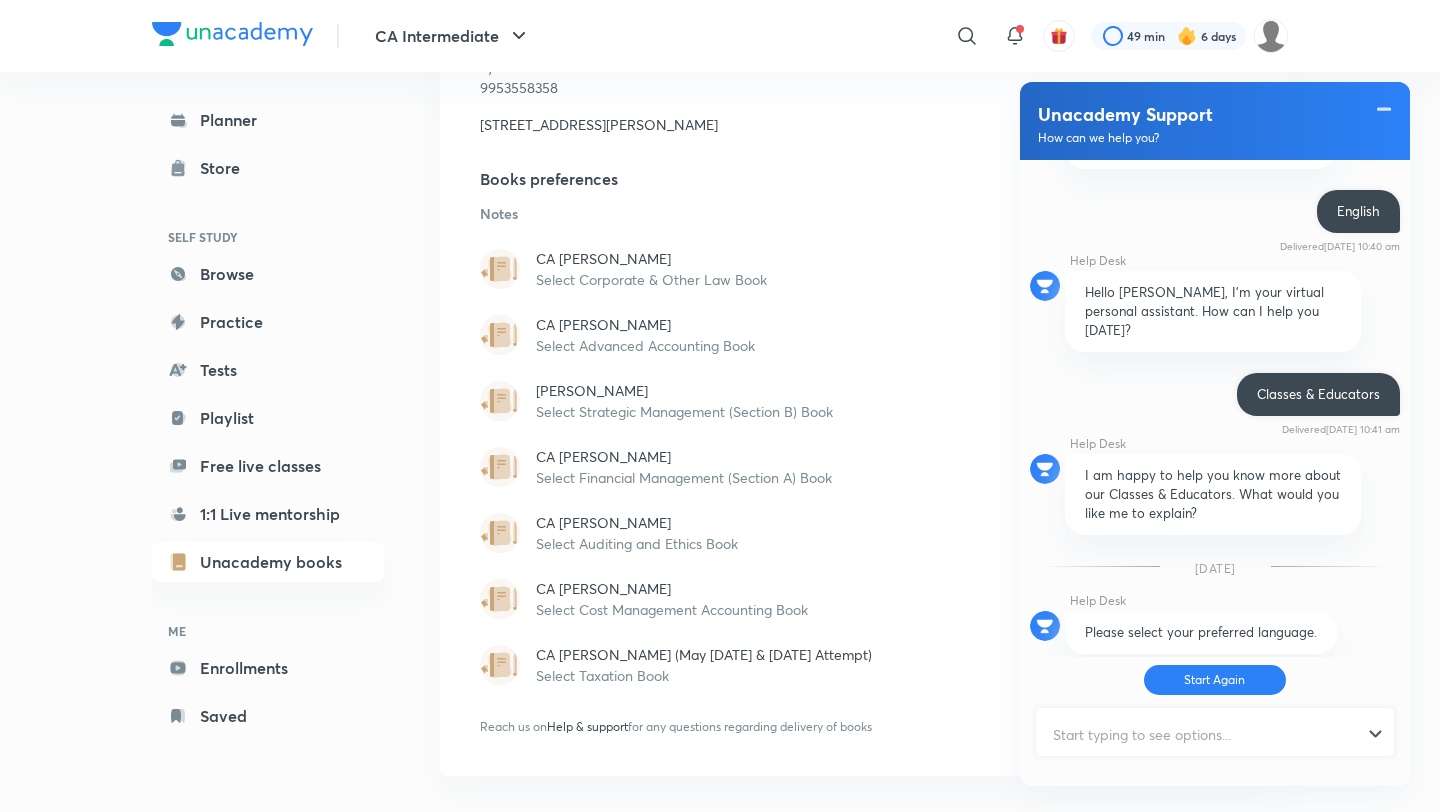 scroll, scrollTop: 624, scrollLeft: 0, axis: vertical 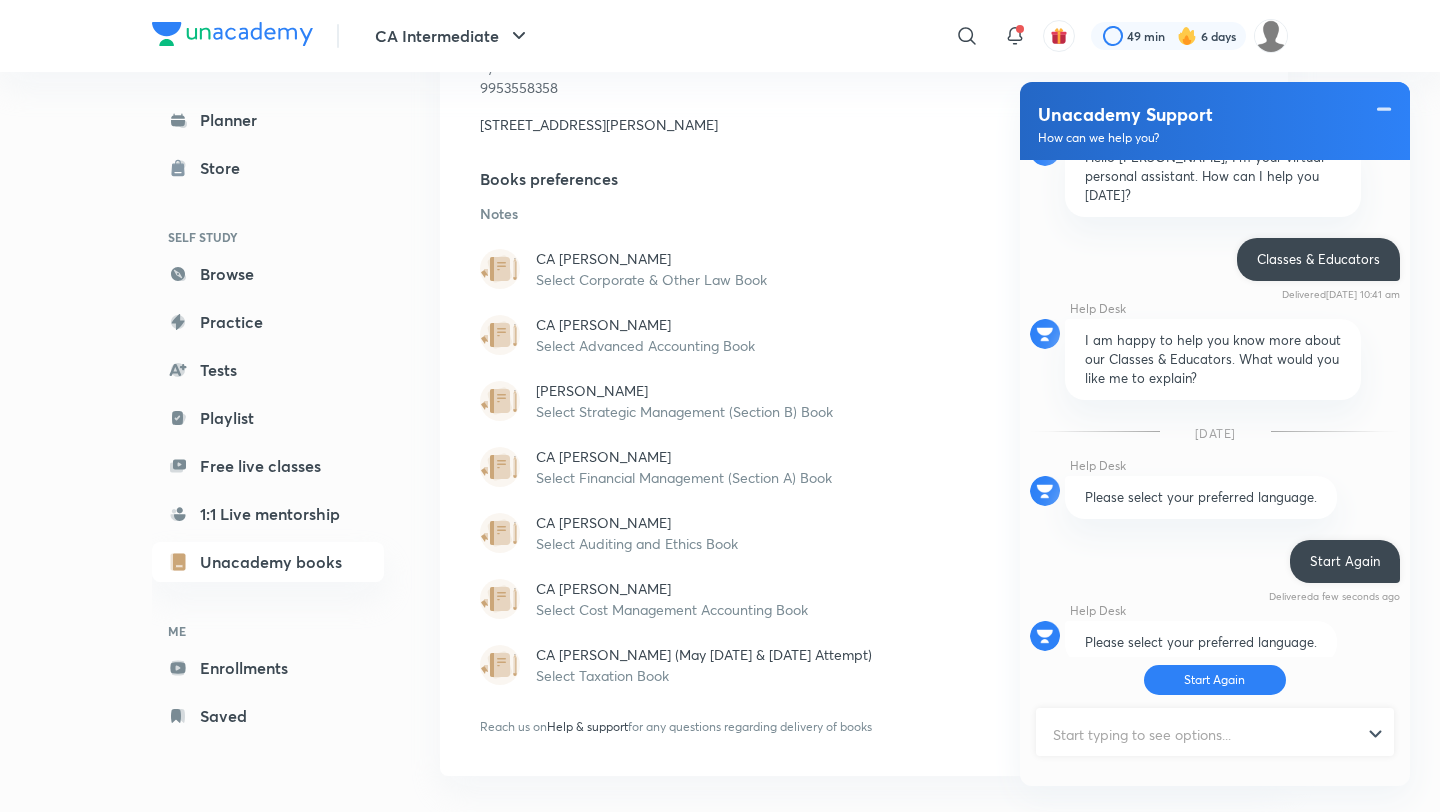 click at bounding box center (1206, 734) 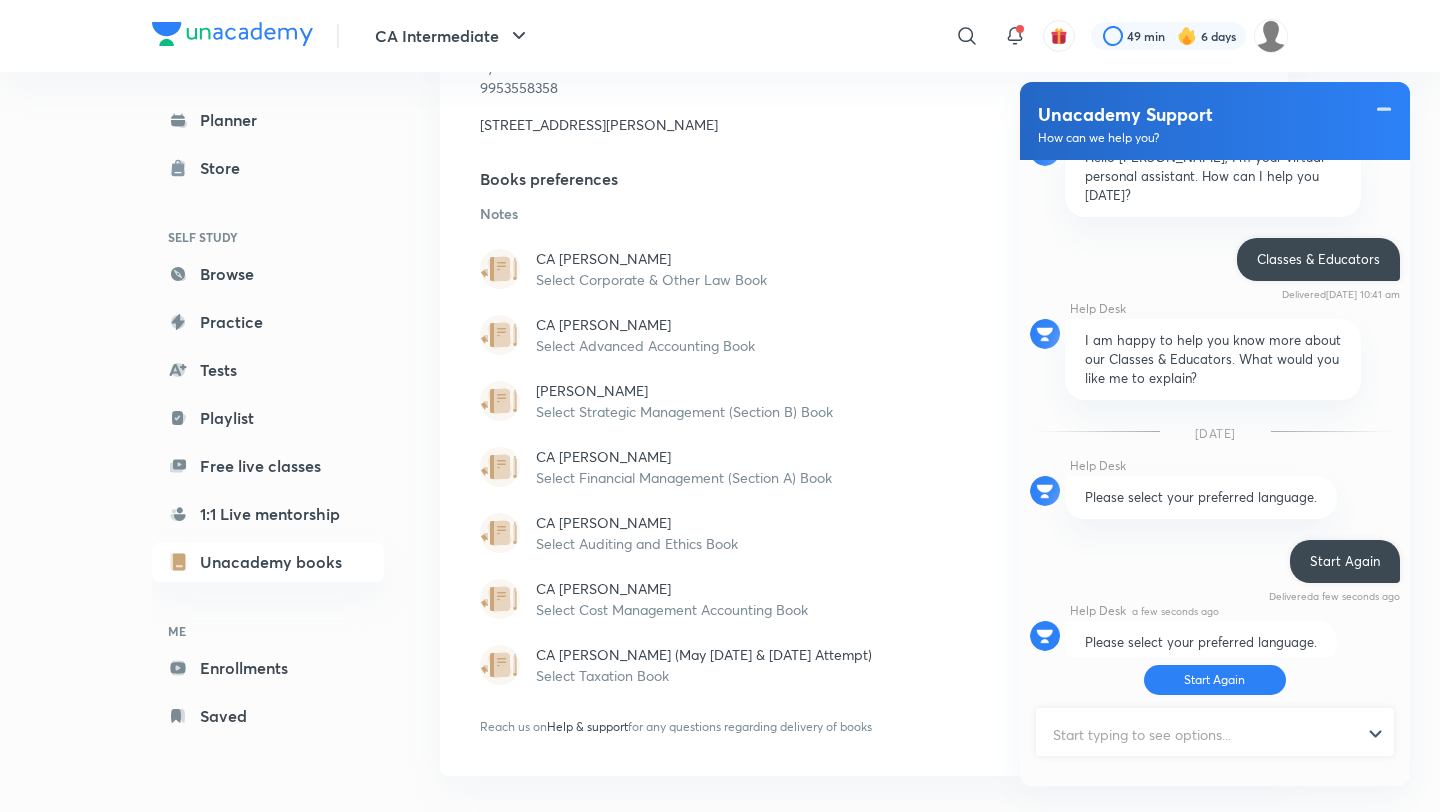 click on "Help Desk    a few seconds ago Please select your preferred language." at bounding box center (1201, 642) 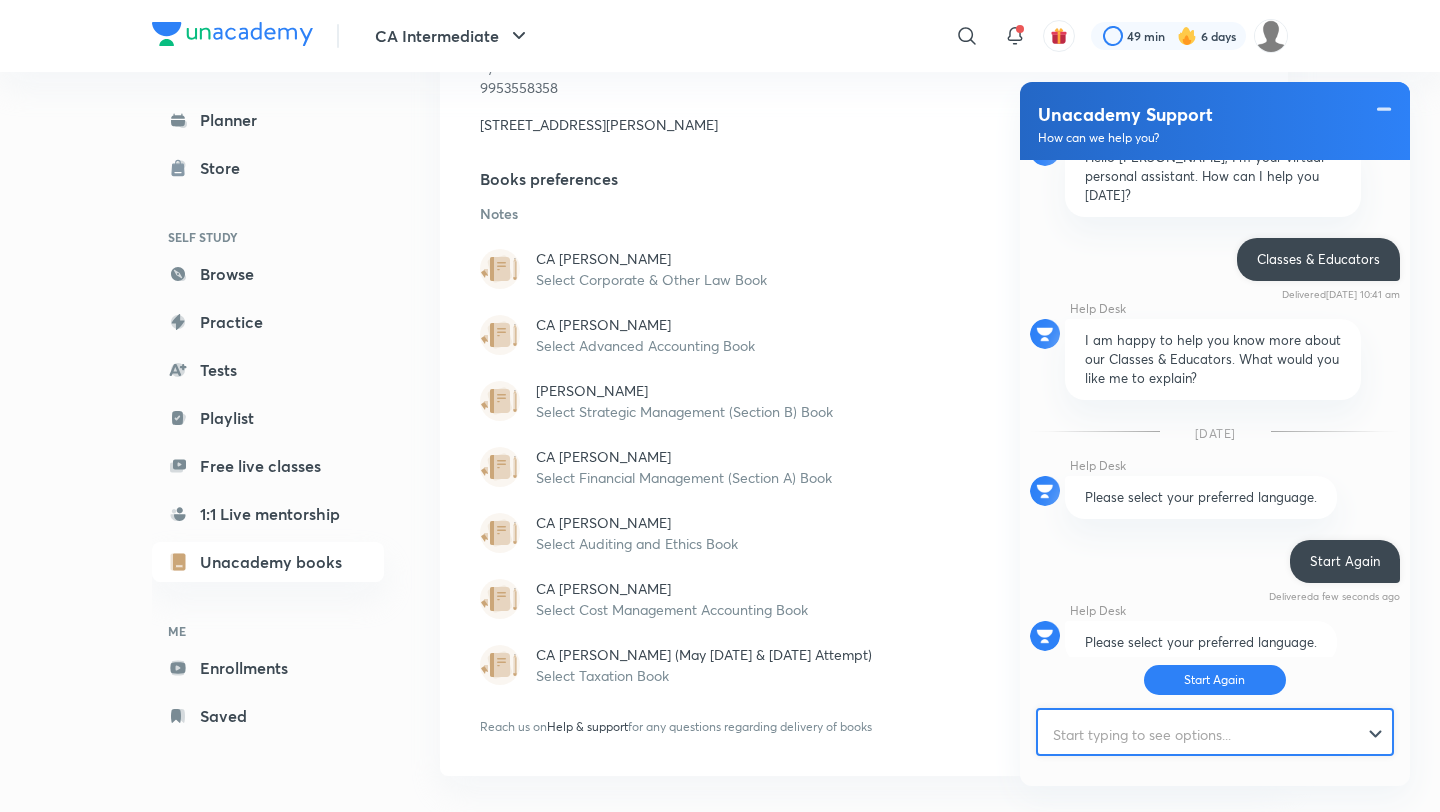 click at bounding box center [1206, 734] 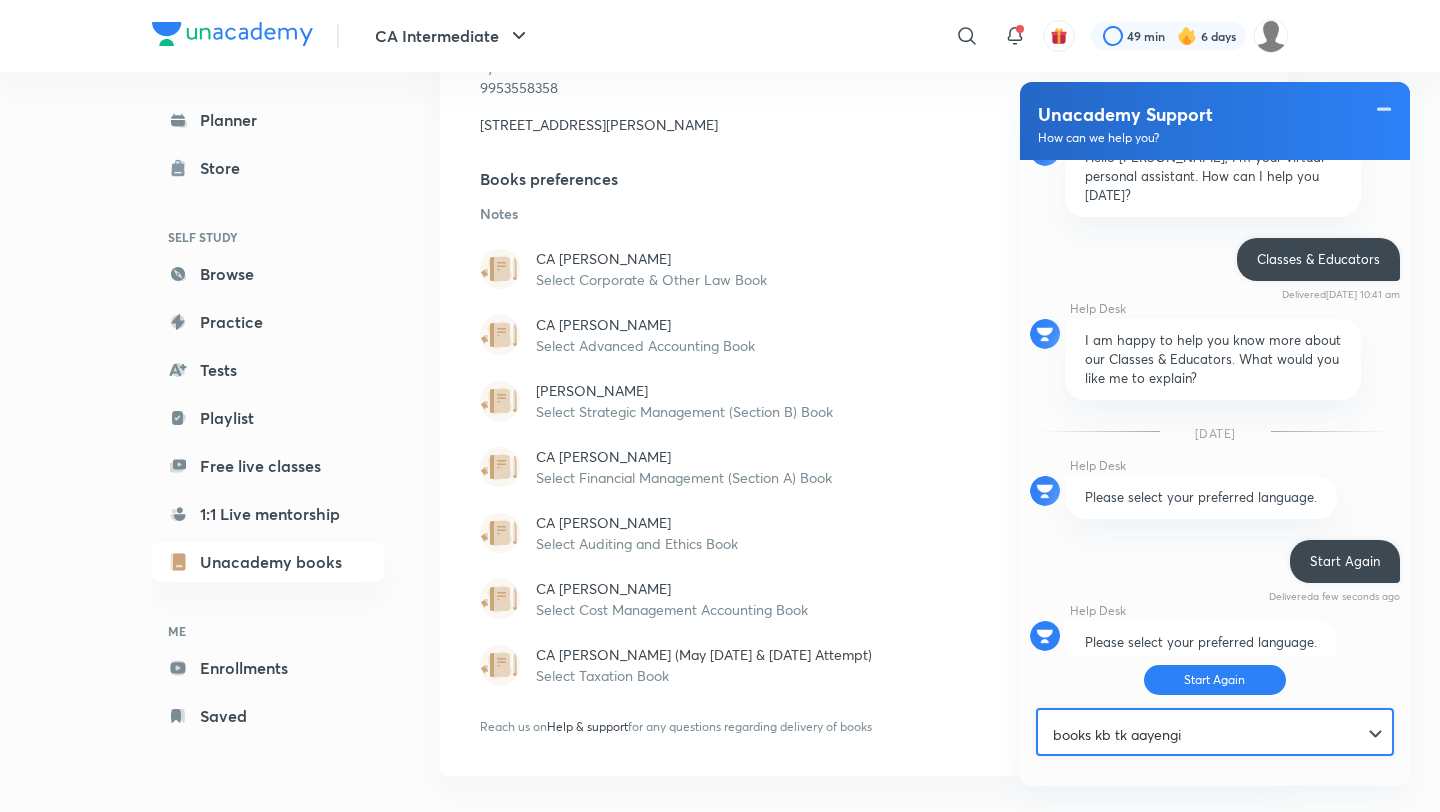 type on "books kb tk aayengi" 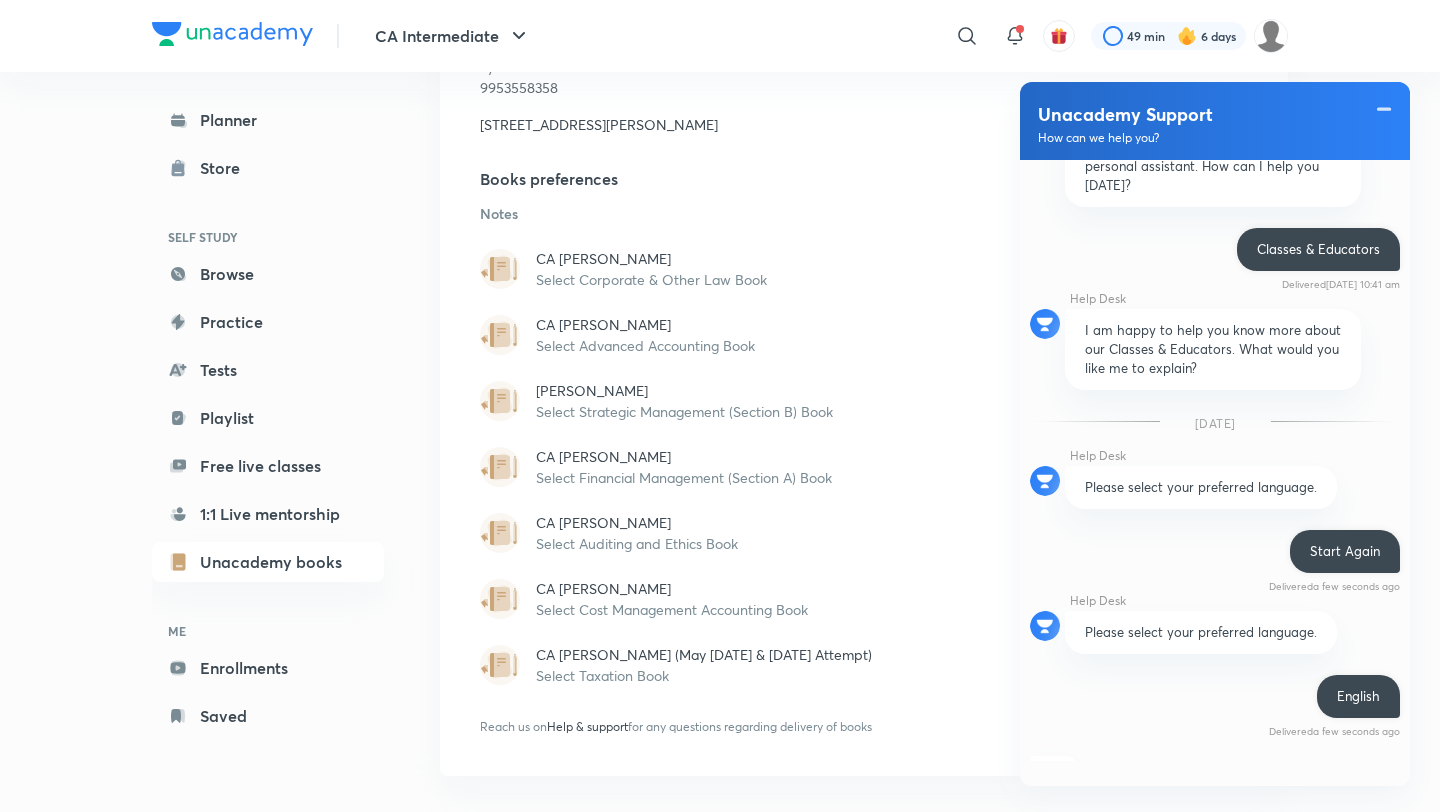 scroll, scrollTop: 986, scrollLeft: 0, axis: vertical 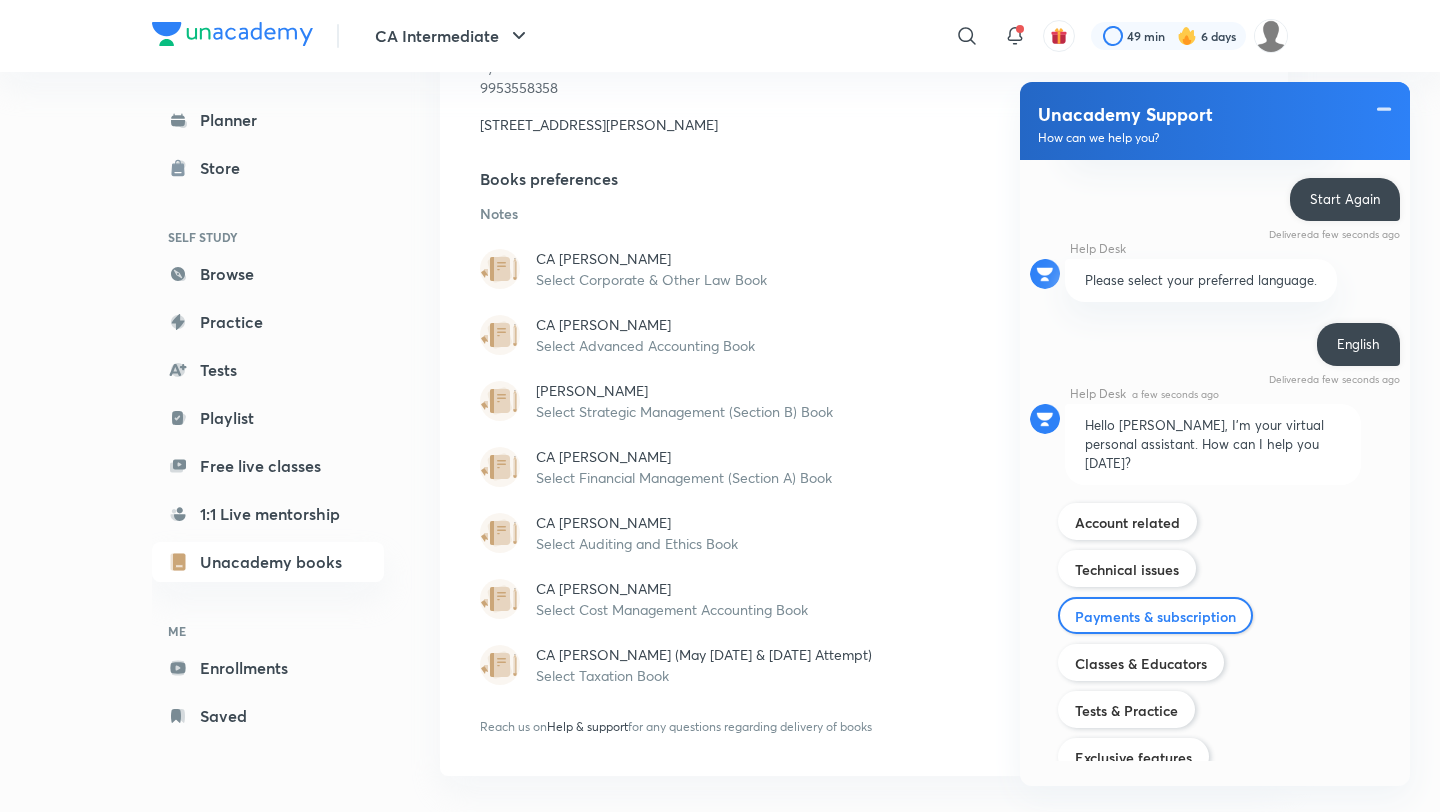 click on "Payments & subscription" at bounding box center (1155, 616) 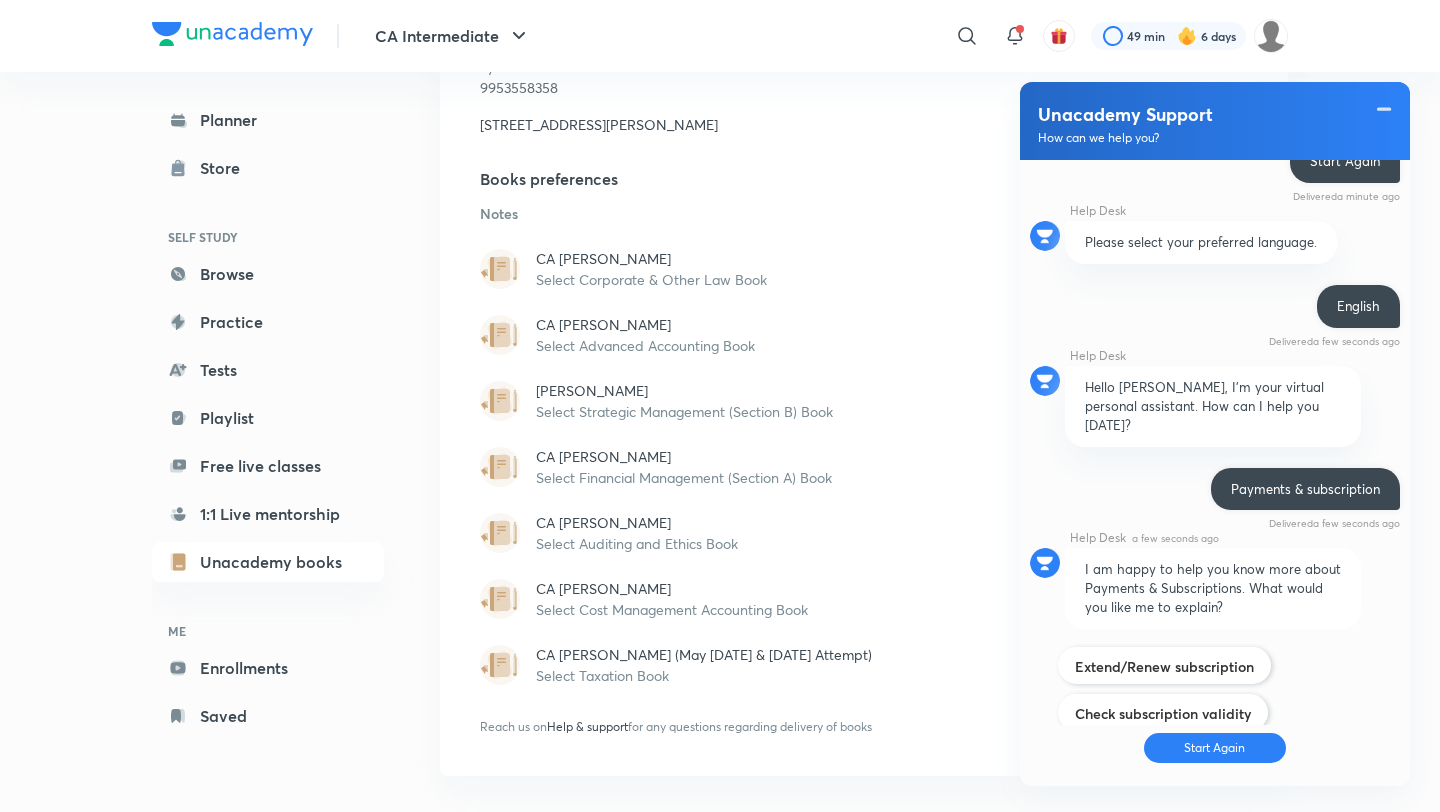 scroll, scrollTop: 1332, scrollLeft: 0, axis: vertical 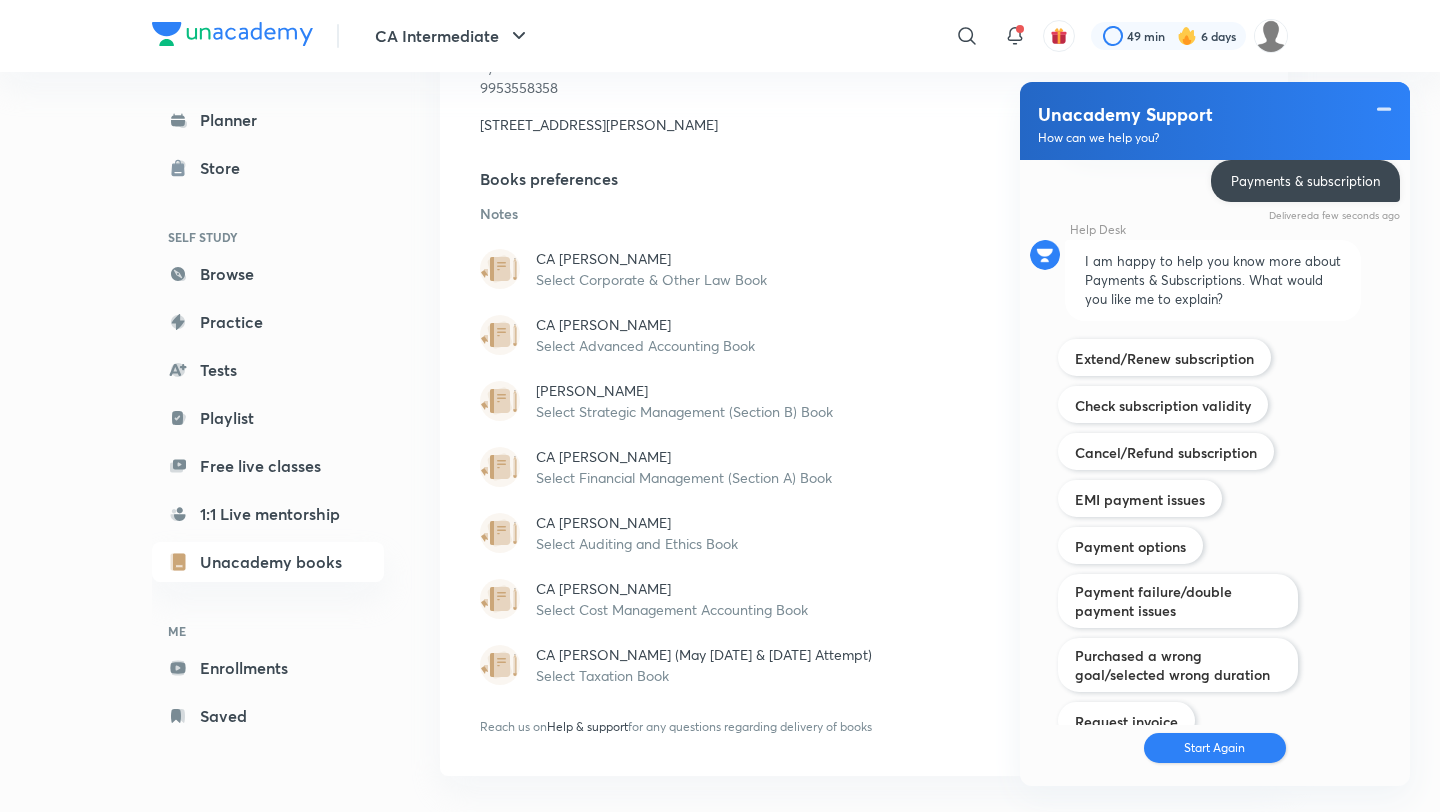 click on "Start Again" at bounding box center [1215, 748] 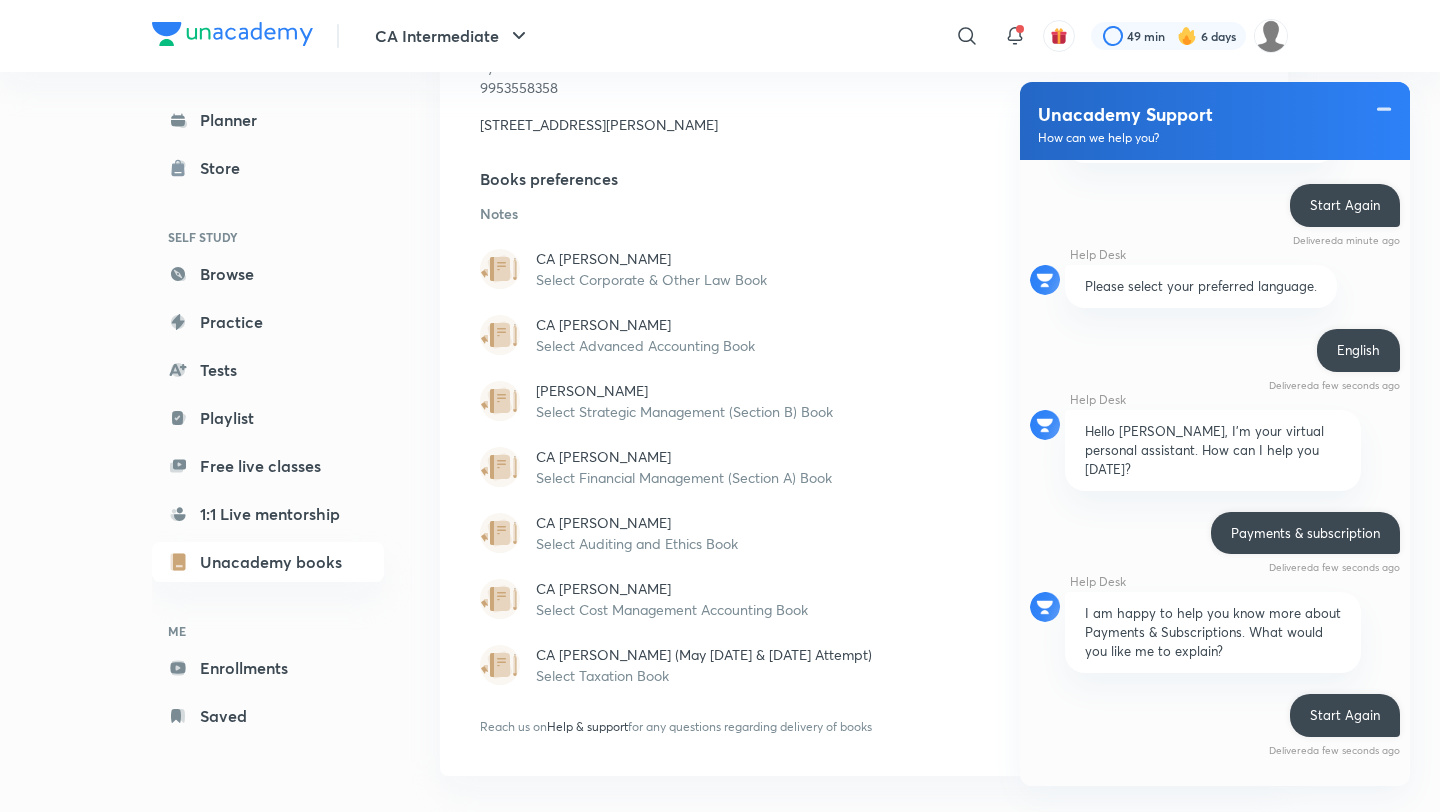 scroll, scrollTop: 1115, scrollLeft: 0, axis: vertical 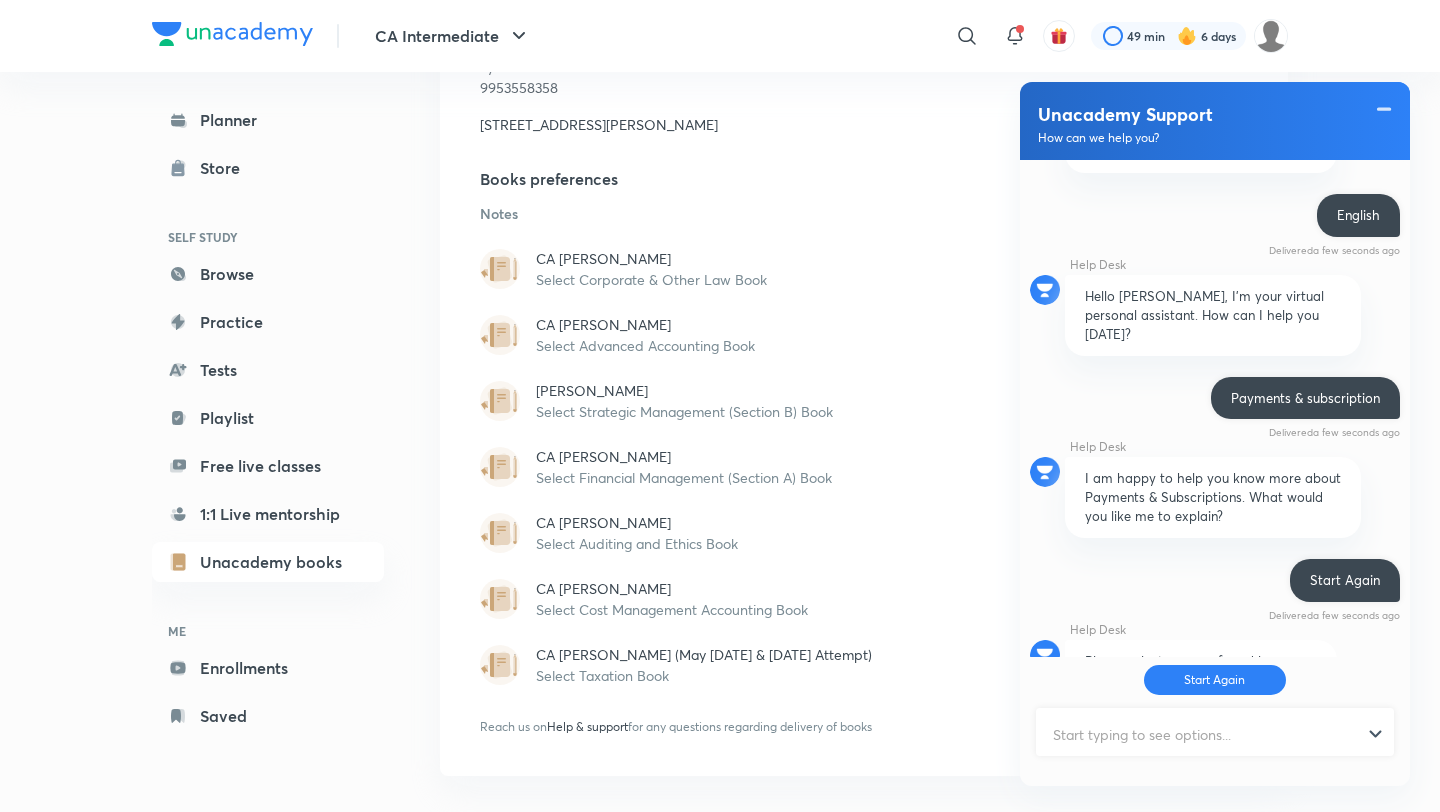 click at bounding box center (1206, 734) 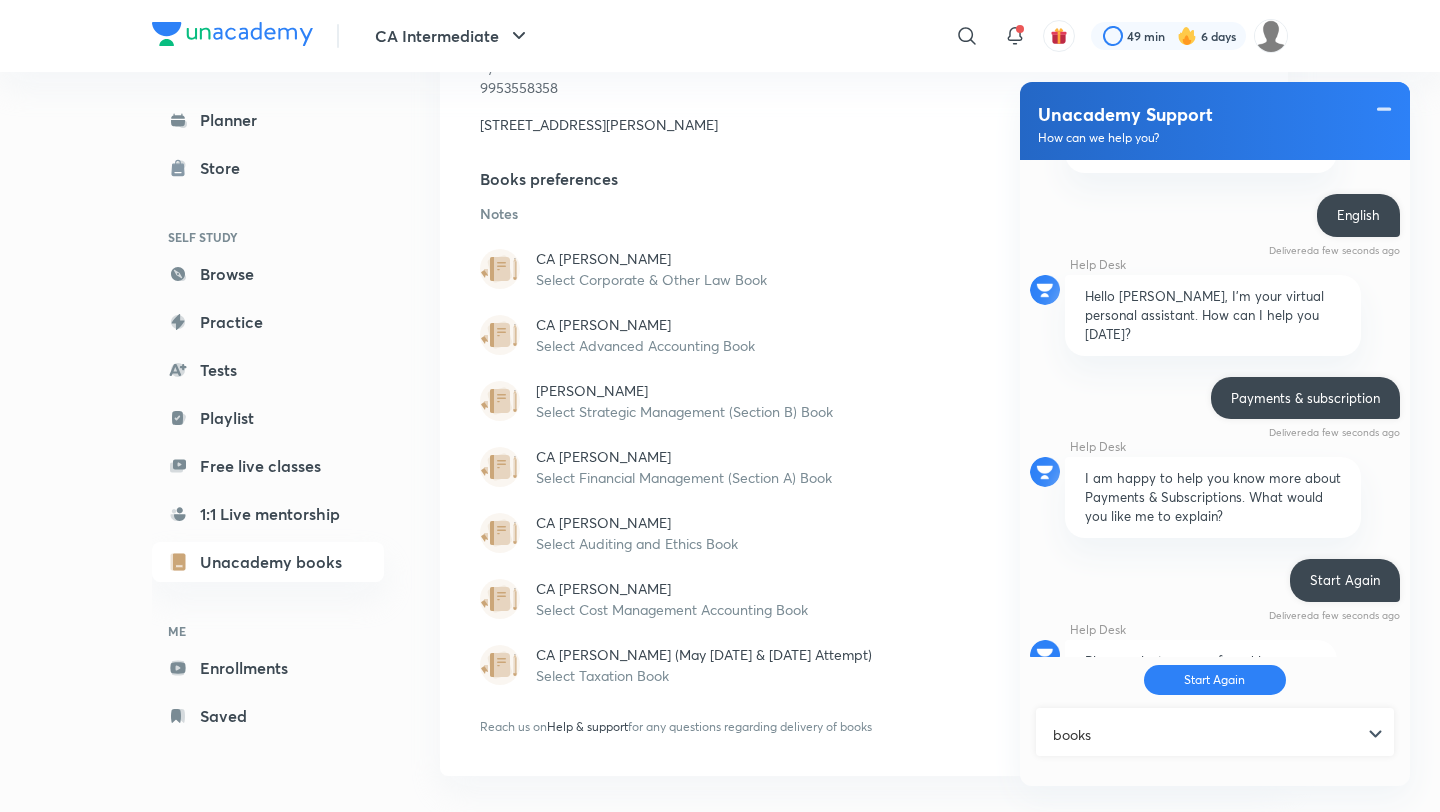 type on "books" 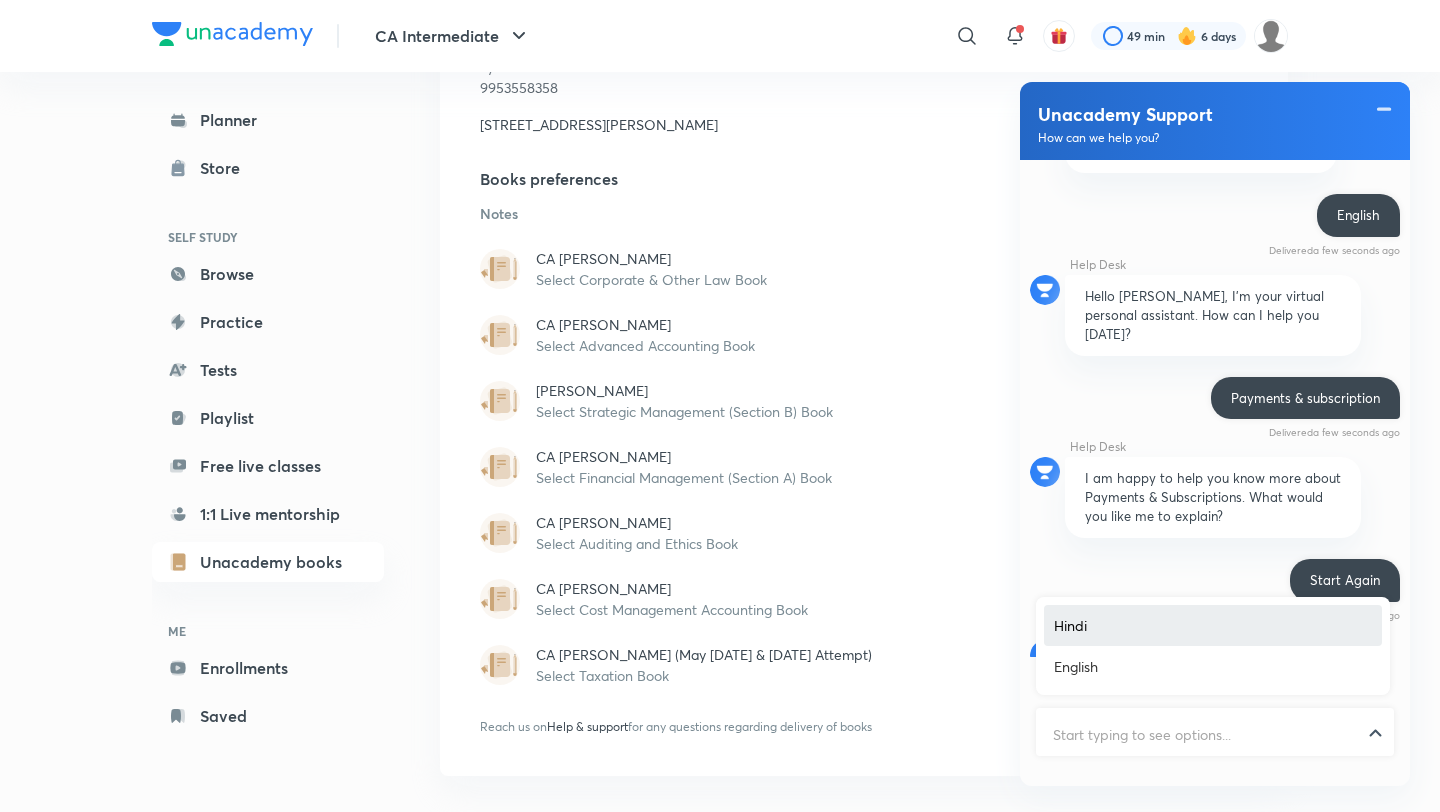 click on "[PERSON_NAME]" at bounding box center [892, 390] 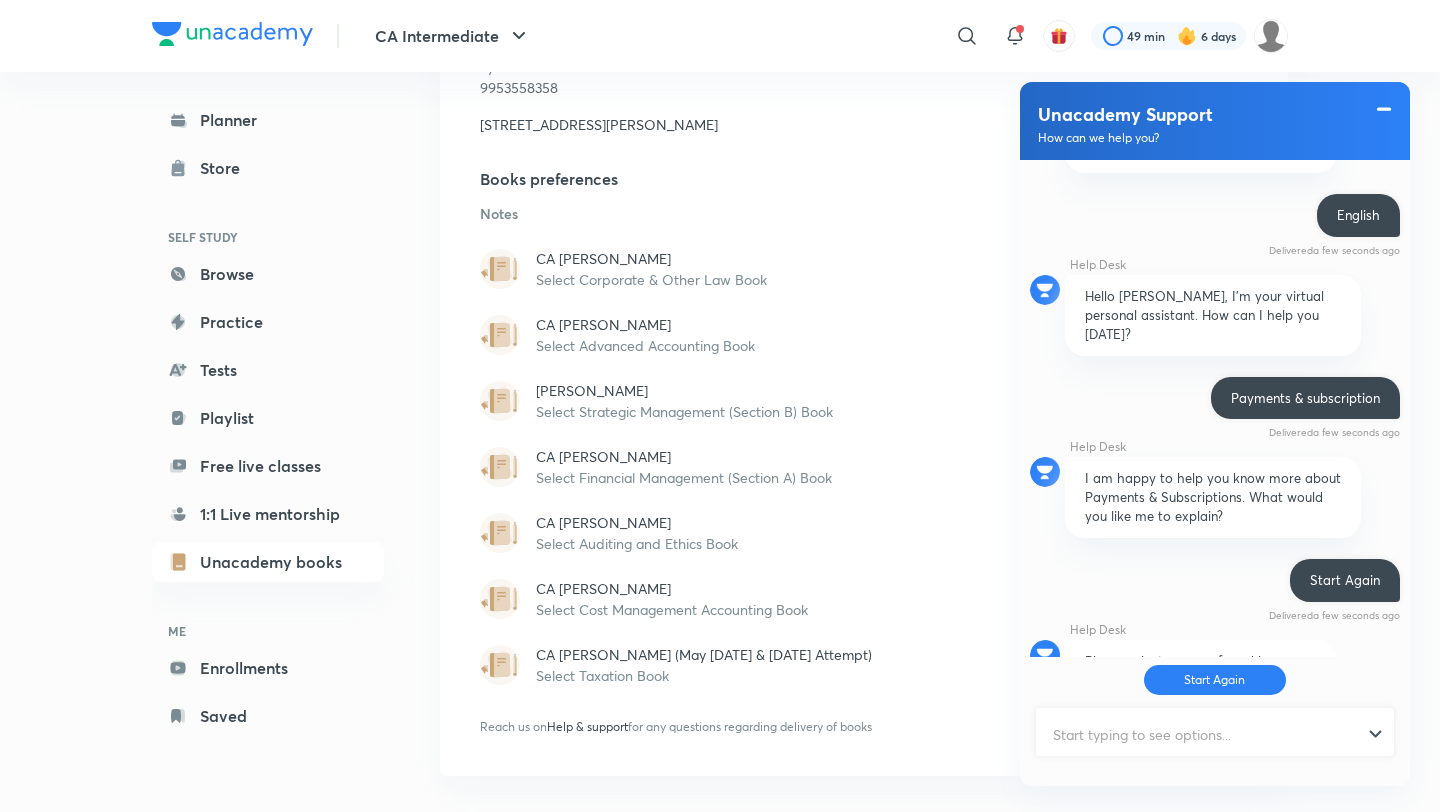 click at bounding box center [1384, 109] 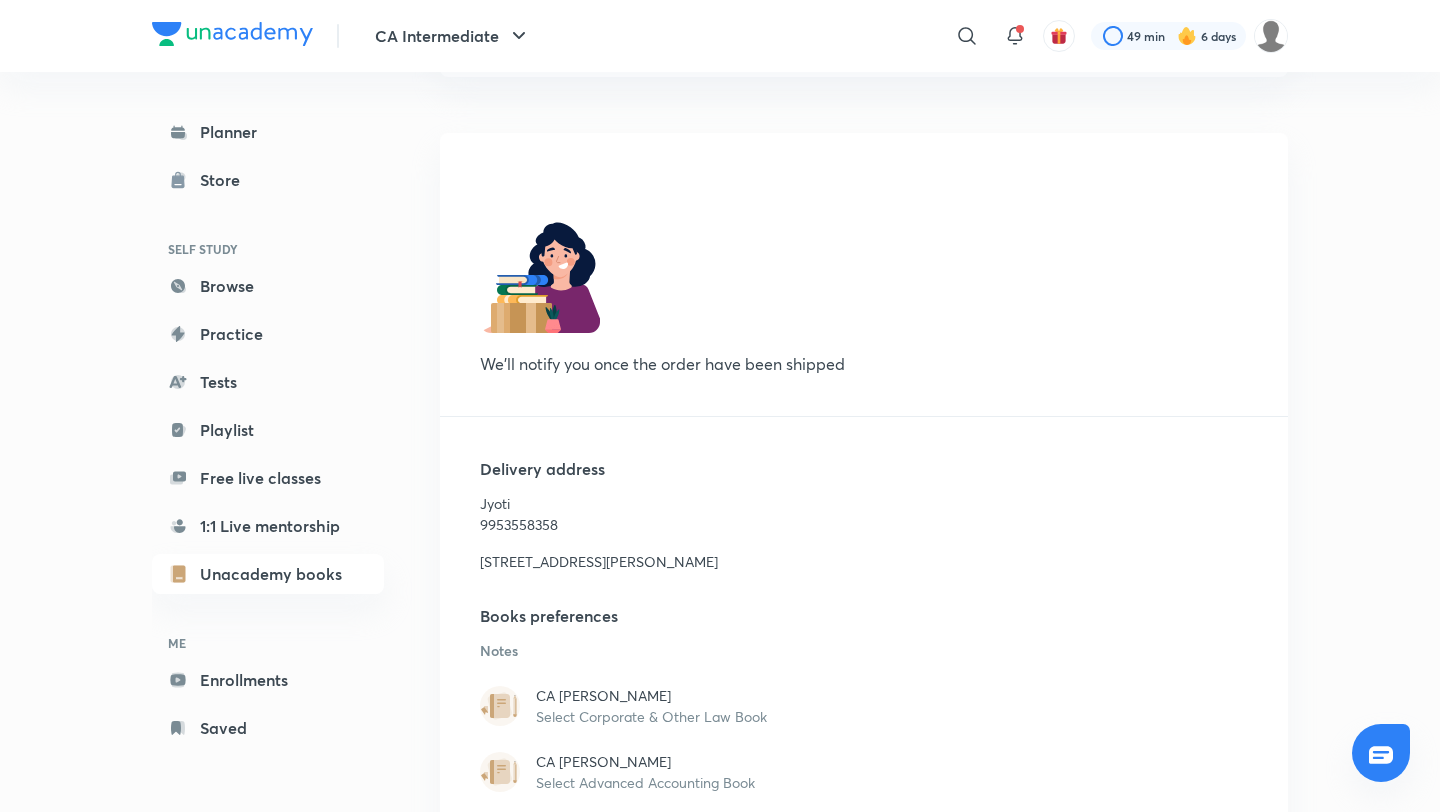 scroll, scrollTop: 199, scrollLeft: 0, axis: vertical 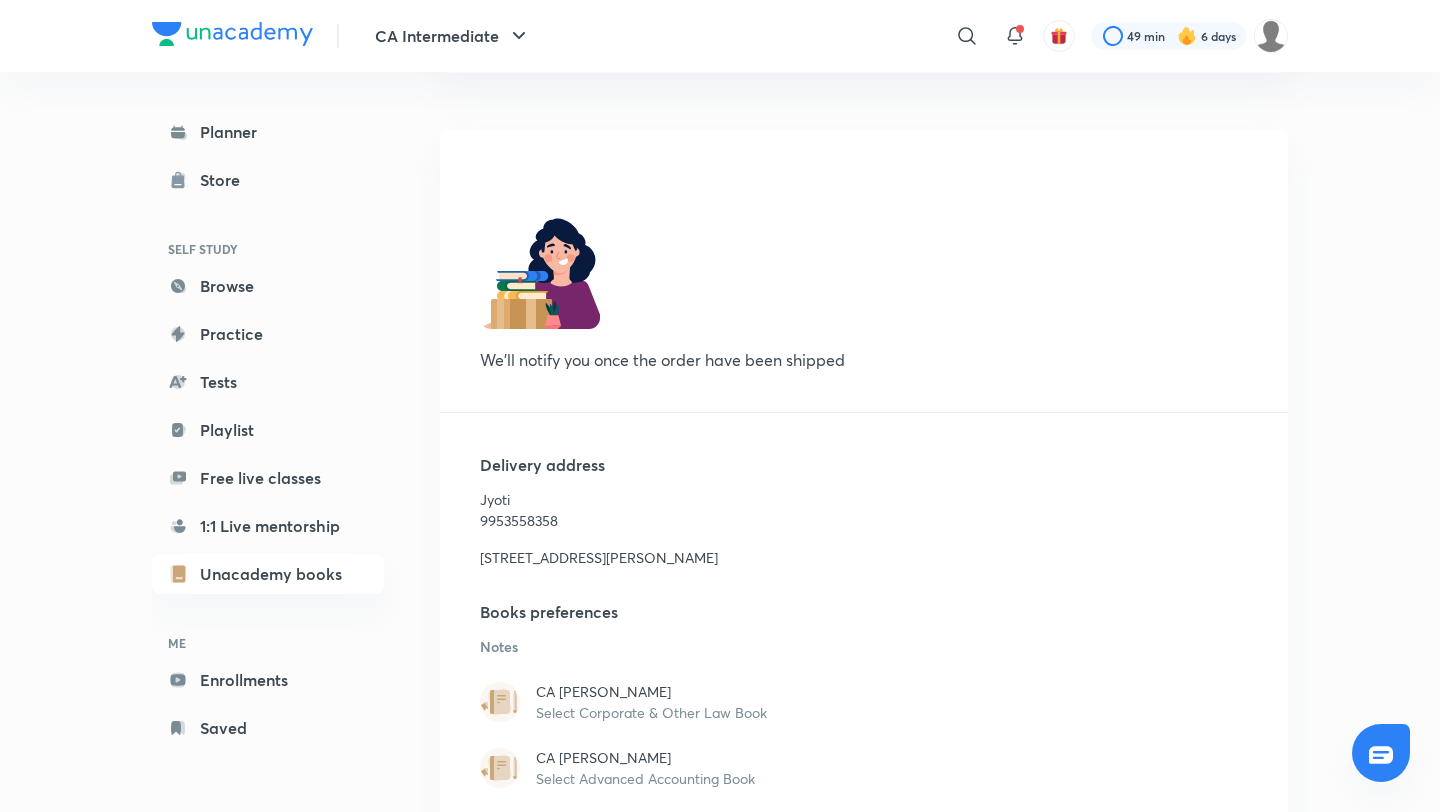 click on "We’ll notify you once the order have been shipped" at bounding box center [740, 270] 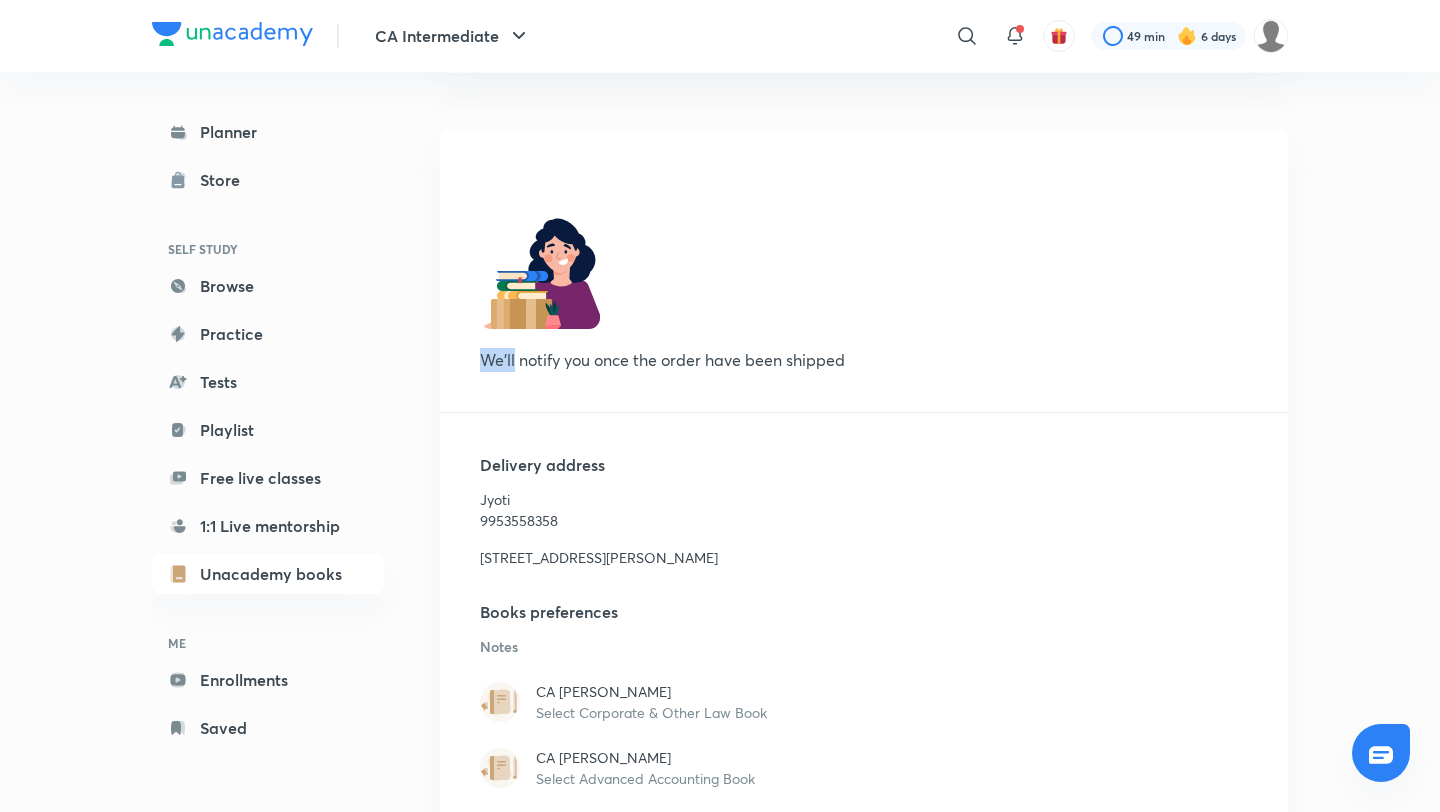 click on "We’ll notify you once the order have been shipped" at bounding box center [740, 270] 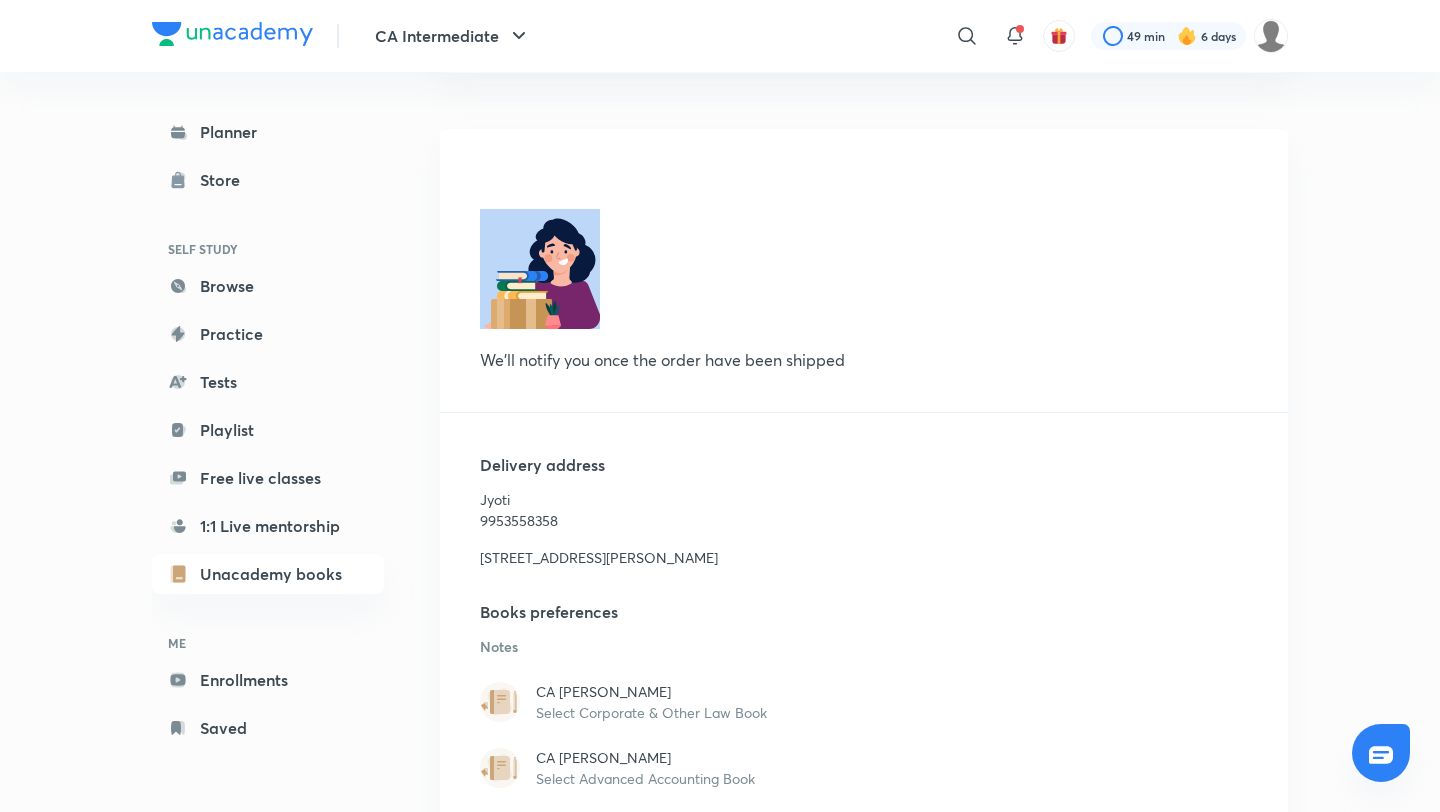 click on "We’ll notify you once the order have been shipped" at bounding box center (740, 270) 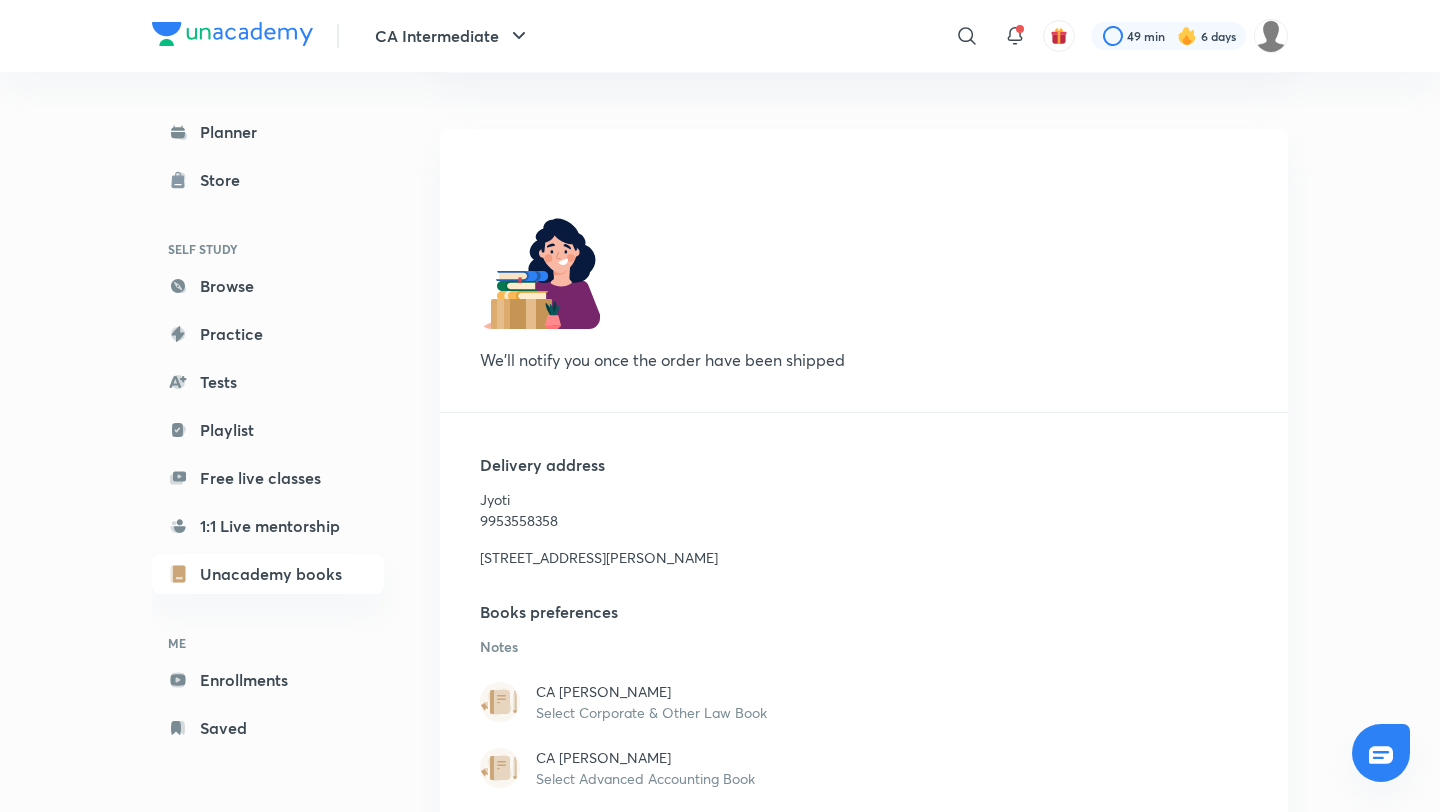 click on "We’ll notify you once the order have been shipped" at bounding box center (740, 270) 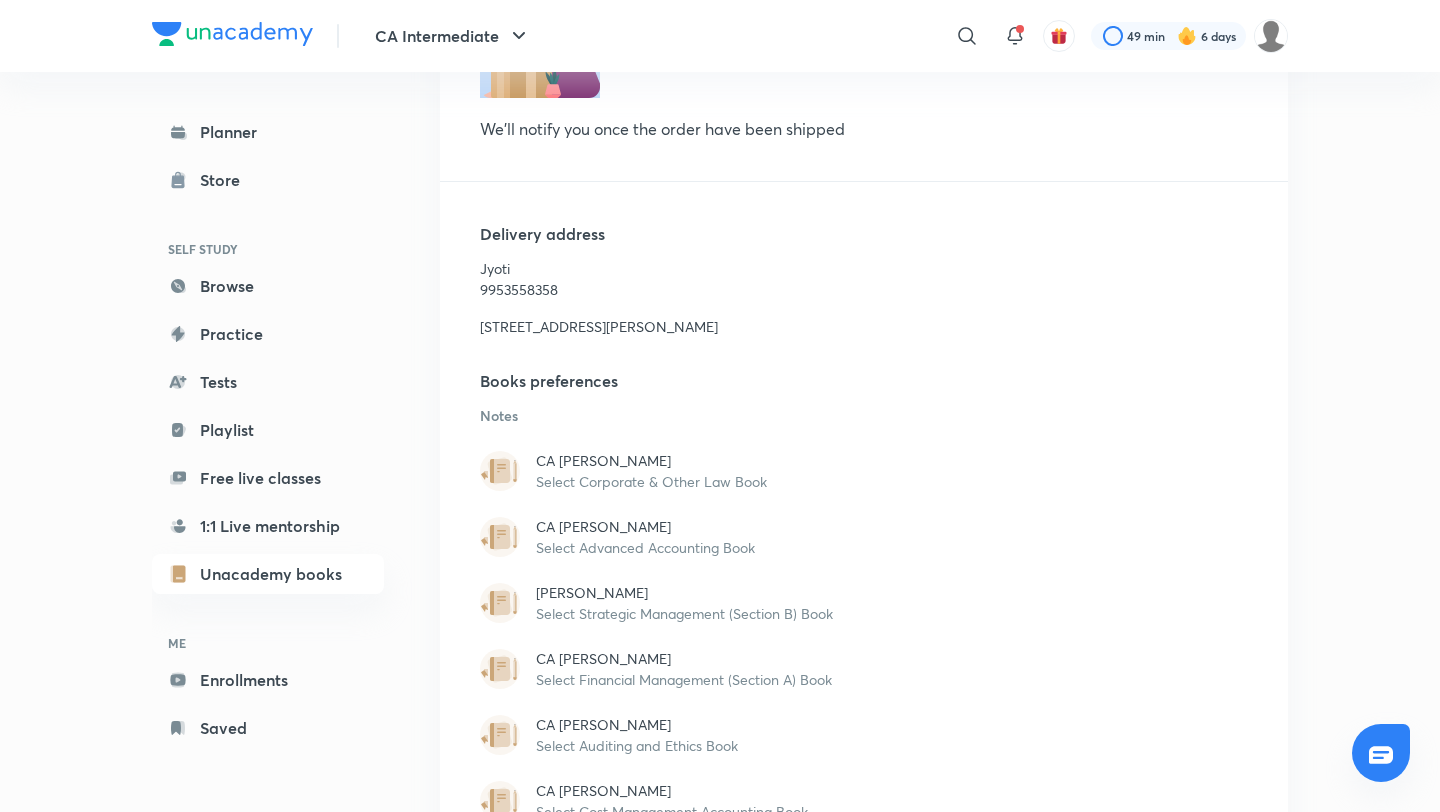 scroll, scrollTop: 471, scrollLeft: 0, axis: vertical 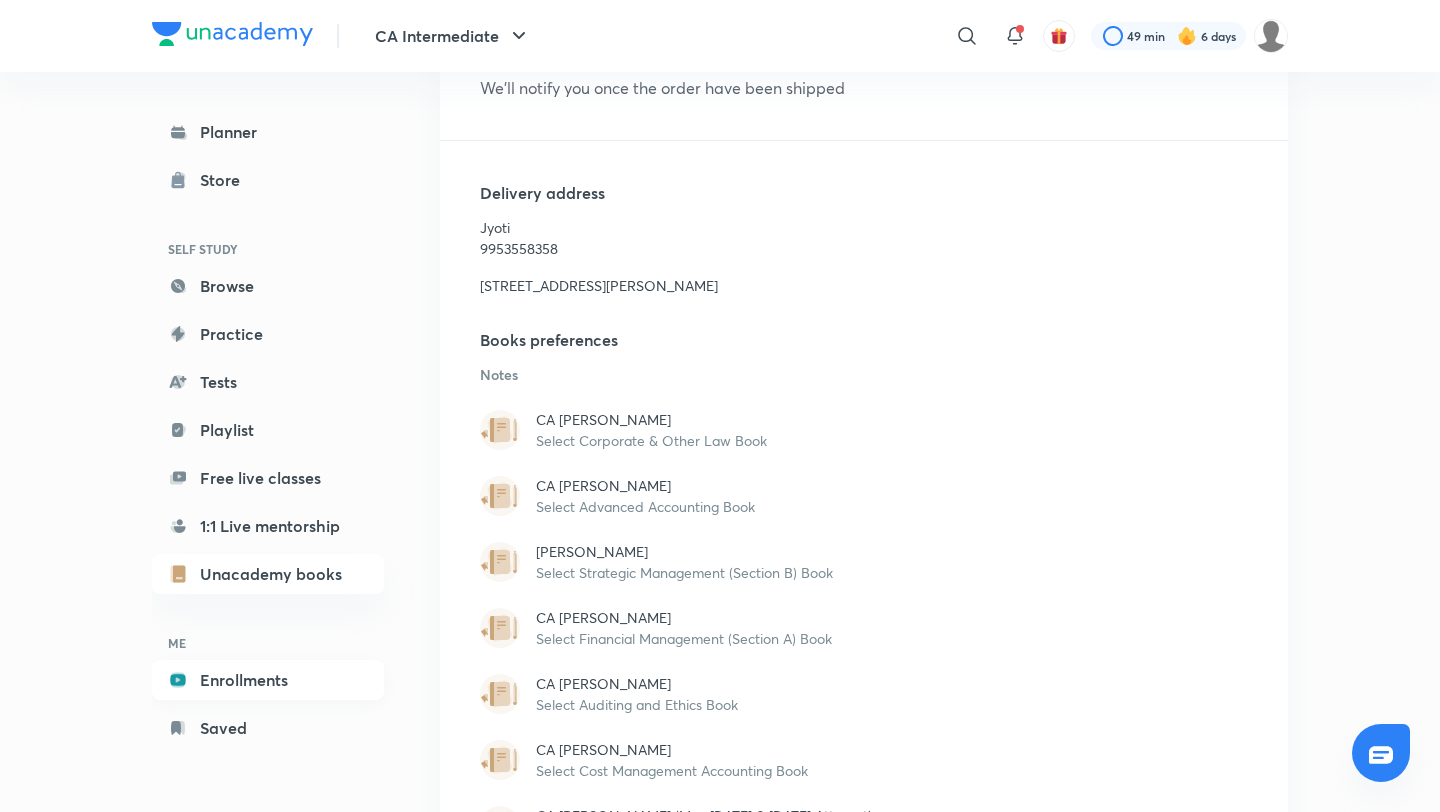 click on "Enrollments" at bounding box center [268, 680] 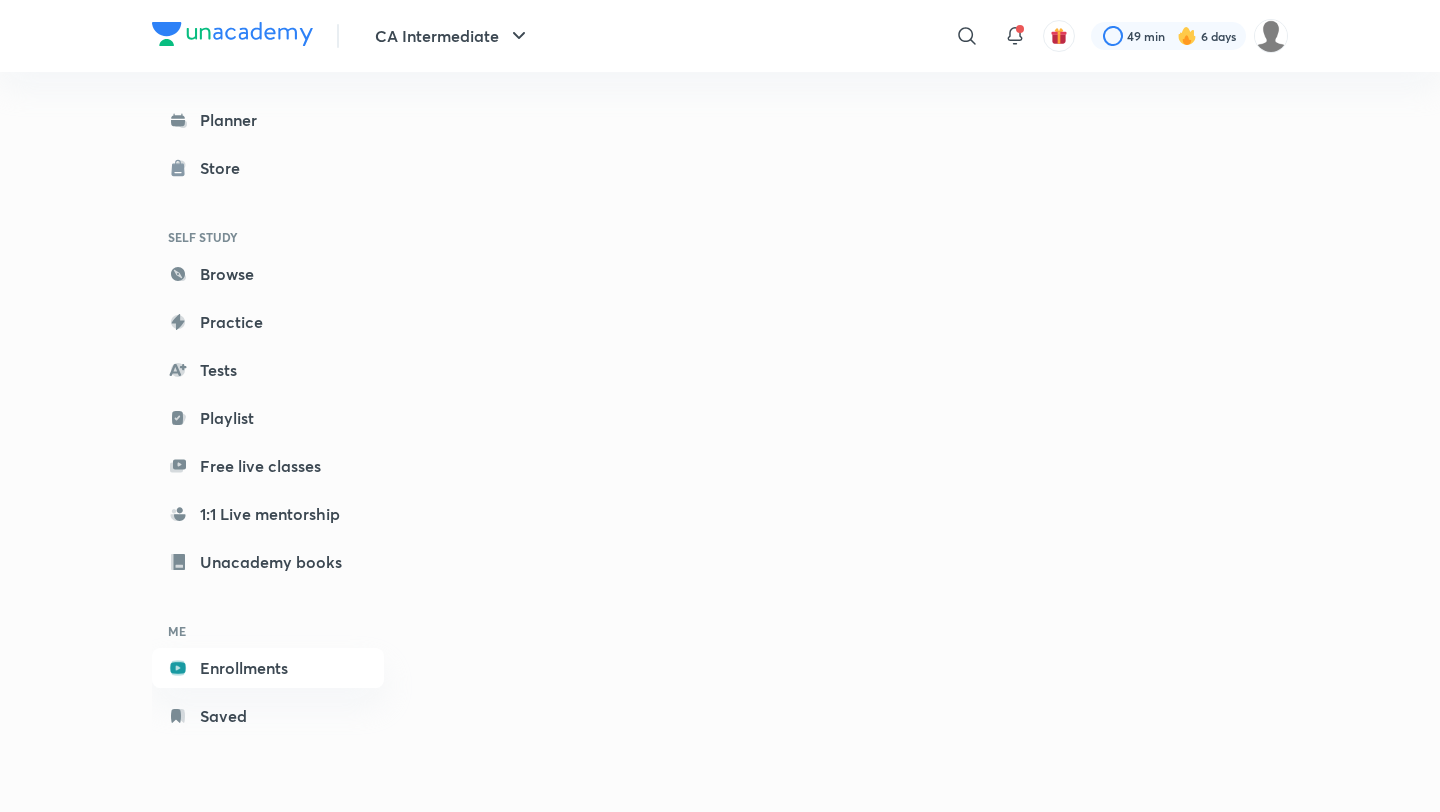 scroll, scrollTop: 0, scrollLeft: 0, axis: both 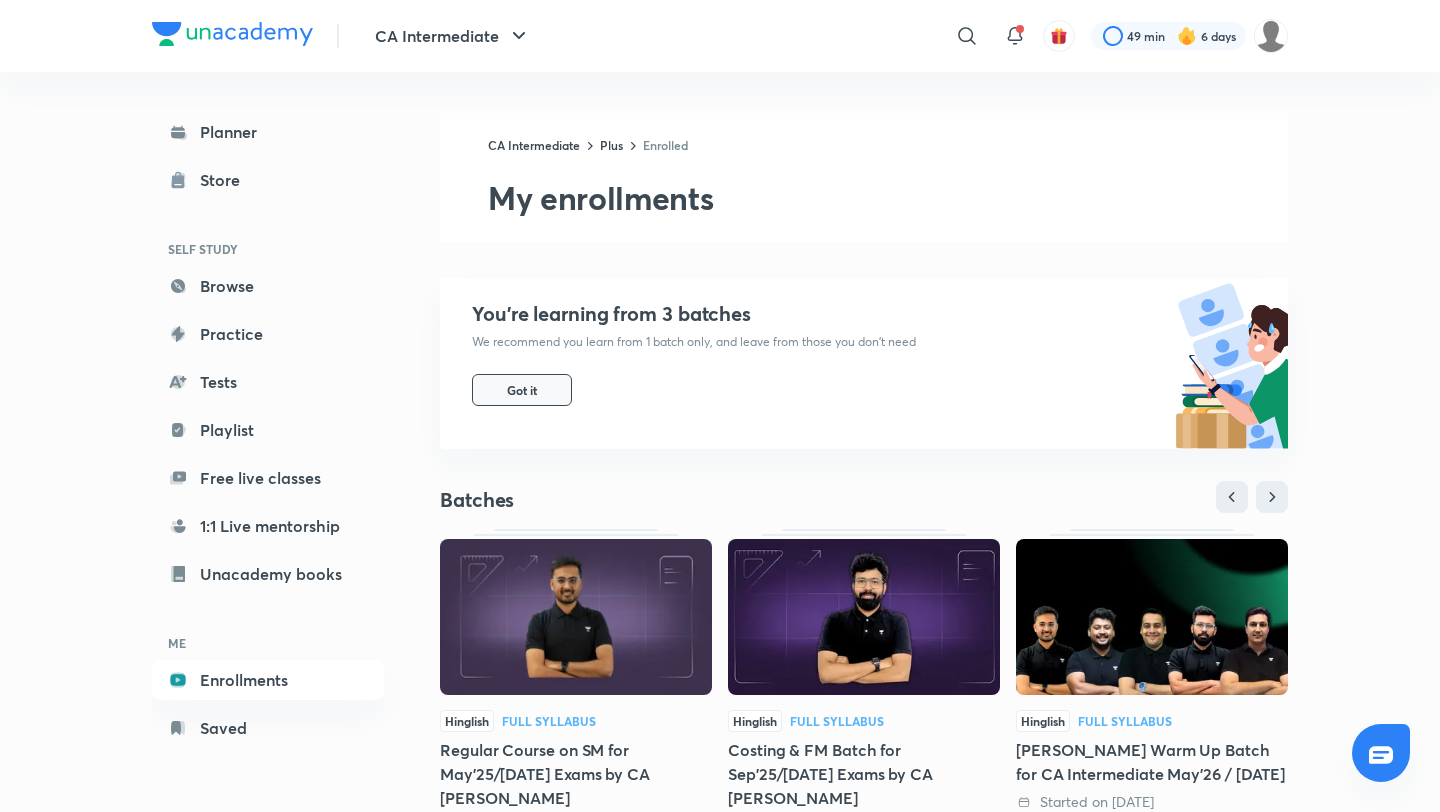 click on "Got it" at bounding box center (522, 390) 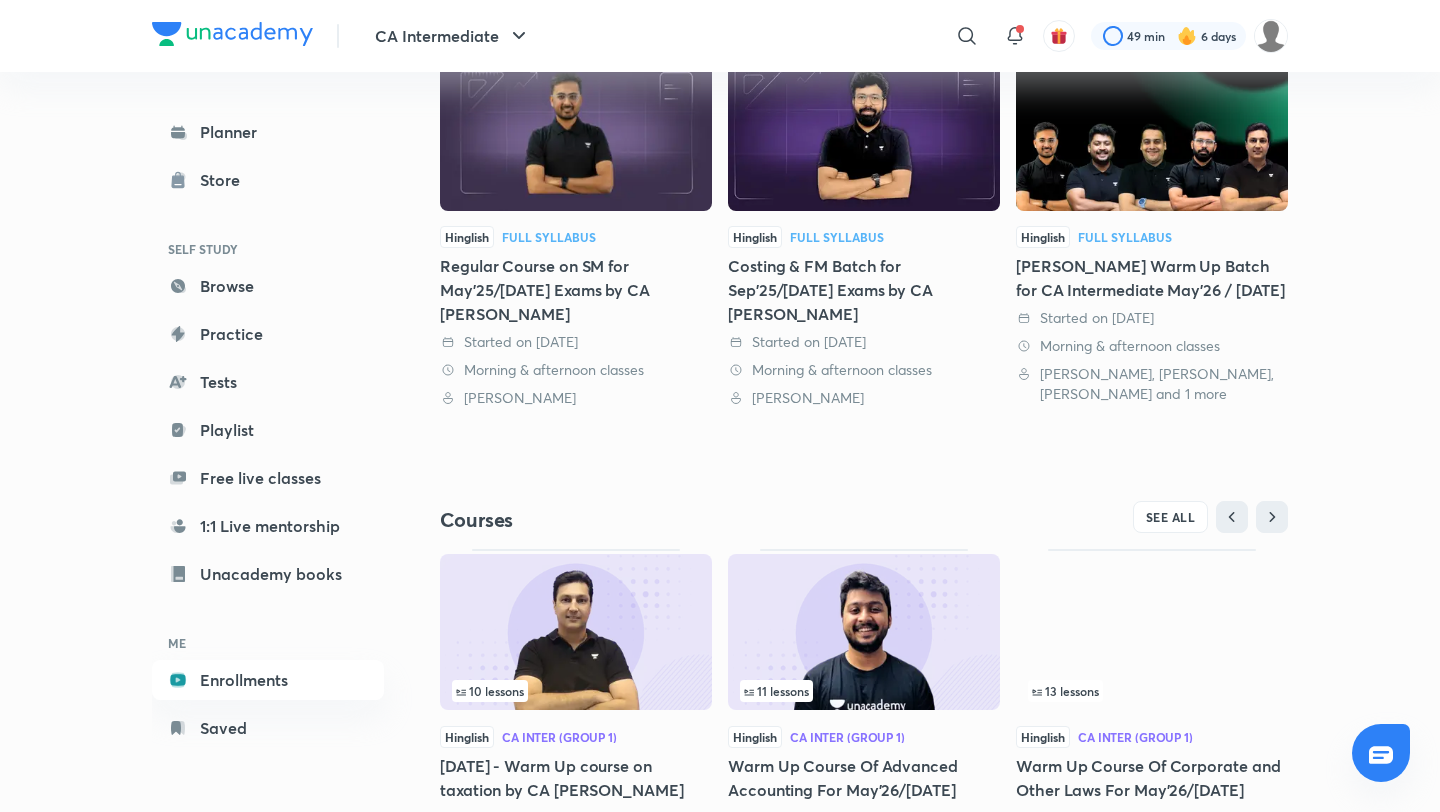 scroll, scrollTop: 0, scrollLeft: 0, axis: both 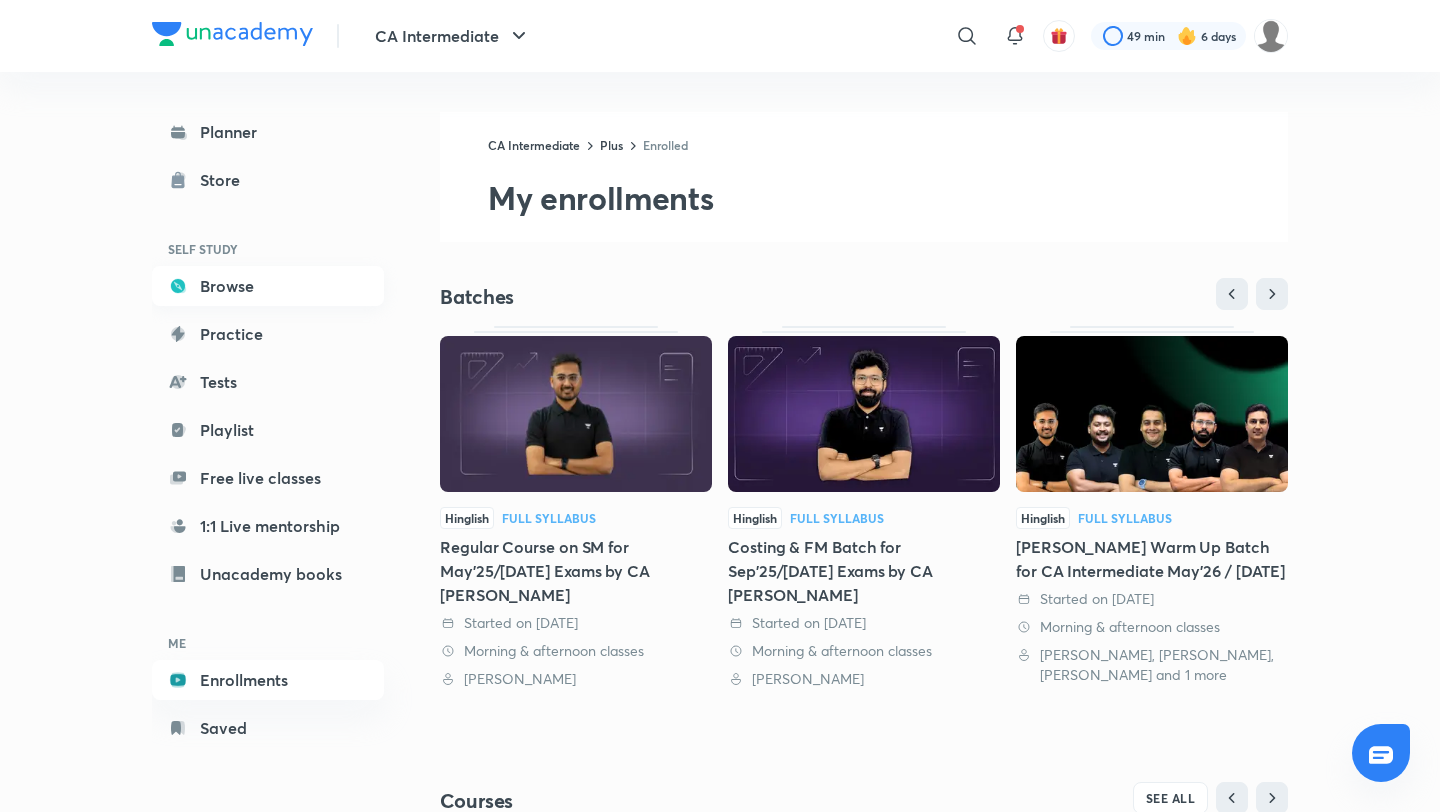 click on "Browse" at bounding box center [268, 286] 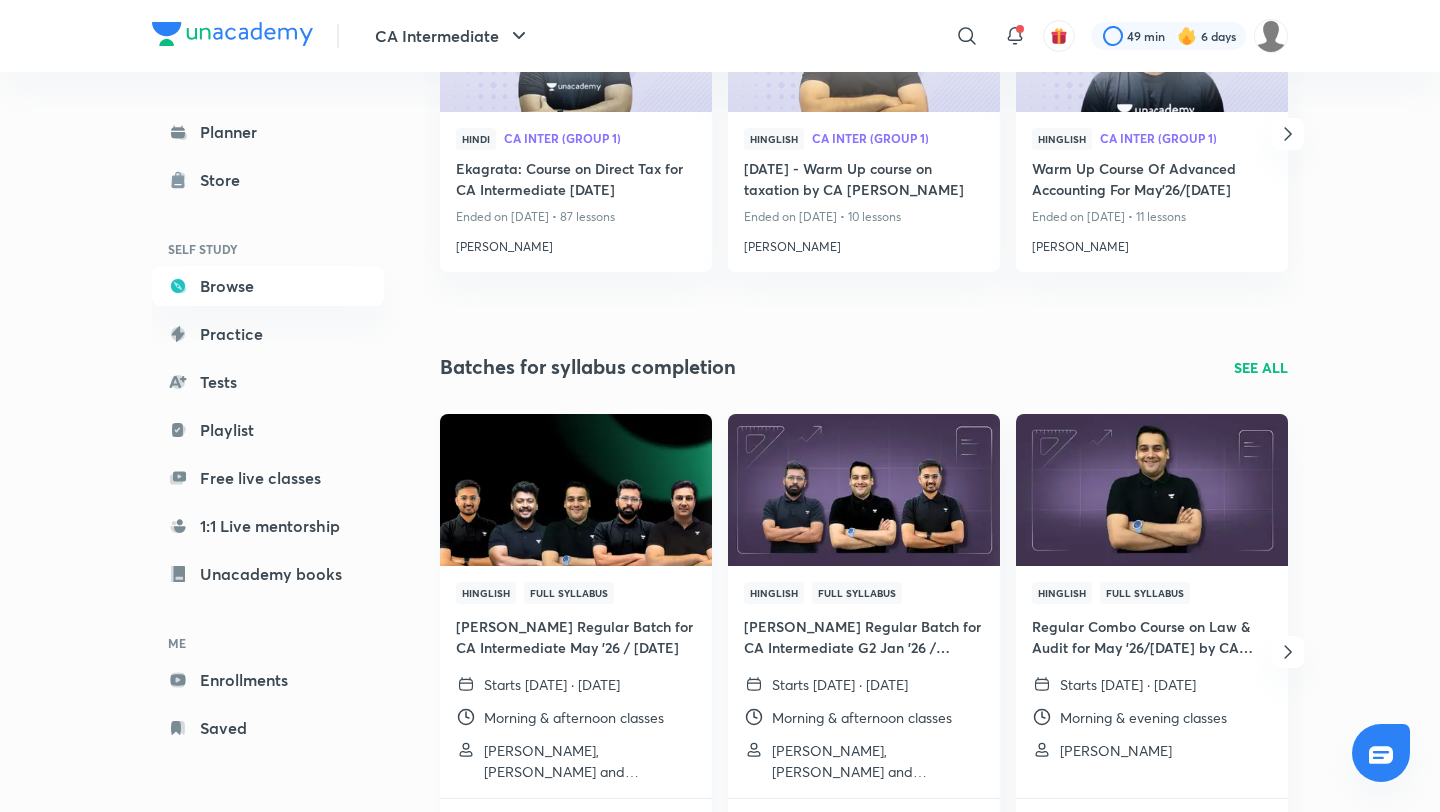 scroll, scrollTop: 405, scrollLeft: 0, axis: vertical 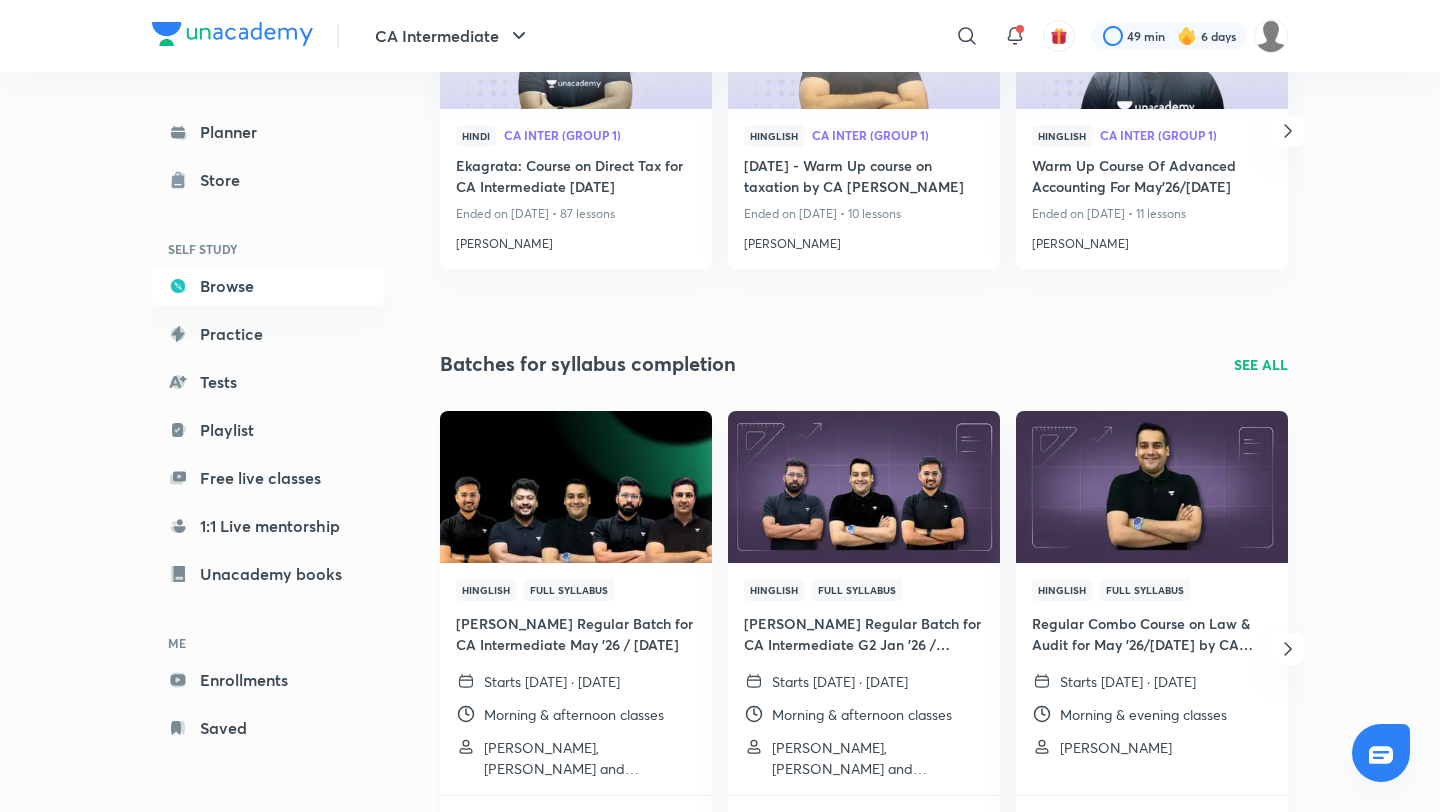 click at bounding box center (575, 486) 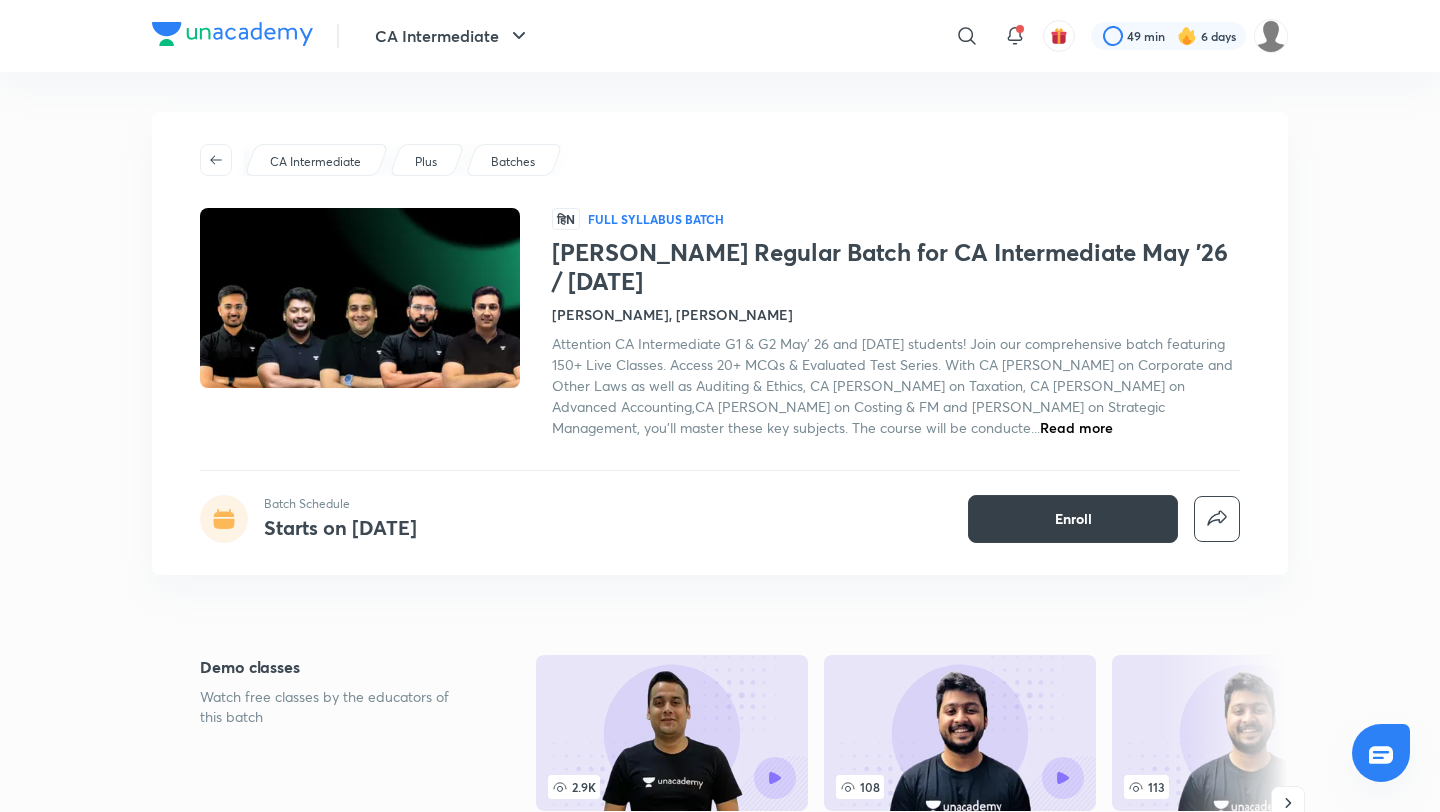 click on "Enroll" at bounding box center [1073, 519] 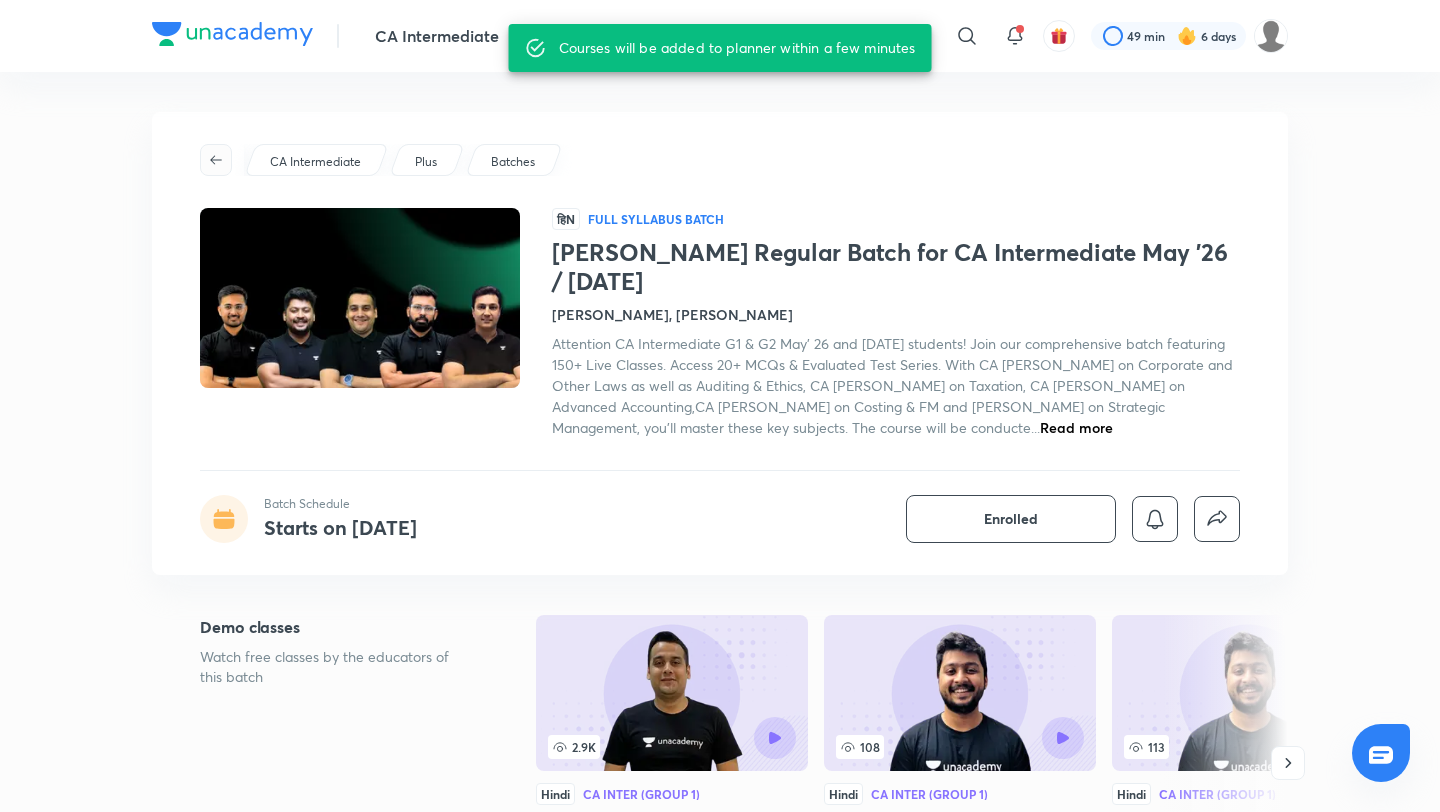 click 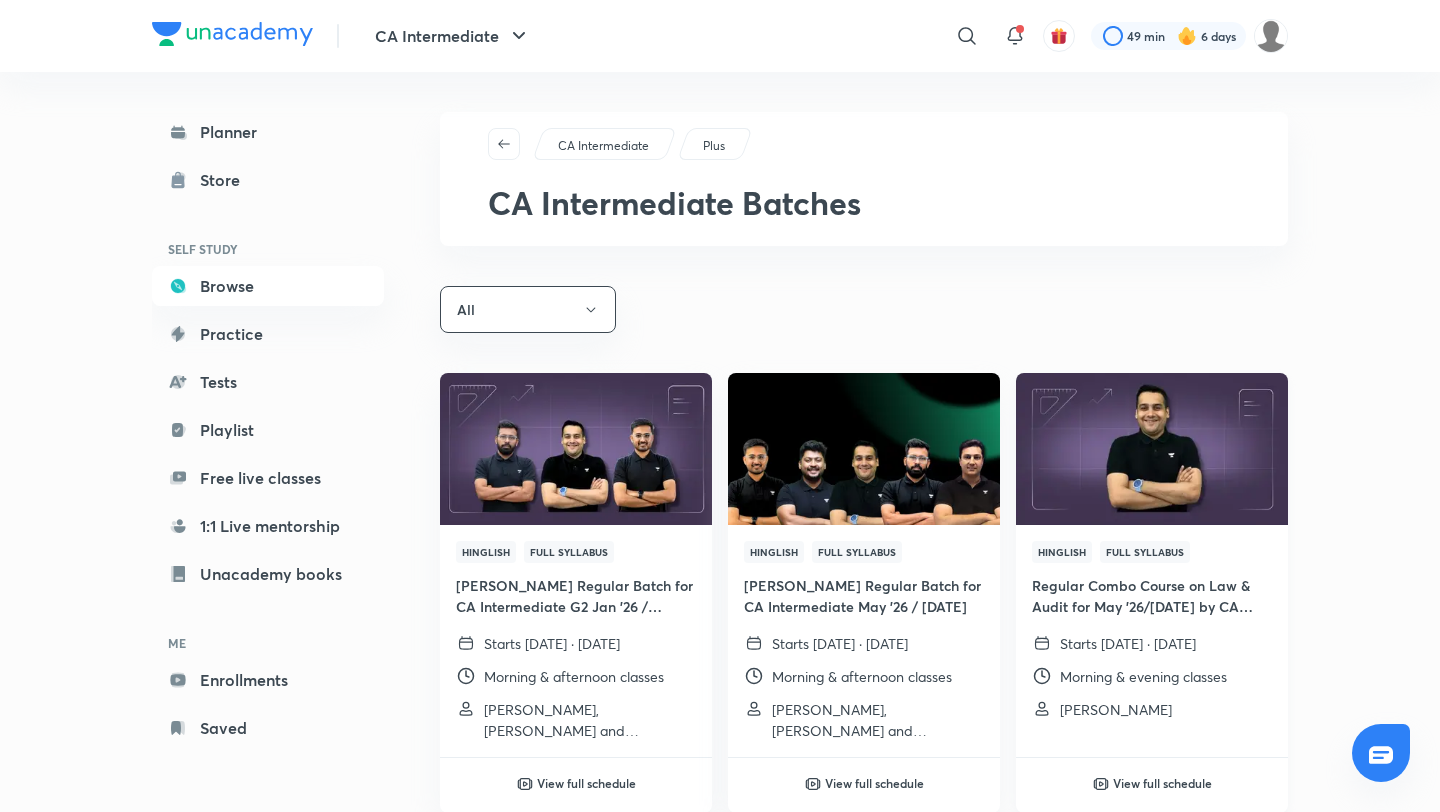click at bounding box center [1151, 449] 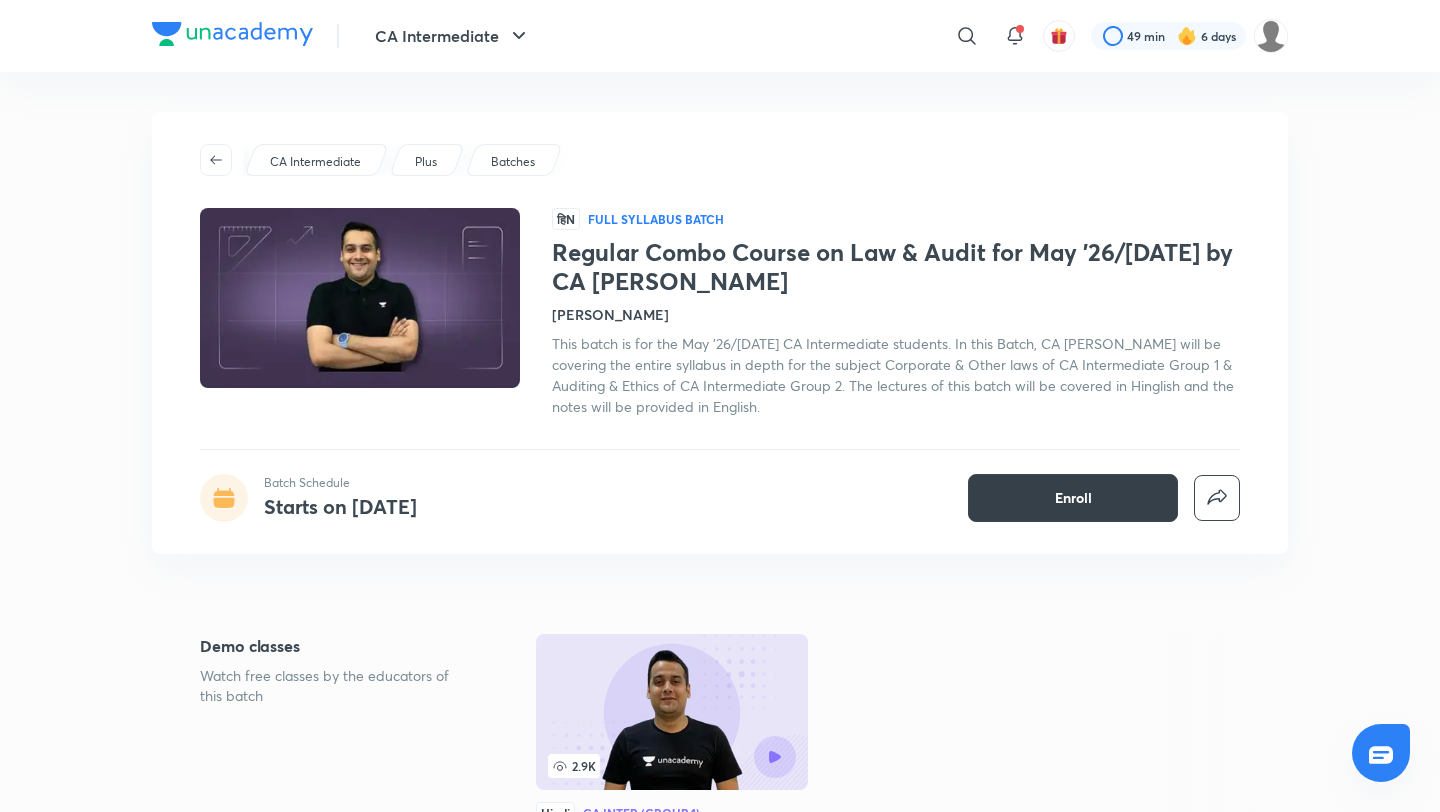 click on "Enroll" at bounding box center (1073, 498) 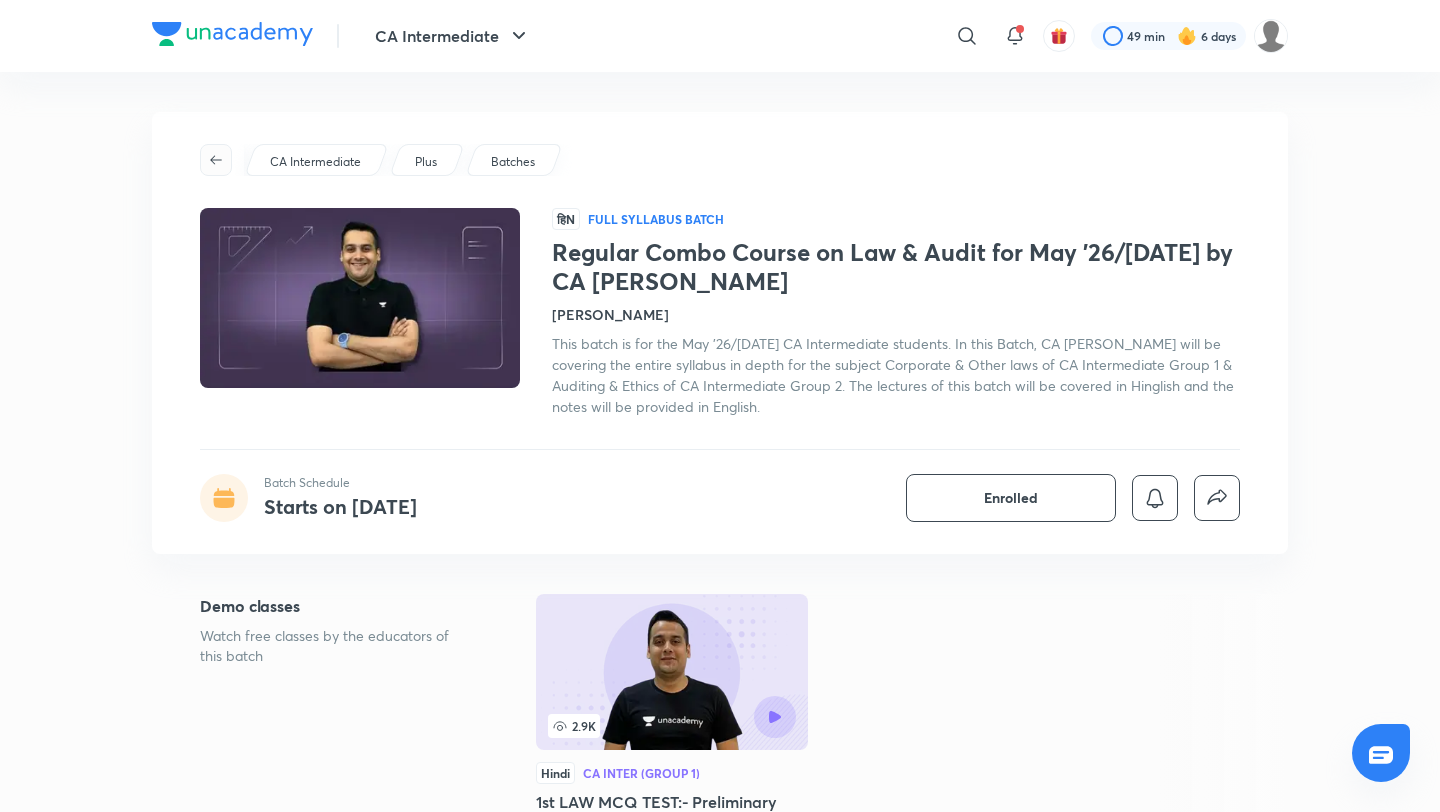click 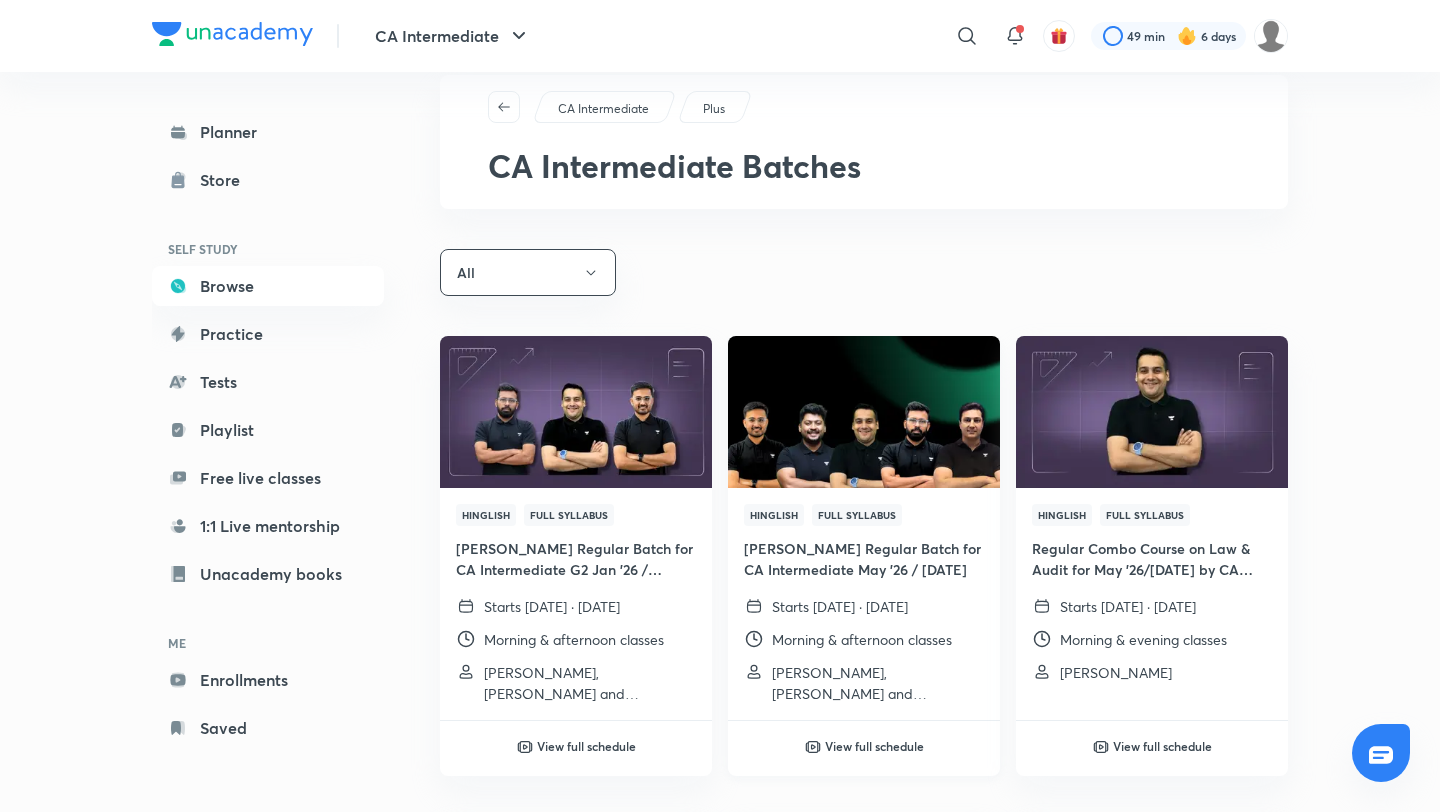 scroll, scrollTop: 48, scrollLeft: 0, axis: vertical 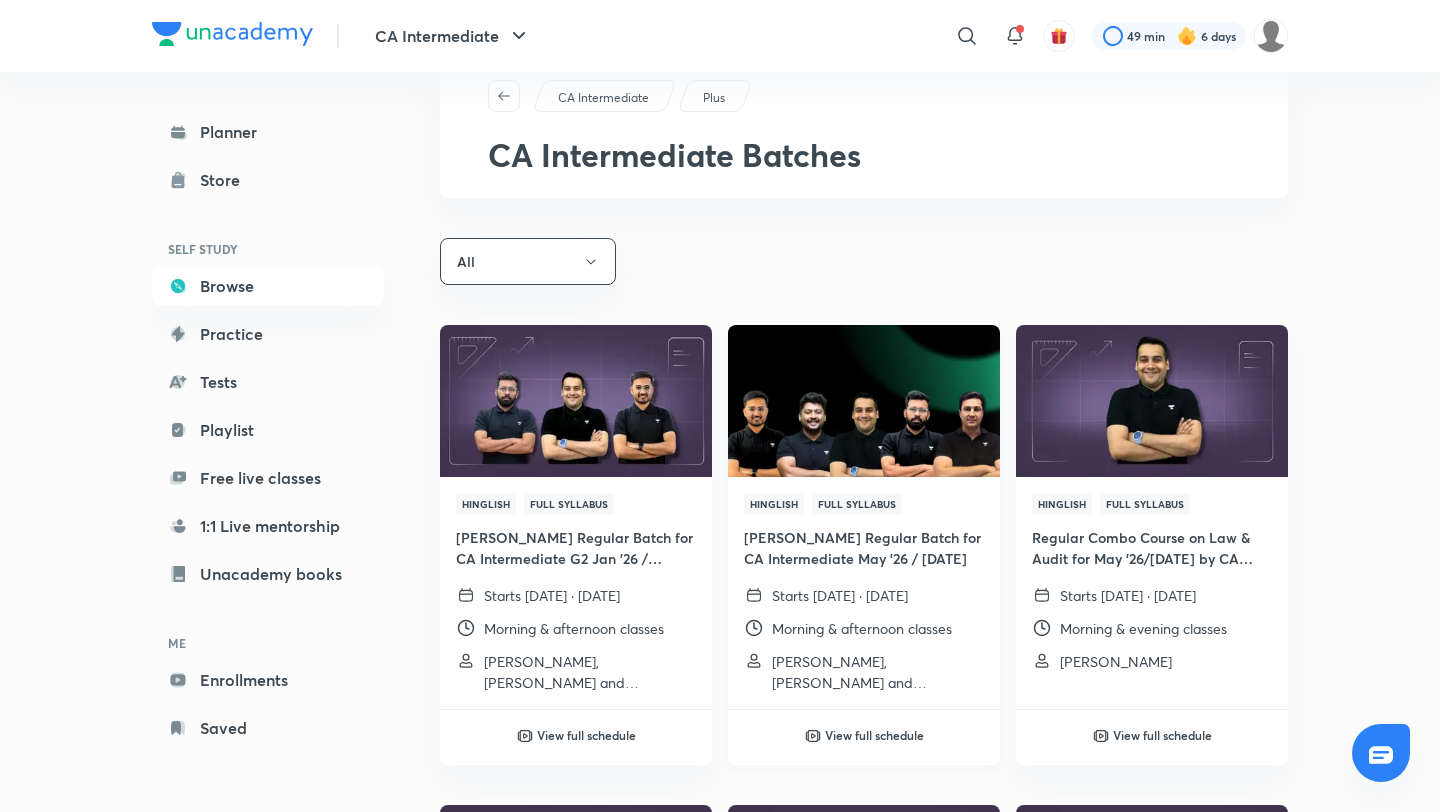 click at bounding box center (863, 401) 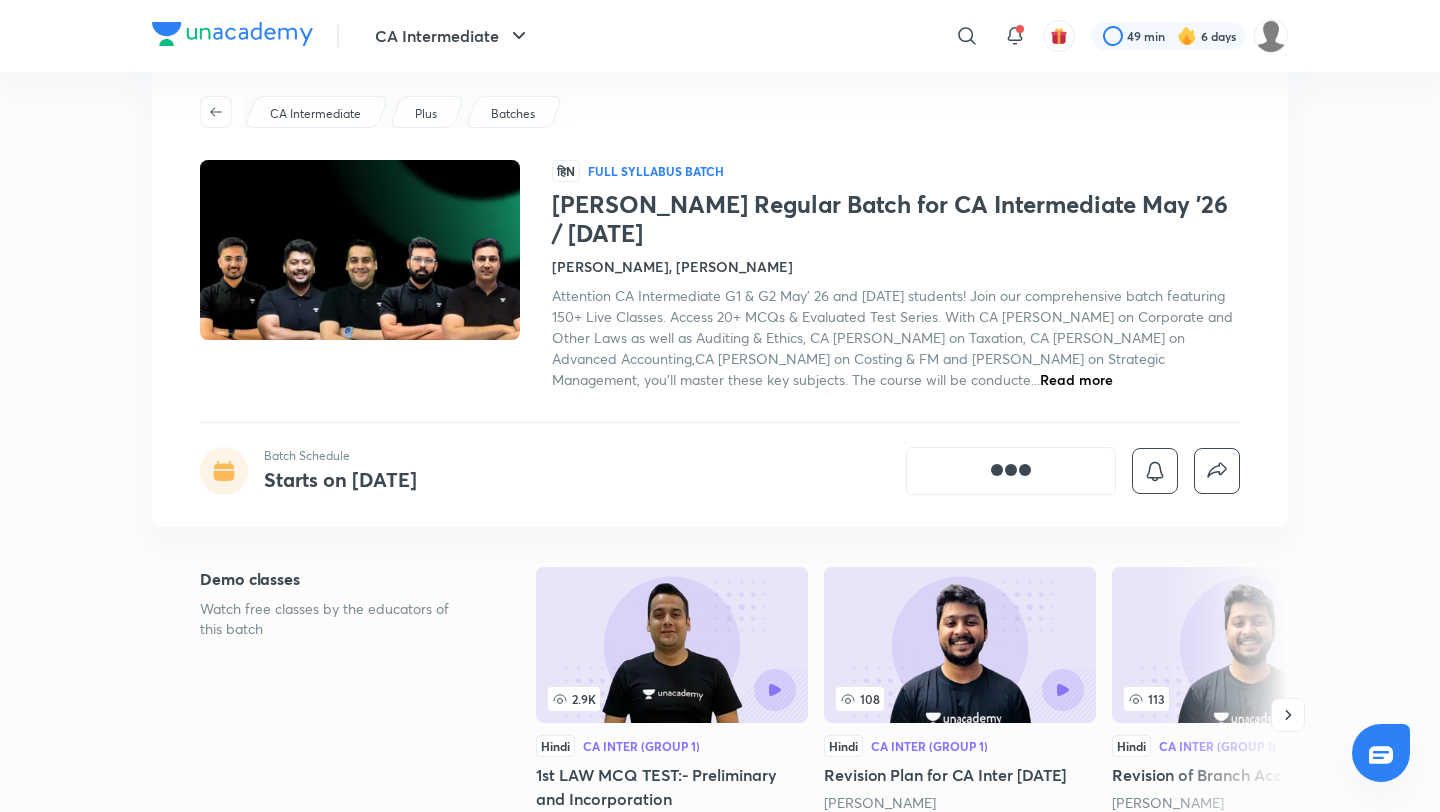 scroll, scrollTop: 0, scrollLeft: 0, axis: both 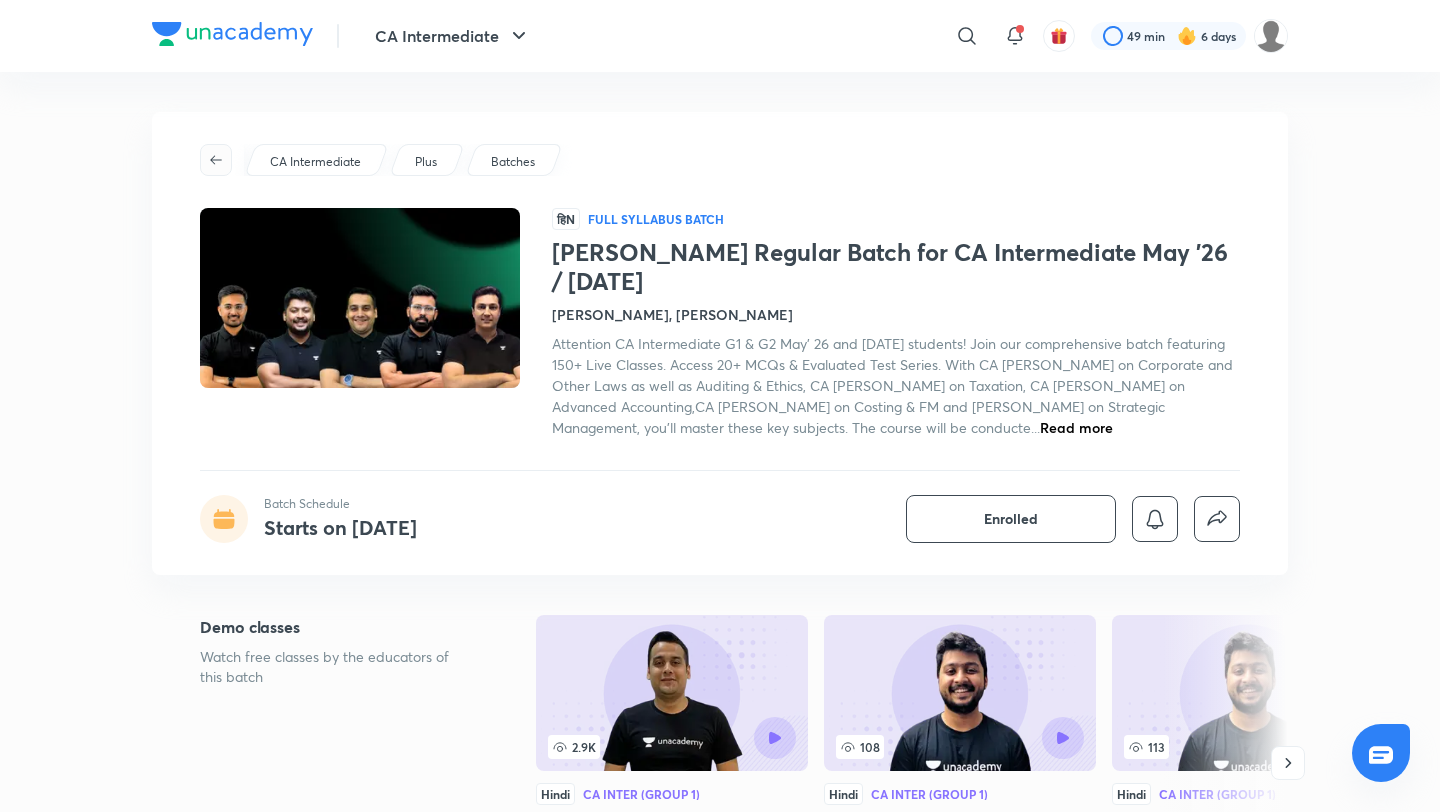 click at bounding box center [216, 160] 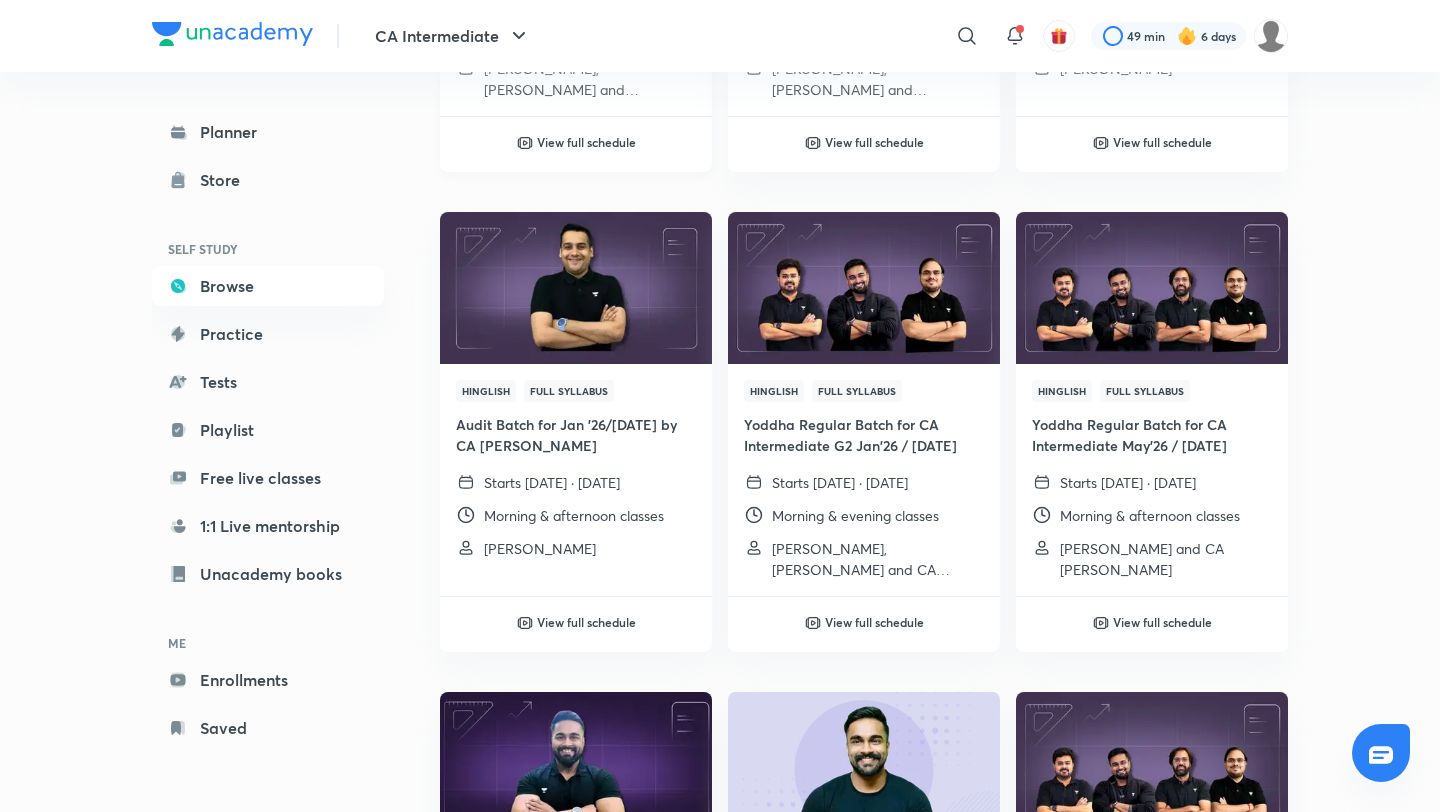 scroll, scrollTop: 624, scrollLeft: 0, axis: vertical 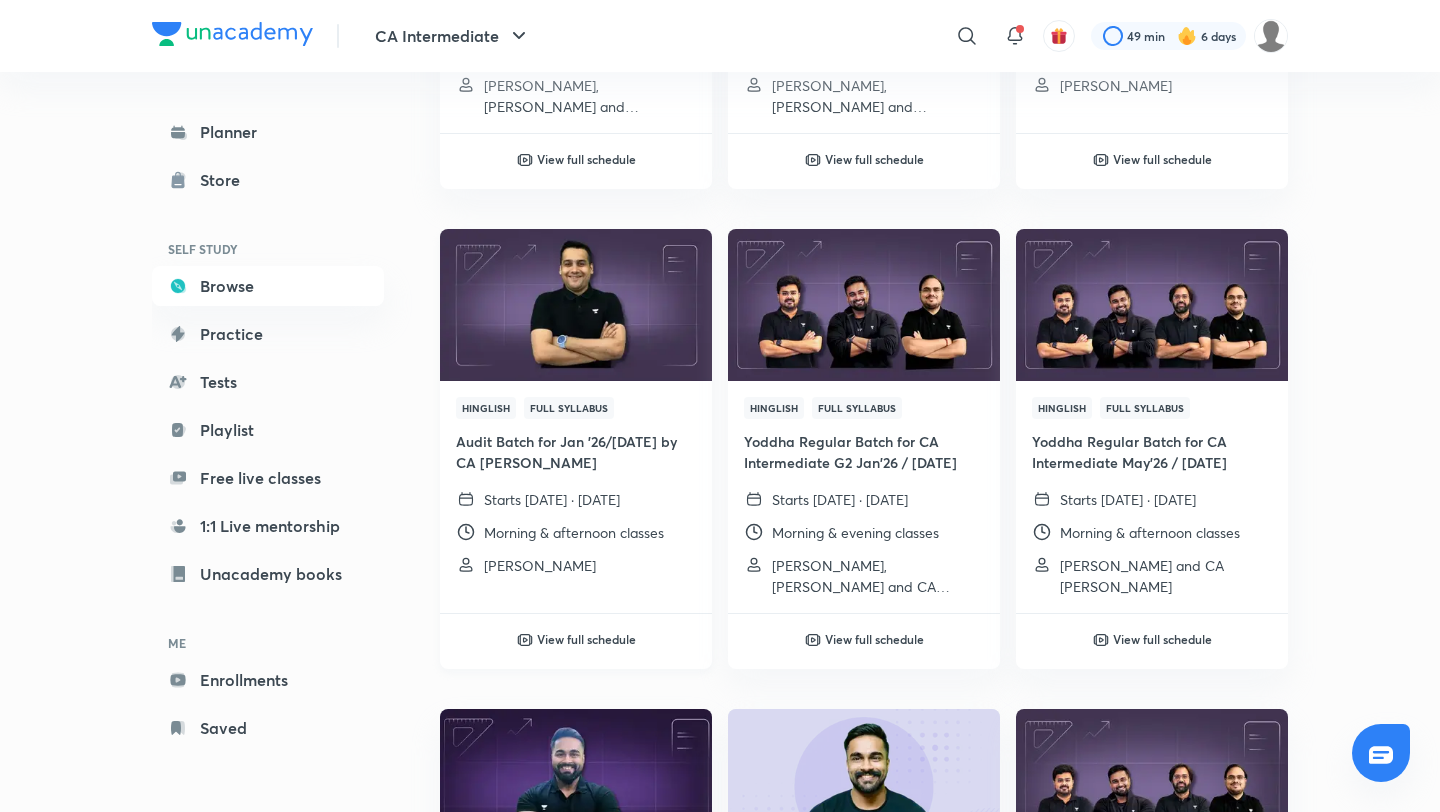 click at bounding box center (575, 305) 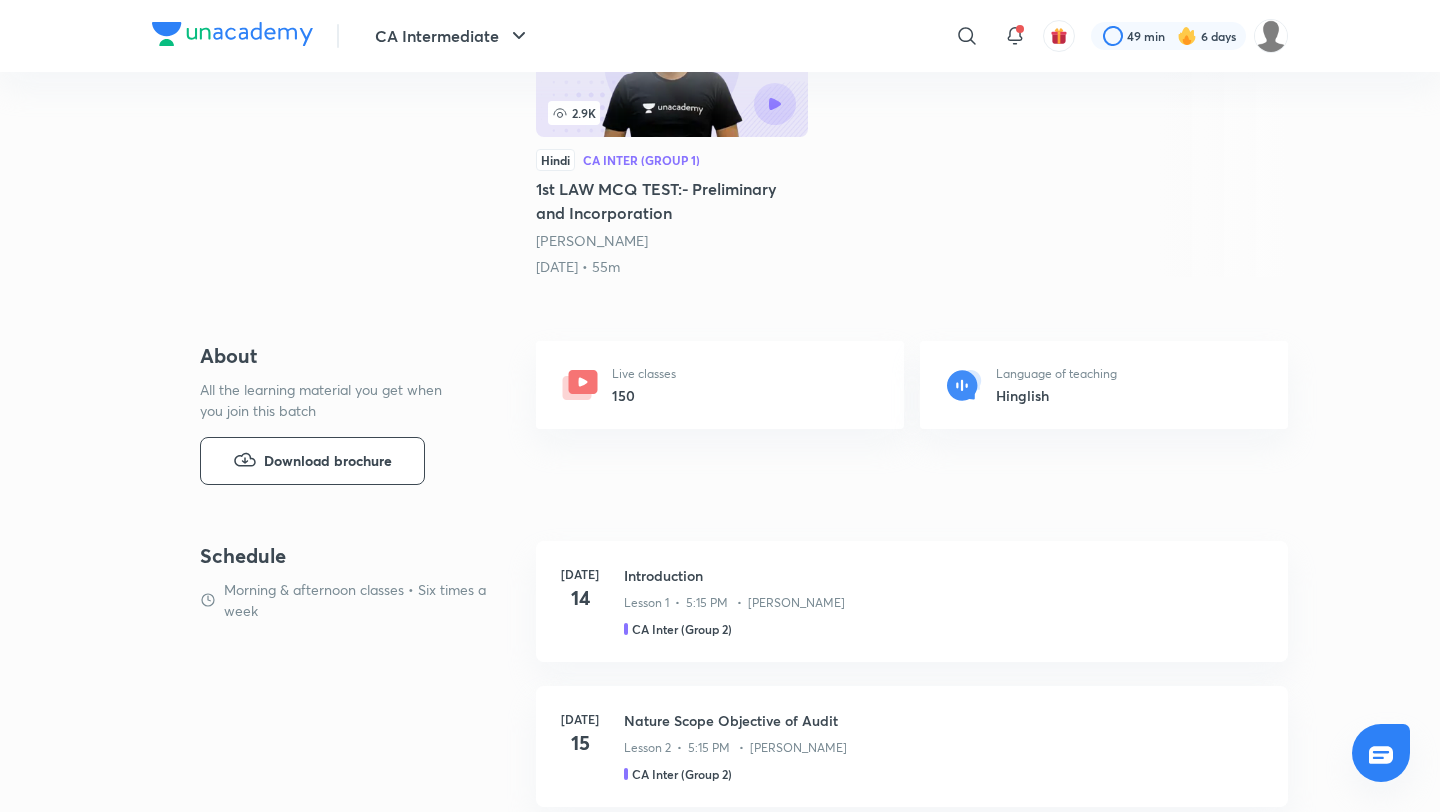 scroll, scrollTop: 0, scrollLeft: 0, axis: both 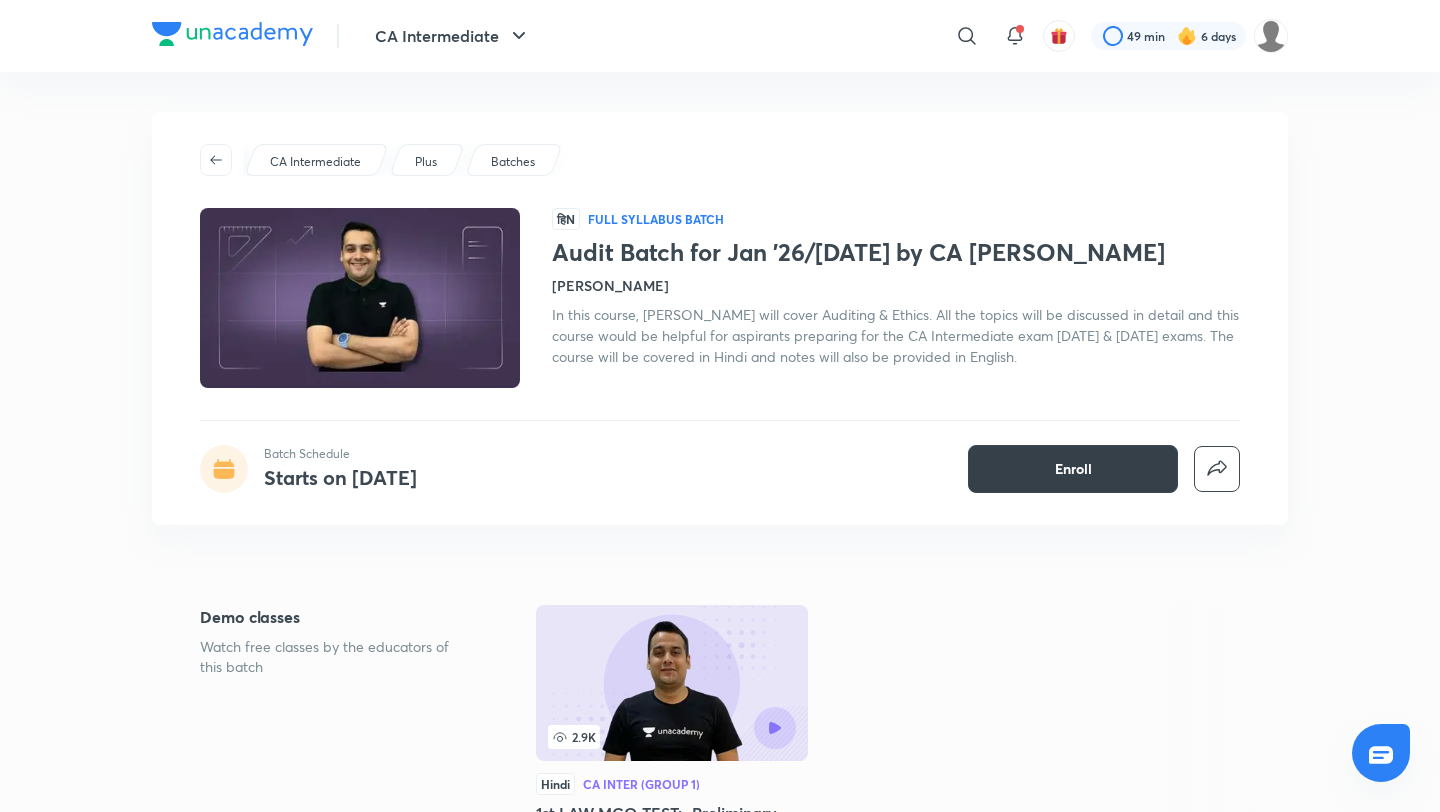 click on "Enroll" at bounding box center [1073, 469] 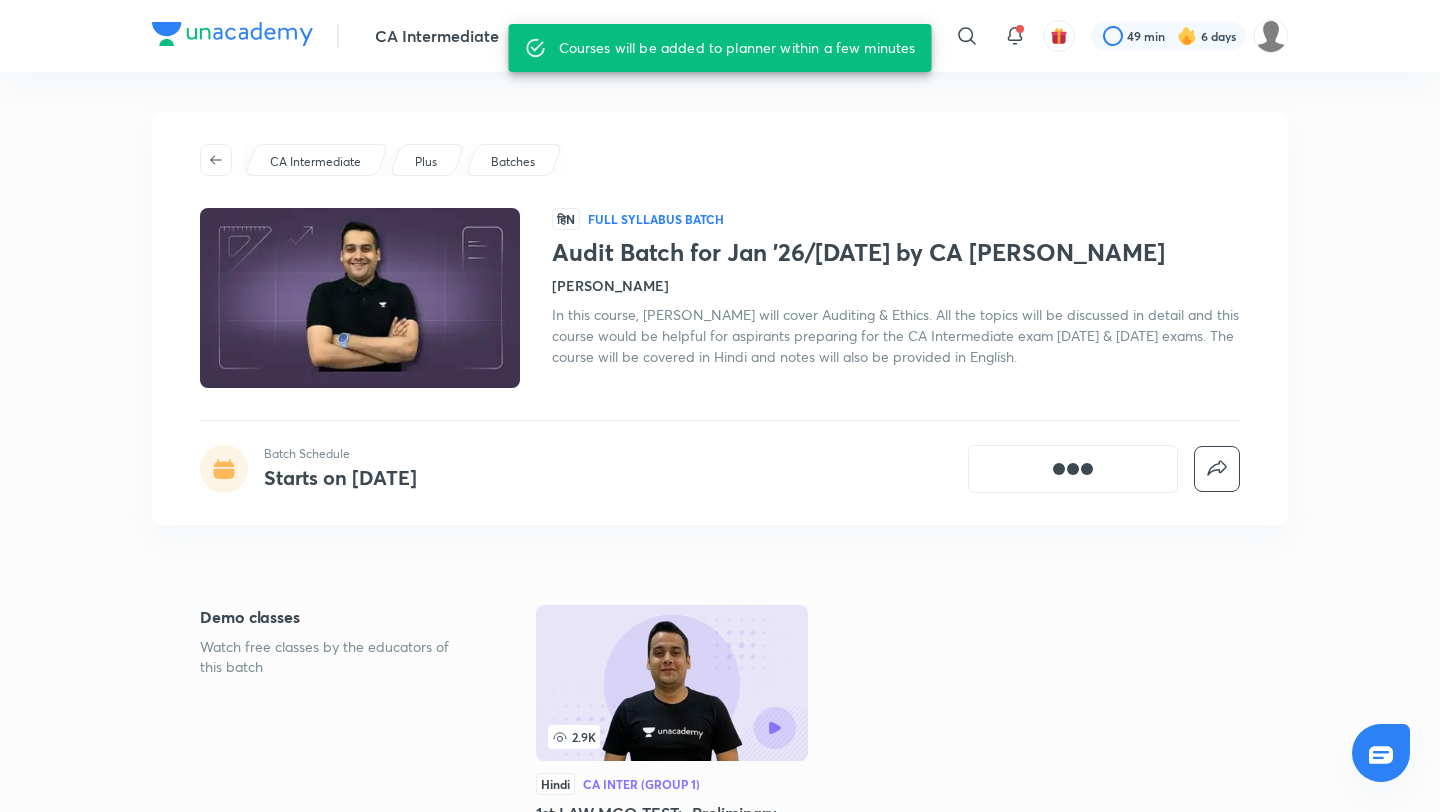 click at bounding box center [1073, 469] 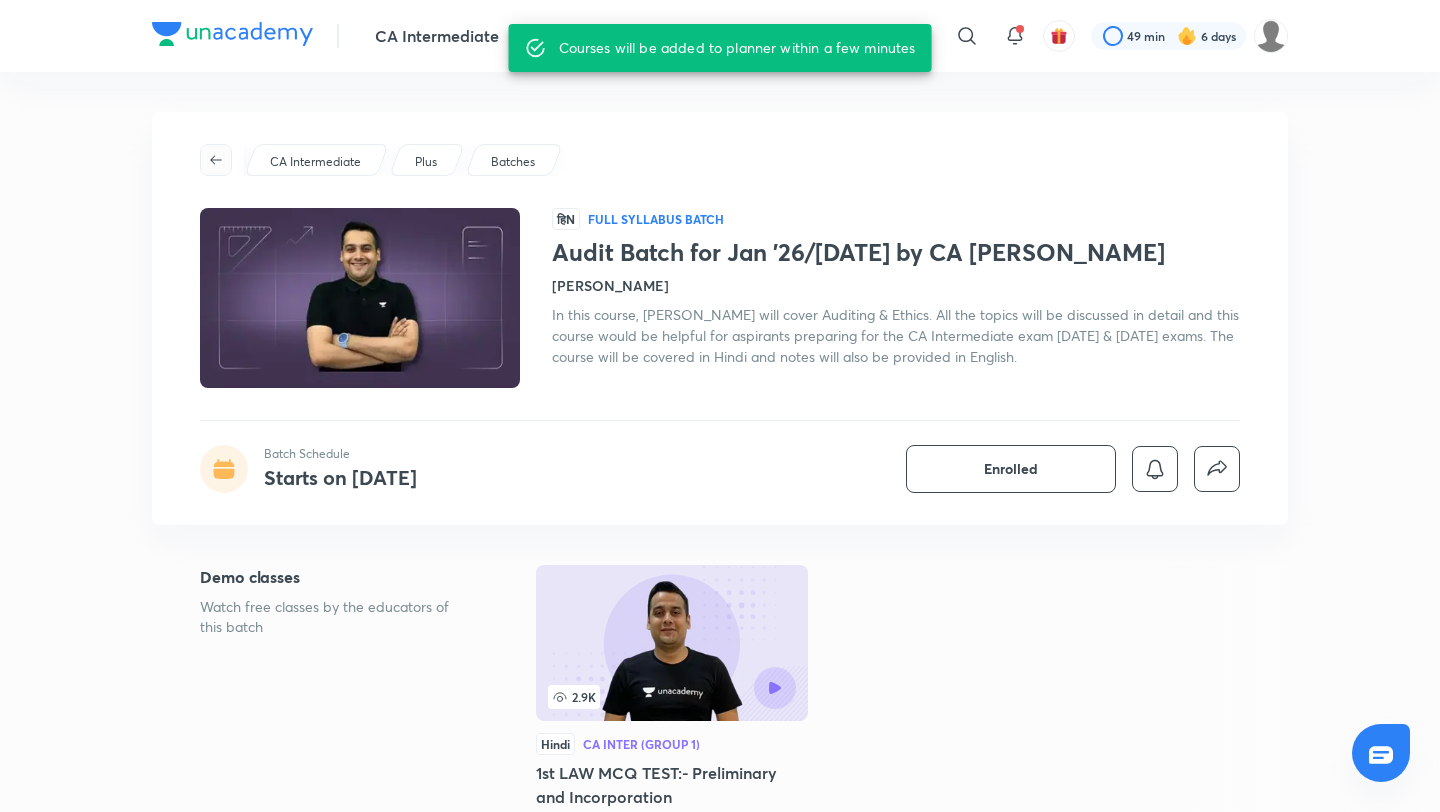 click 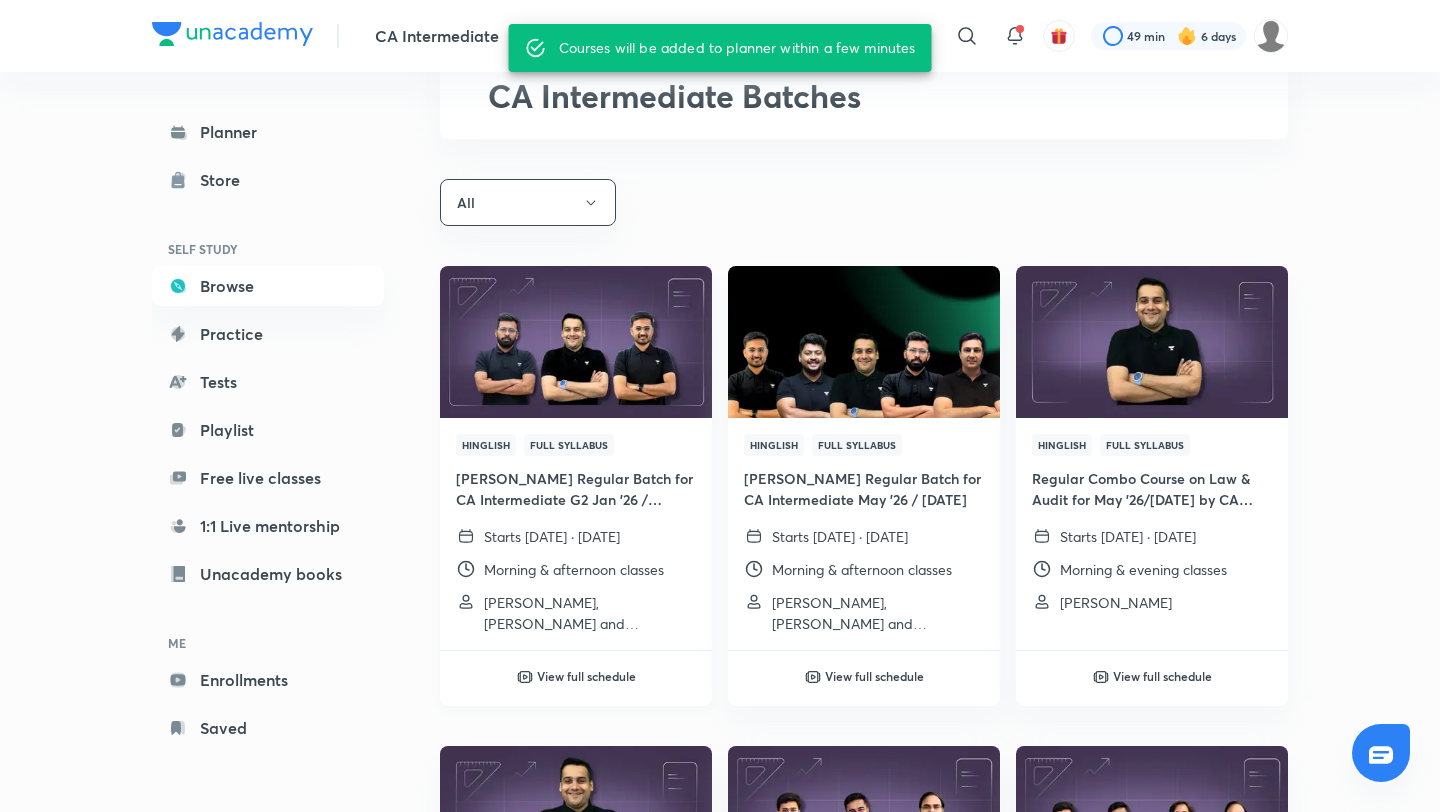 scroll, scrollTop: 111, scrollLeft: 0, axis: vertical 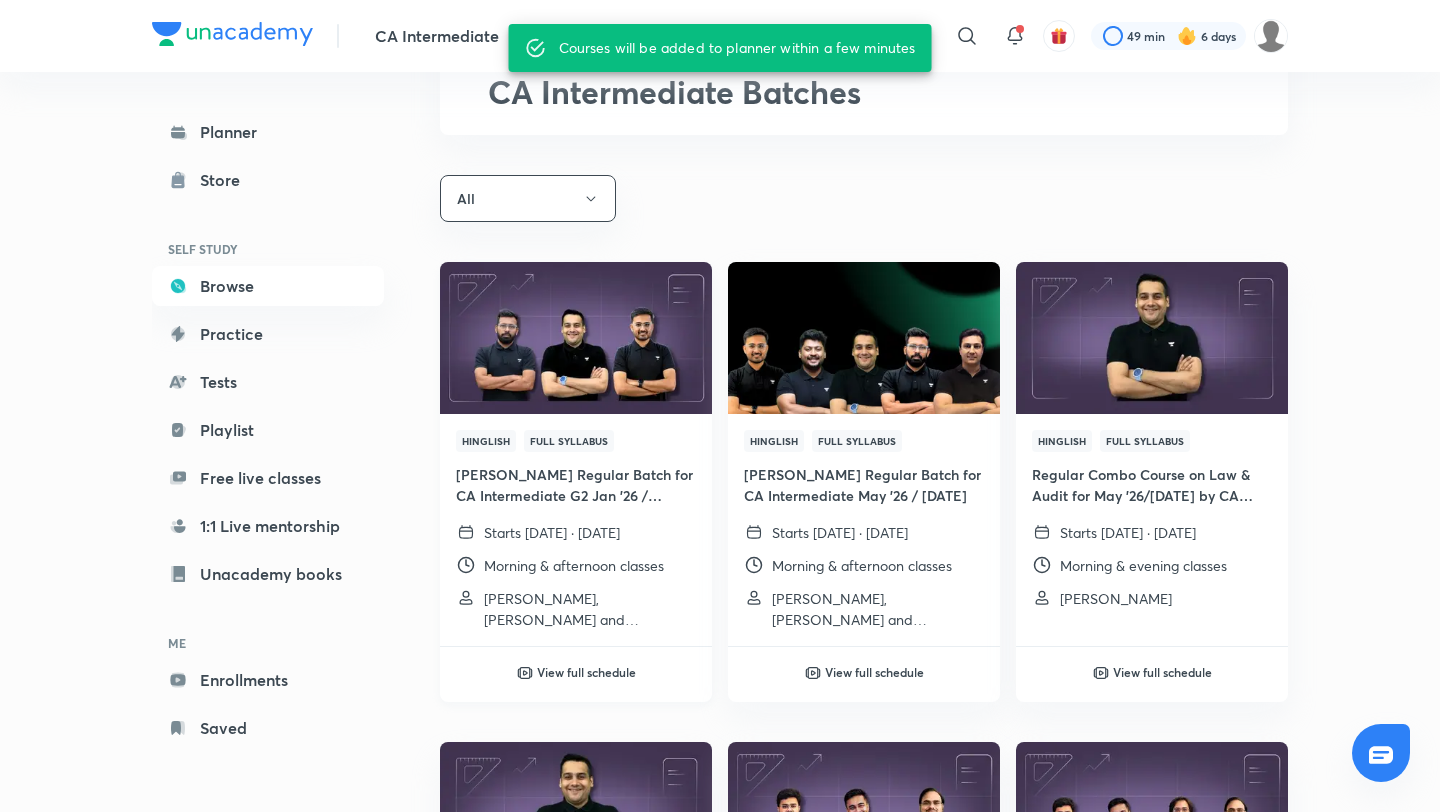 click on "View full schedule" at bounding box center (586, 672) 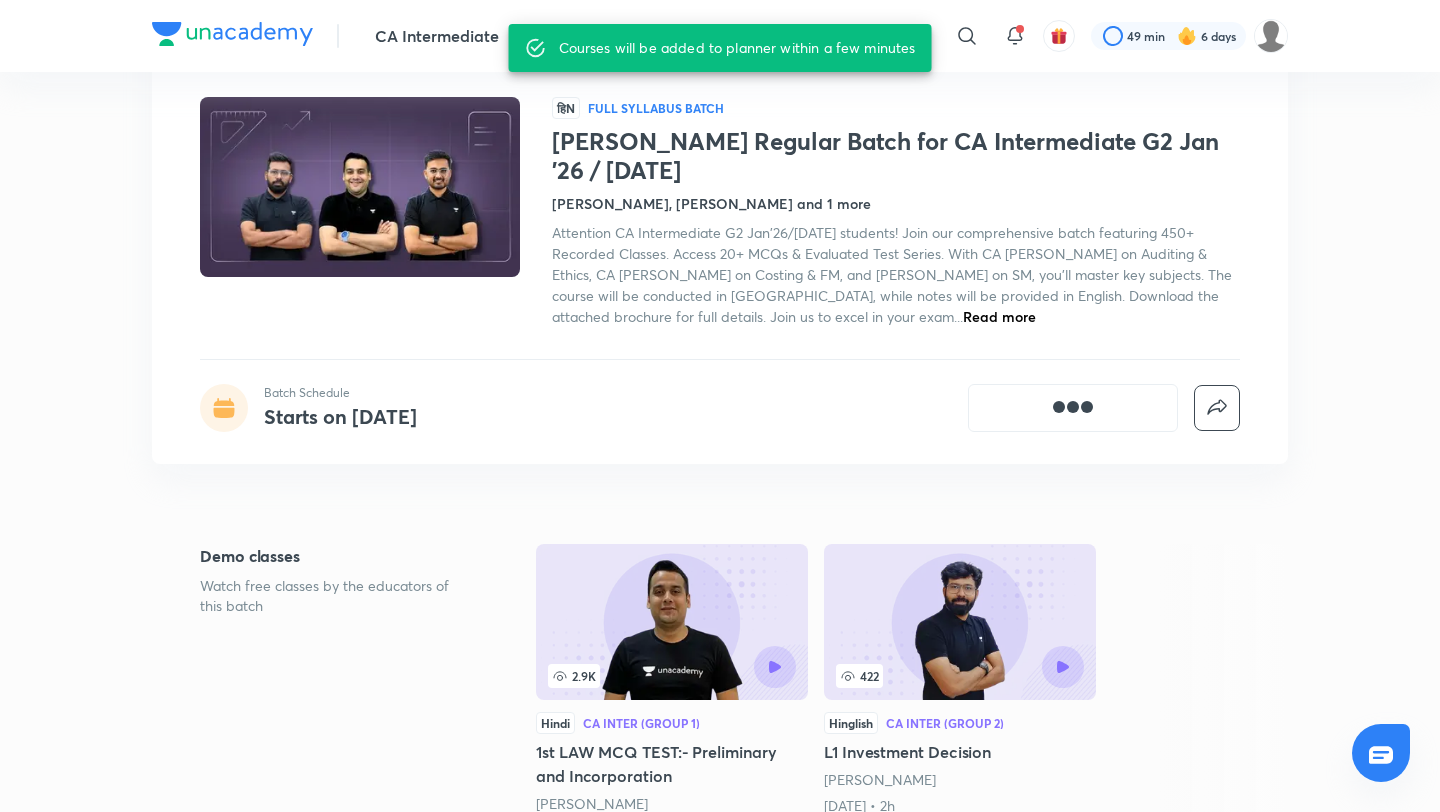 scroll, scrollTop: 0, scrollLeft: 0, axis: both 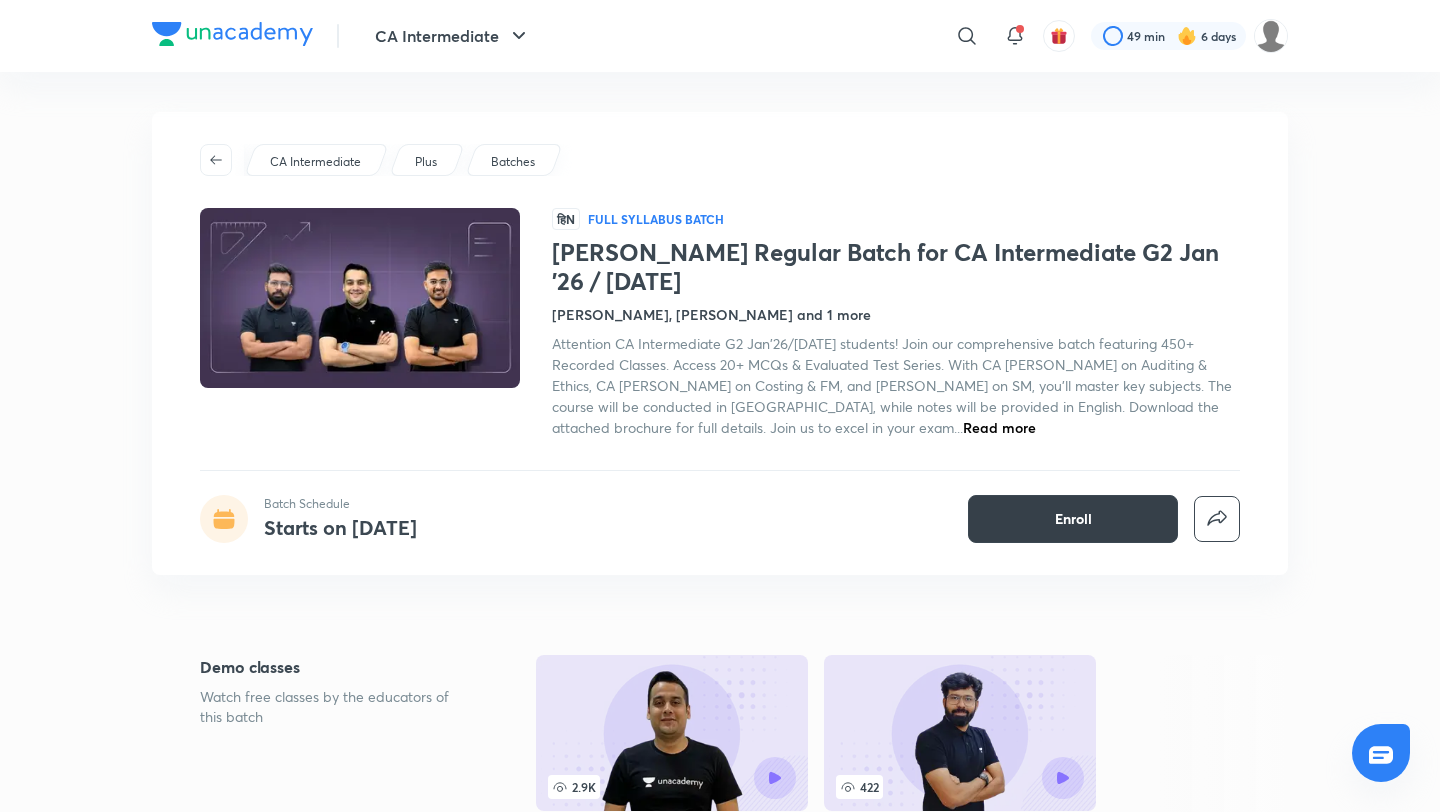 click on "Enroll" at bounding box center [1073, 519] 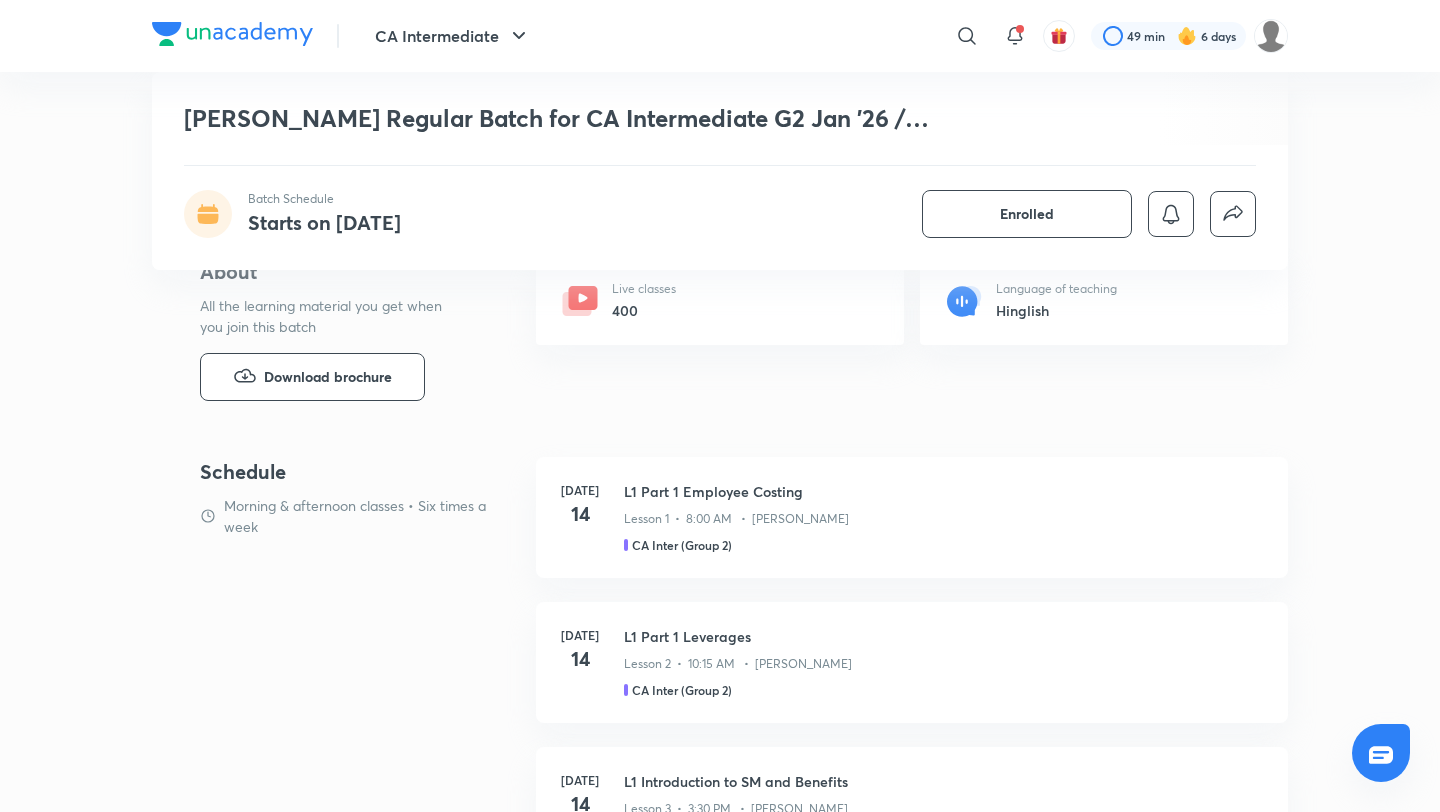 scroll, scrollTop: 775, scrollLeft: 0, axis: vertical 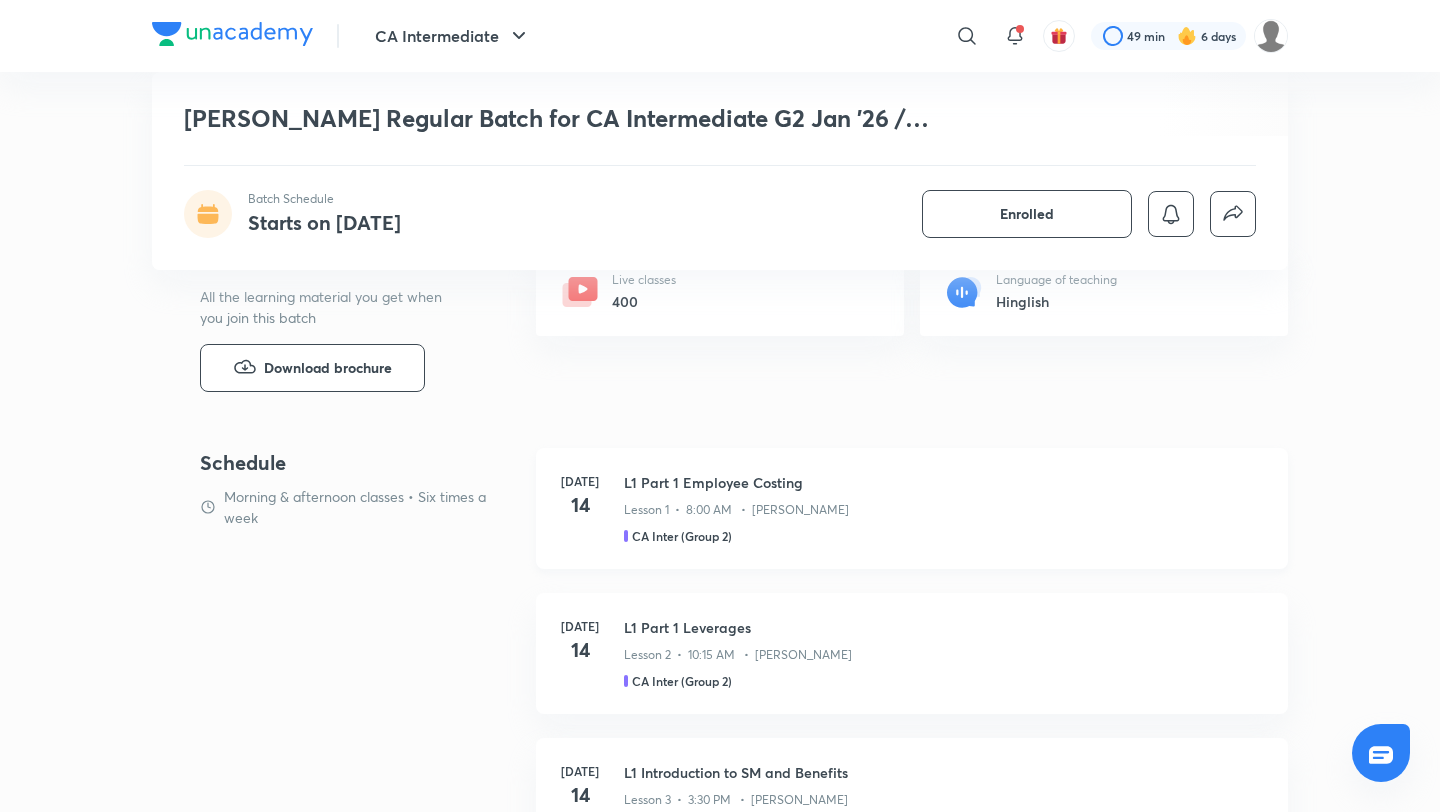 click on "Lesson 1  •  8:00 AM   •  [PERSON_NAME]" at bounding box center [736, 510] 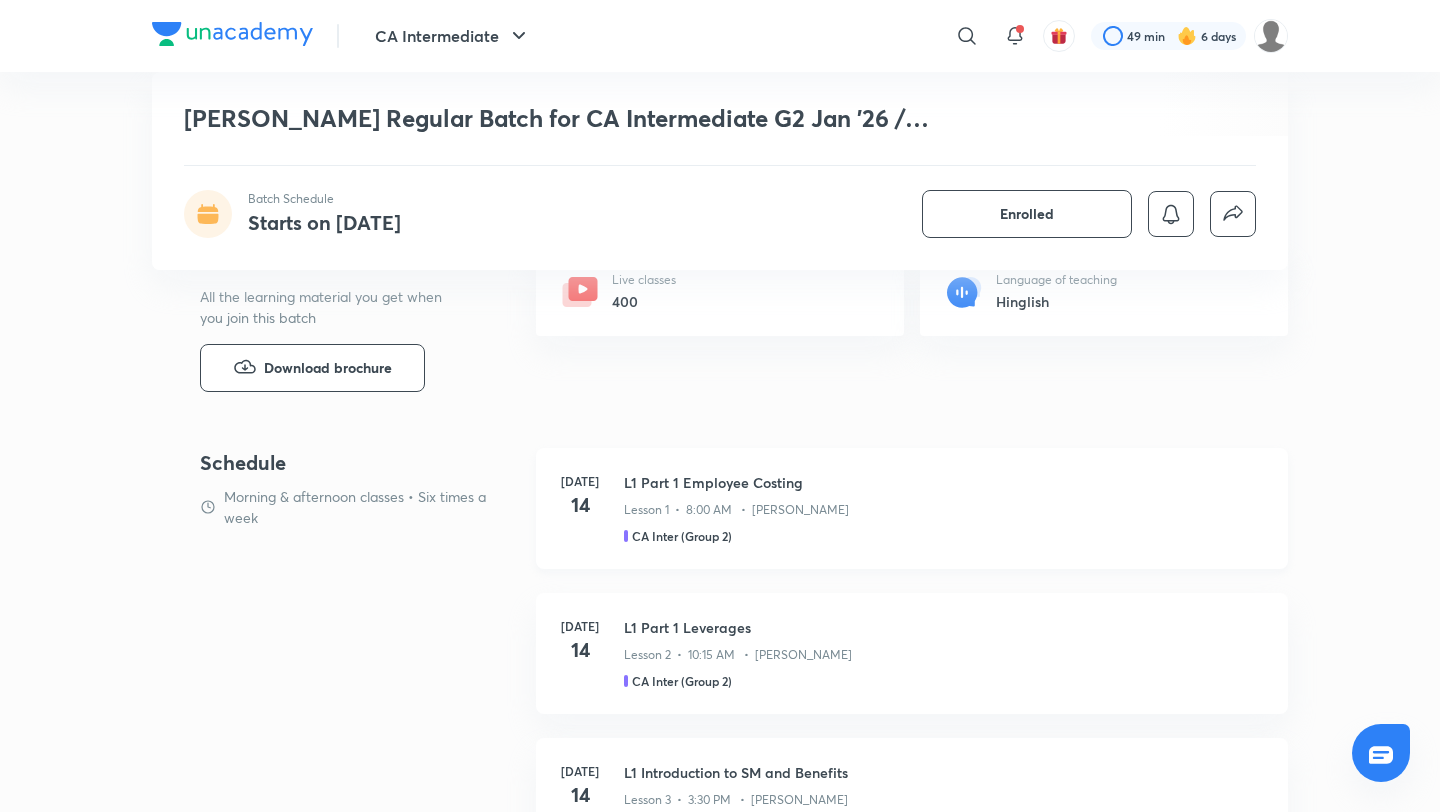 click on "[DATE] L1 Part 1 Employee Costing Lesson 1  •  8:00 AM   •  [PERSON_NAME] CA Inter (Group 2)" at bounding box center (912, 508) 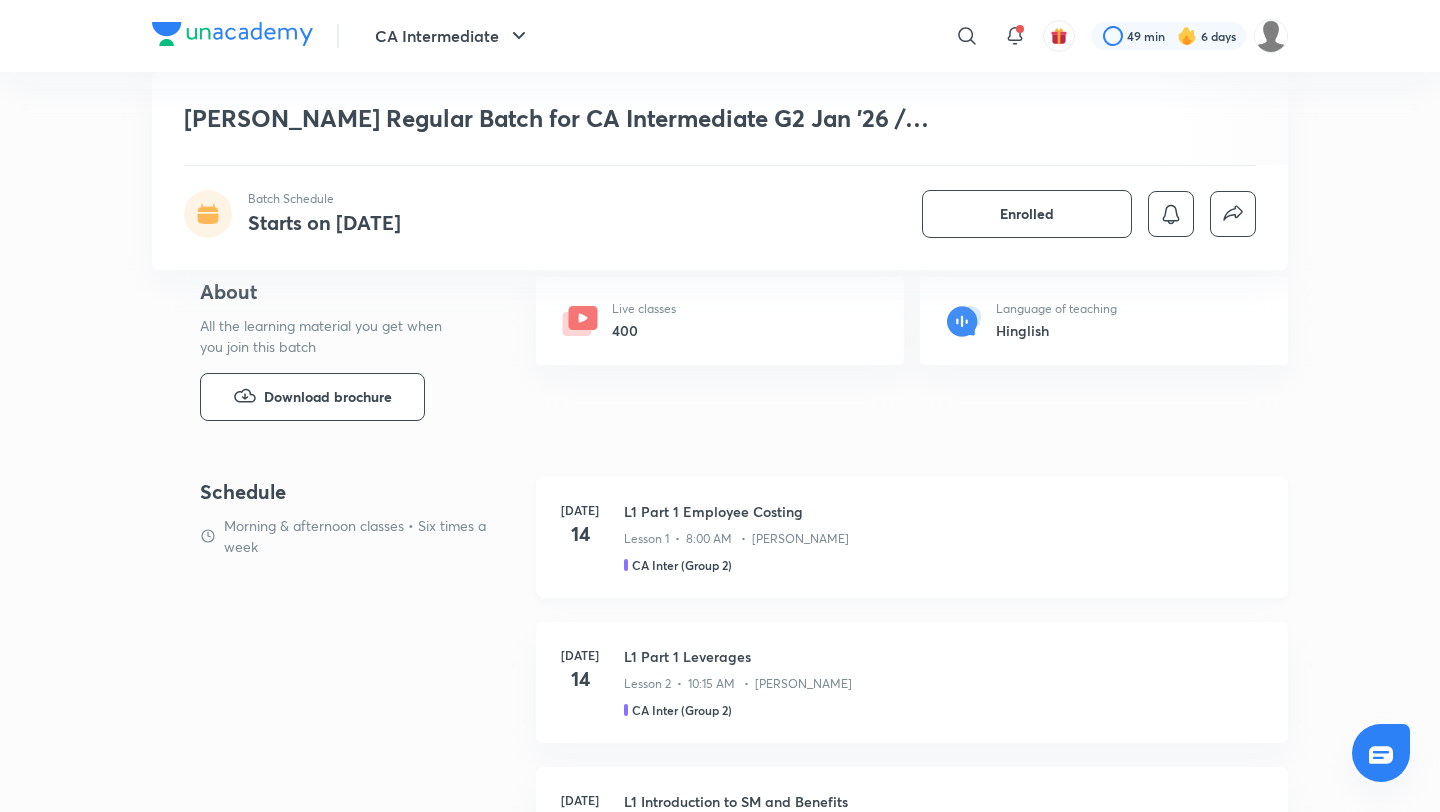 scroll, scrollTop: 741, scrollLeft: 0, axis: vertical 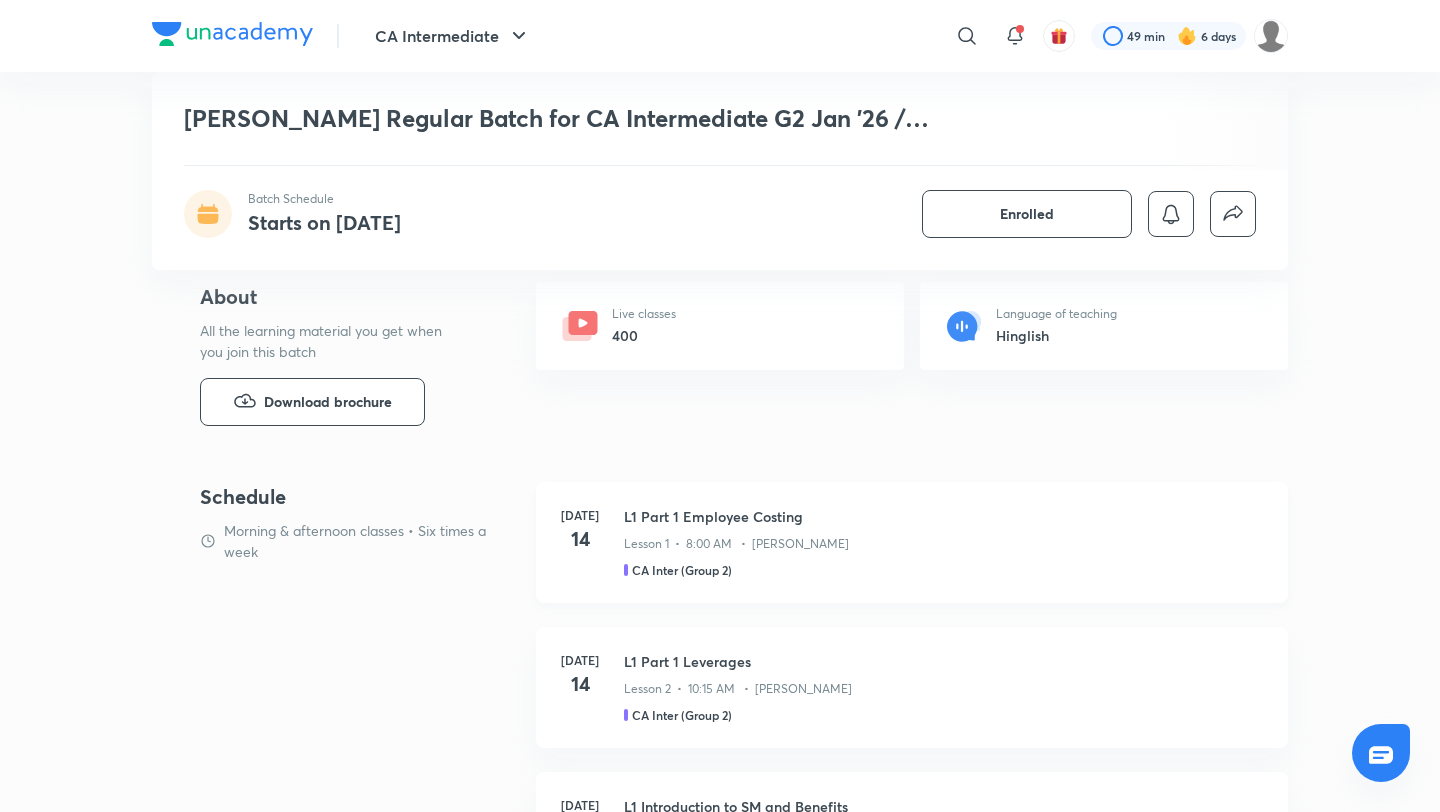 click on "[DATE] L1 Part 1 Employee Costing Lesson 1  •  8:00 AM   •  [PERSON_NAME] CA Inter (Group 2)" at bounding box center (912, 542) 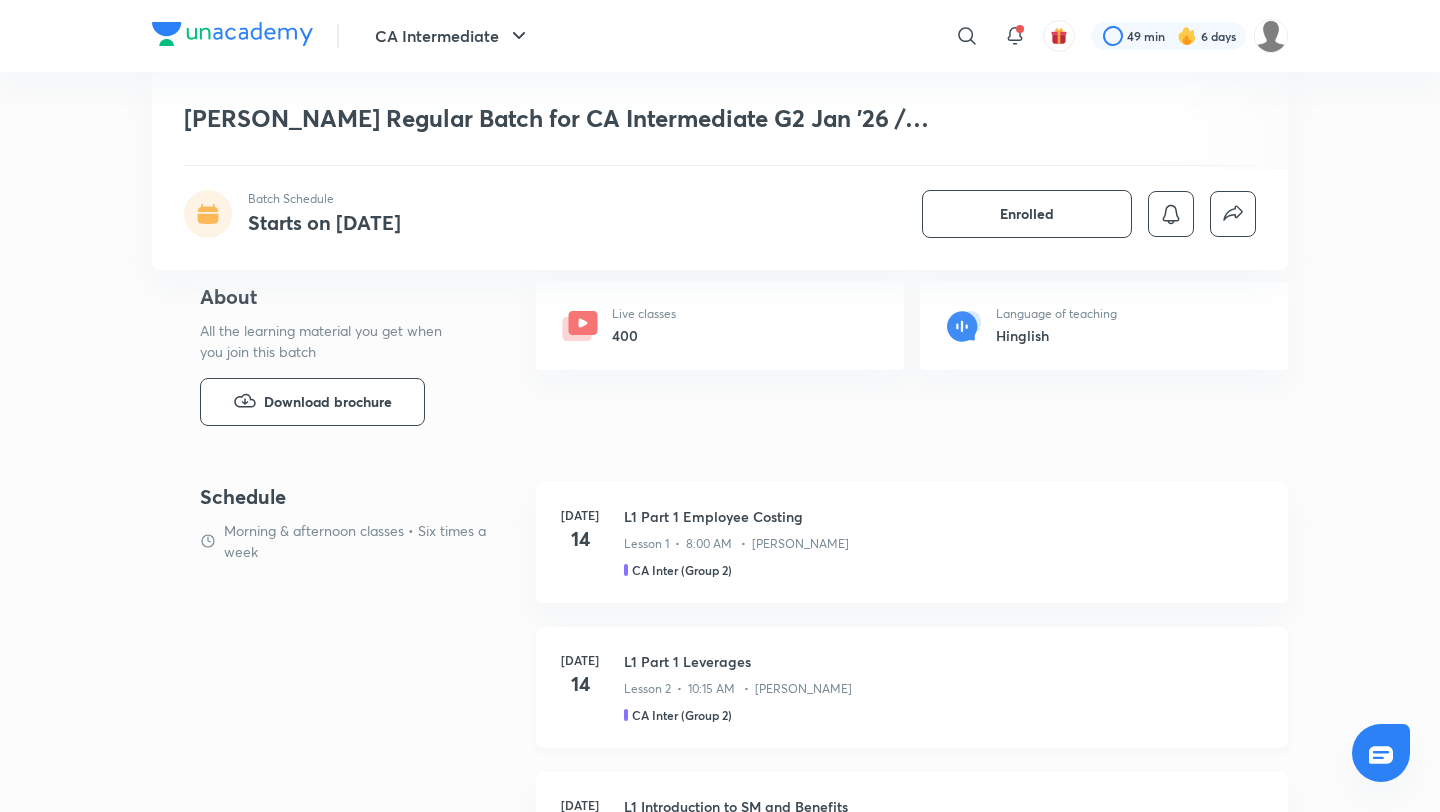 click on "Lesson 2  •  10:15 AM   •  [PERSON_NAME]" at bounding box center (944, 685) 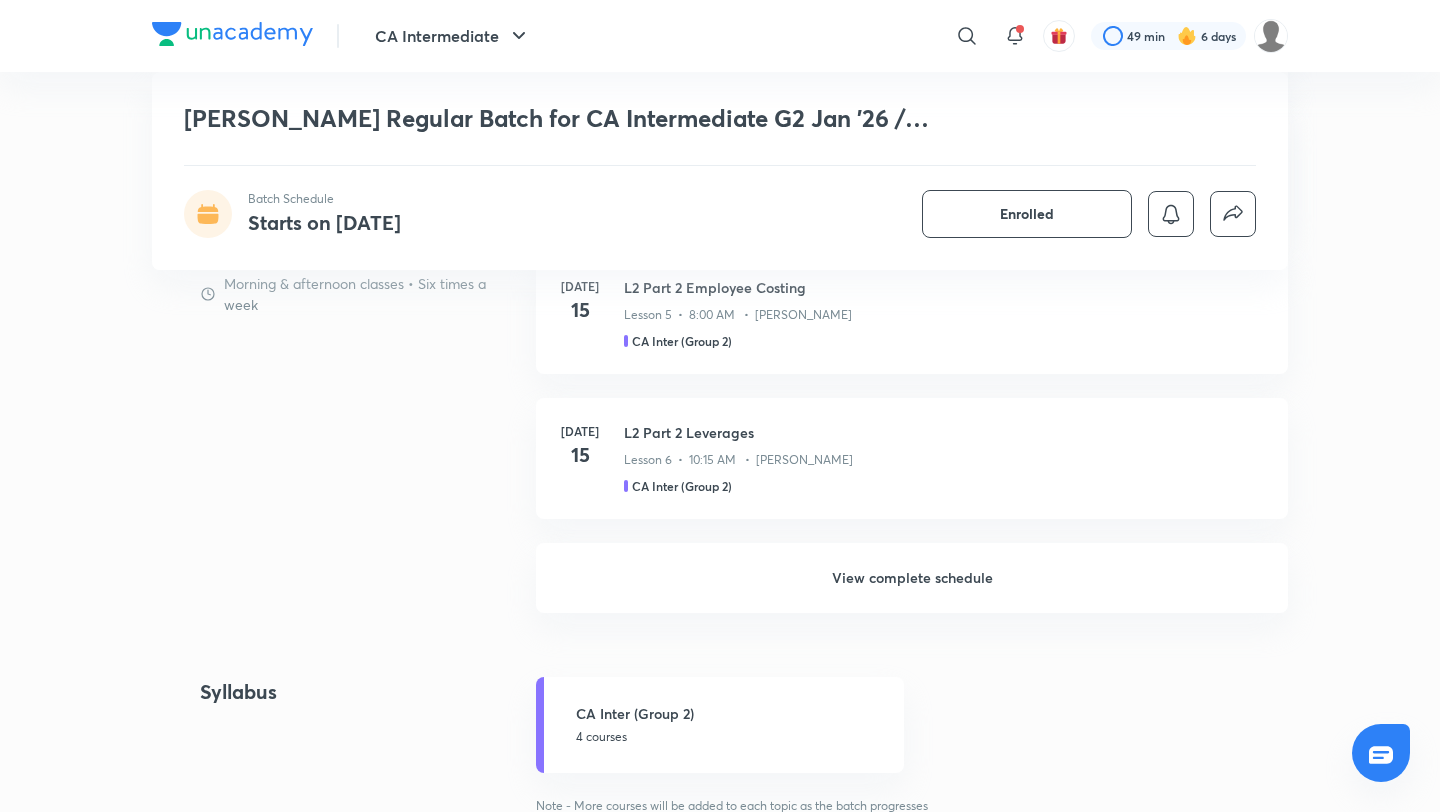 scroll, scrollTop: 1568, scrollLeft: 0, axis: vertical 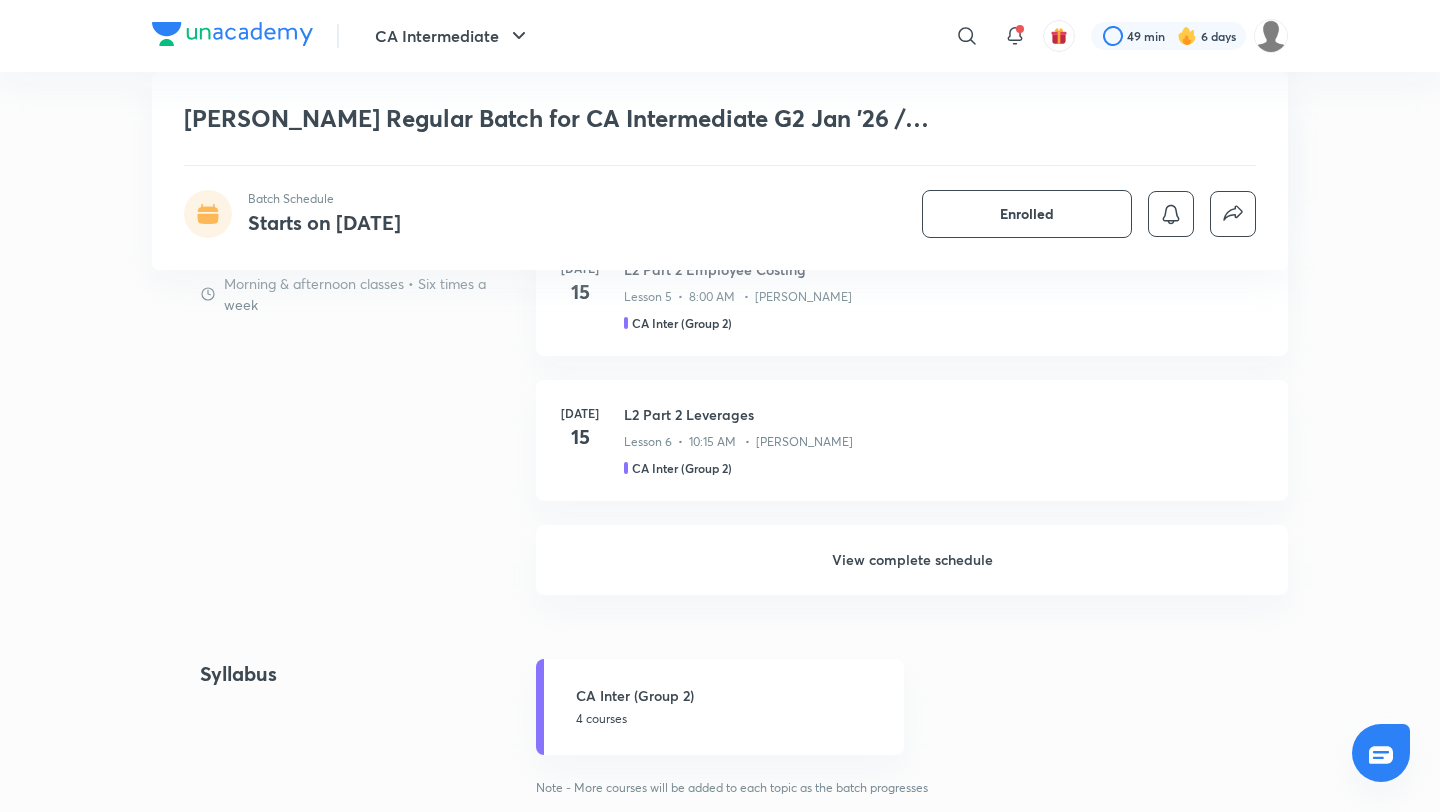 click on "View complete schedule" at bounding box center [912, 560] 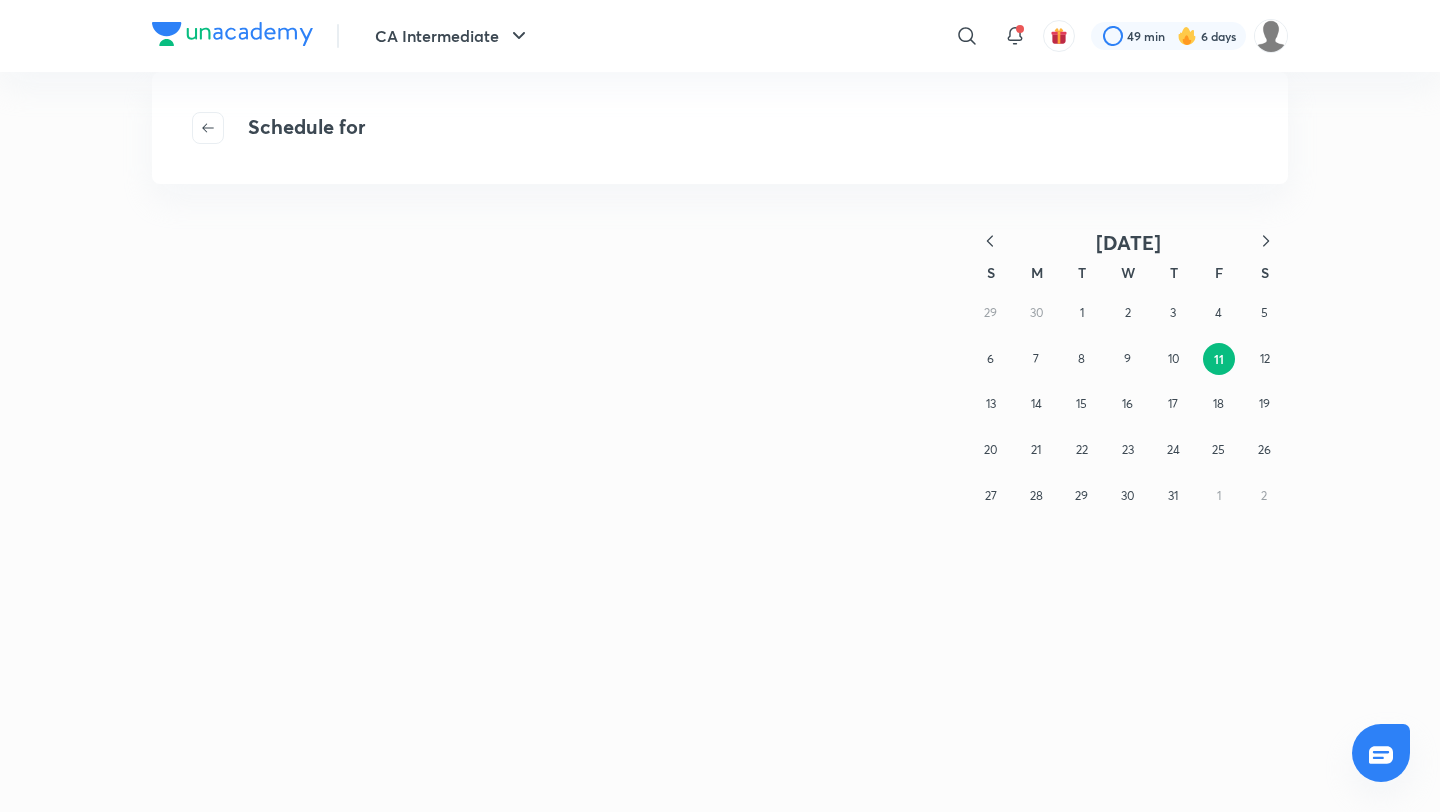 scroll, scrollTop: 0, scrollLeft: 0, axis: both 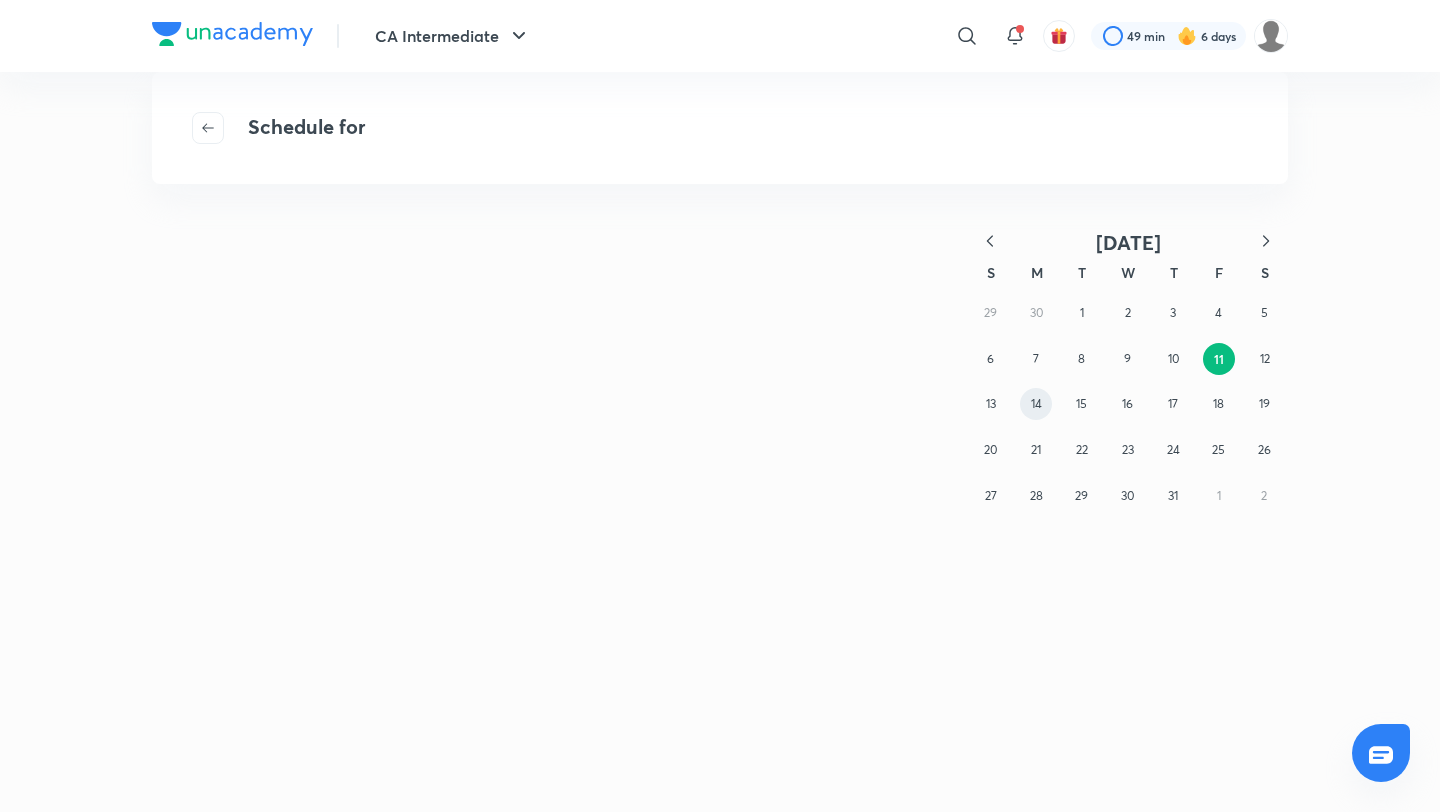 click on "14" at bounding box center (1036, 404) 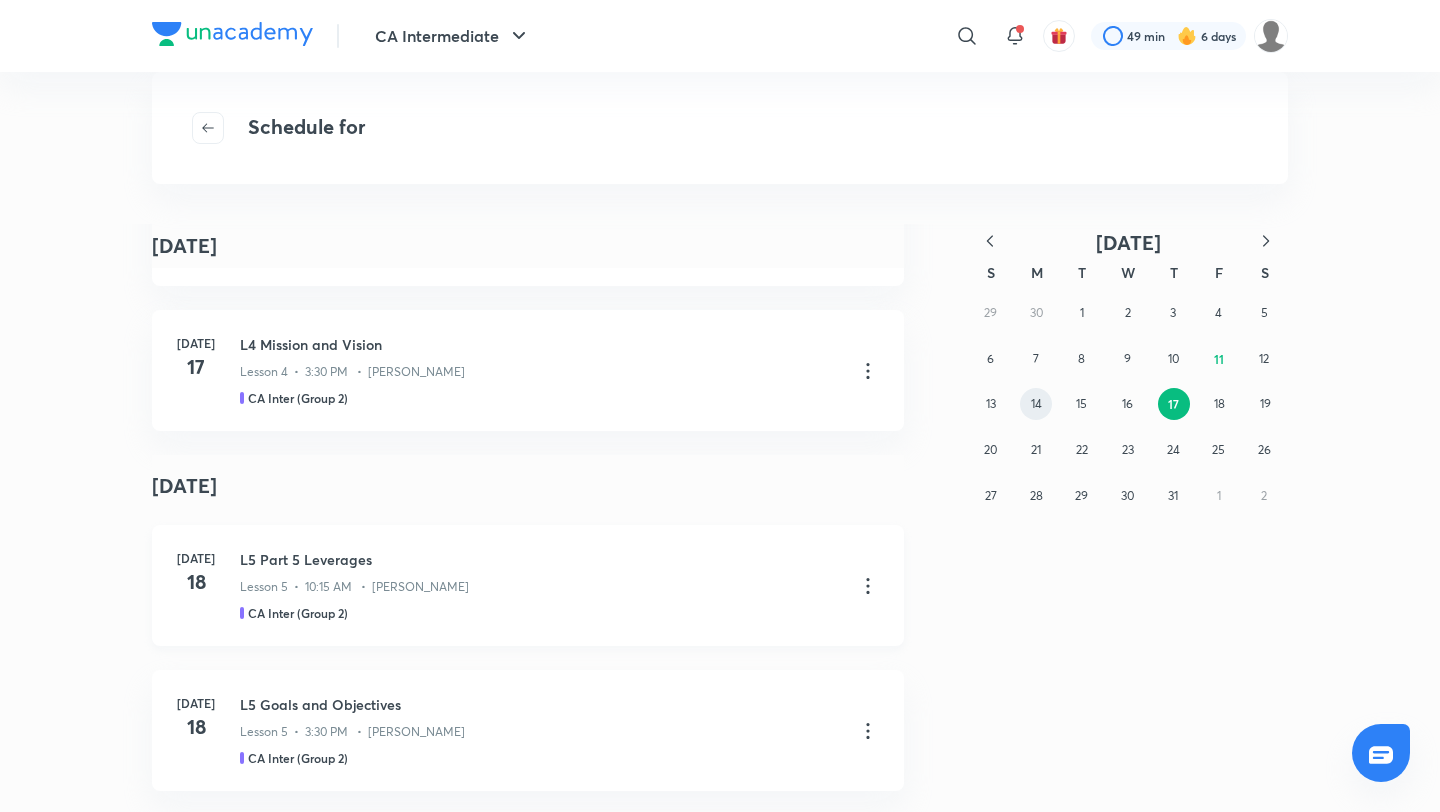 scroll, scrollTop: 1784, scrollLeft: 0, axis: vertical 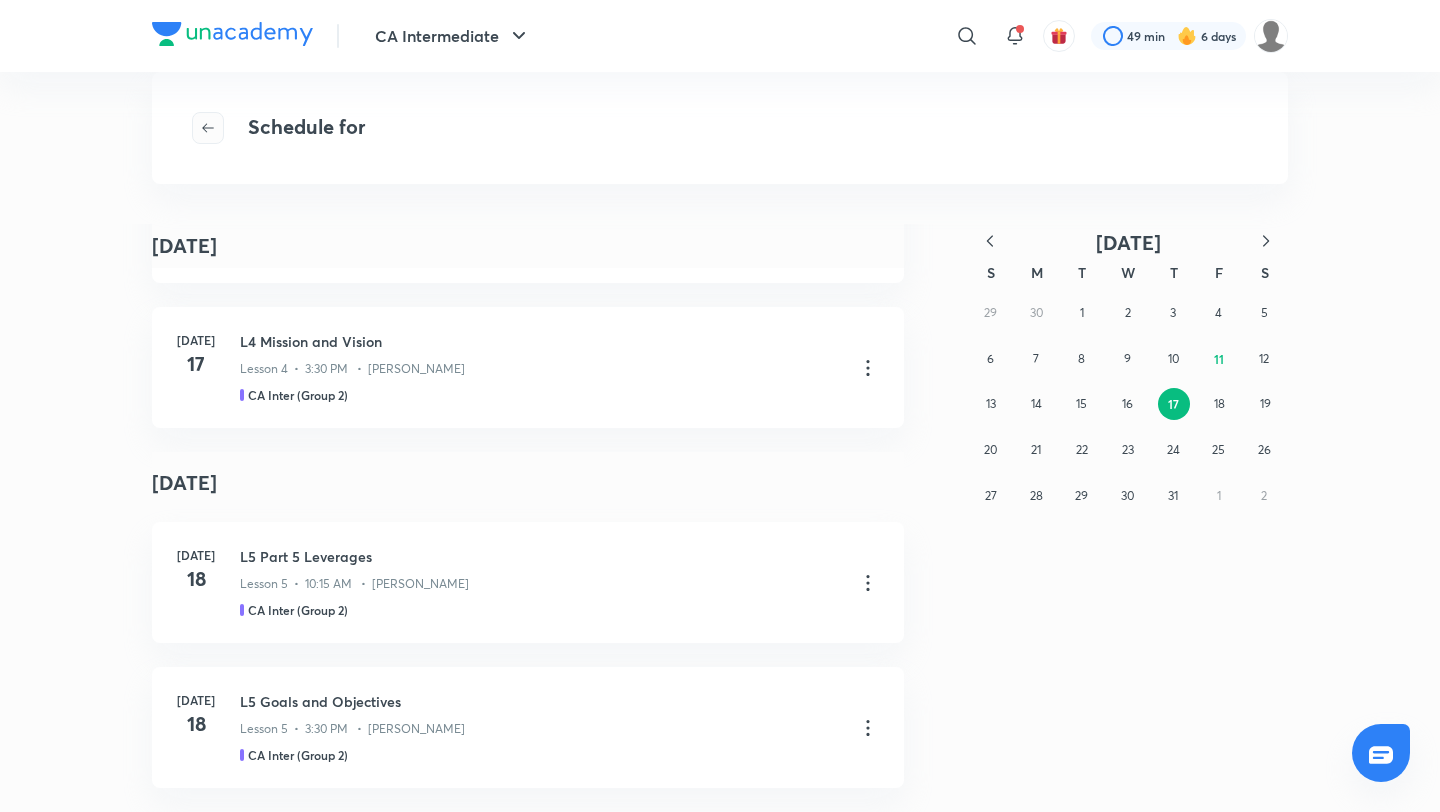 click 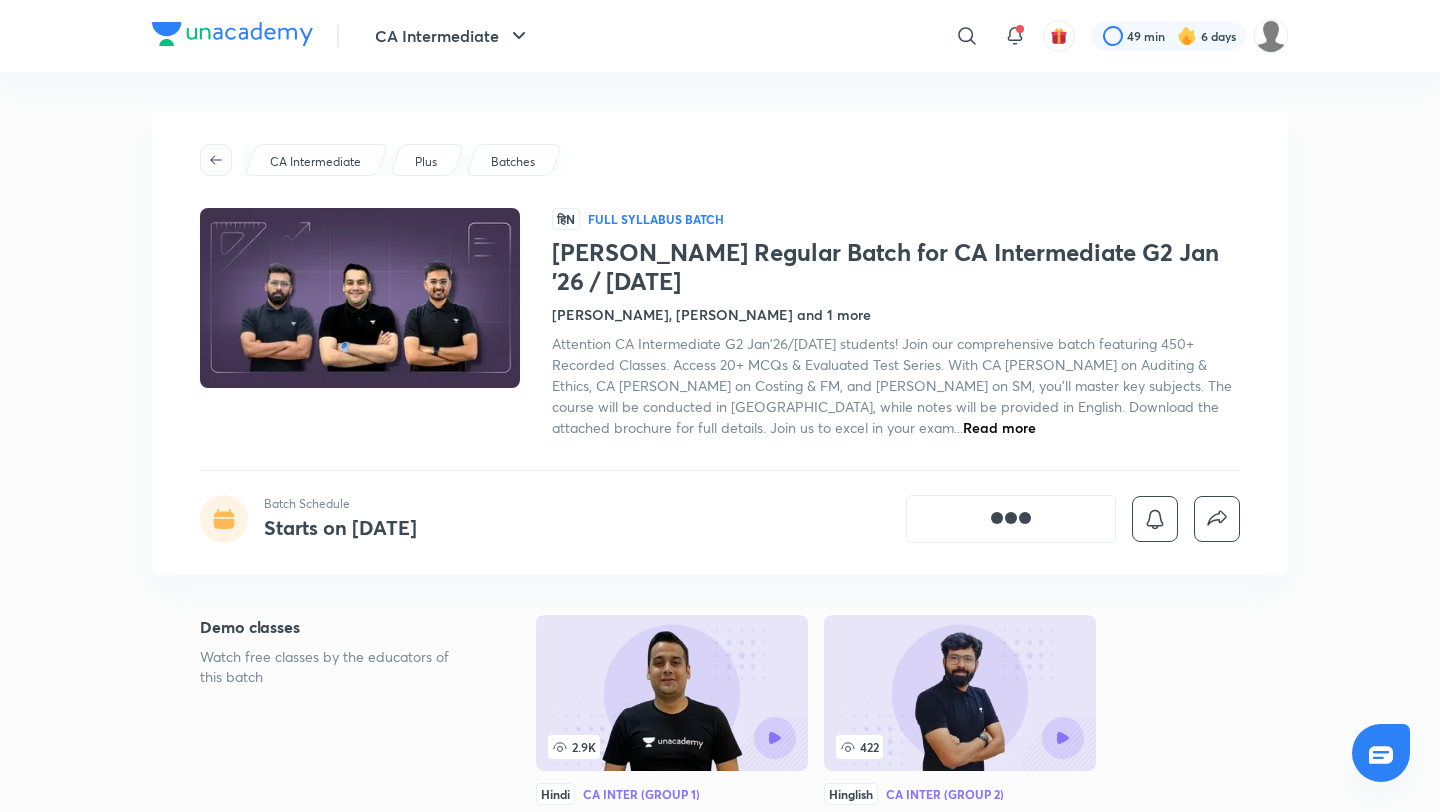 click 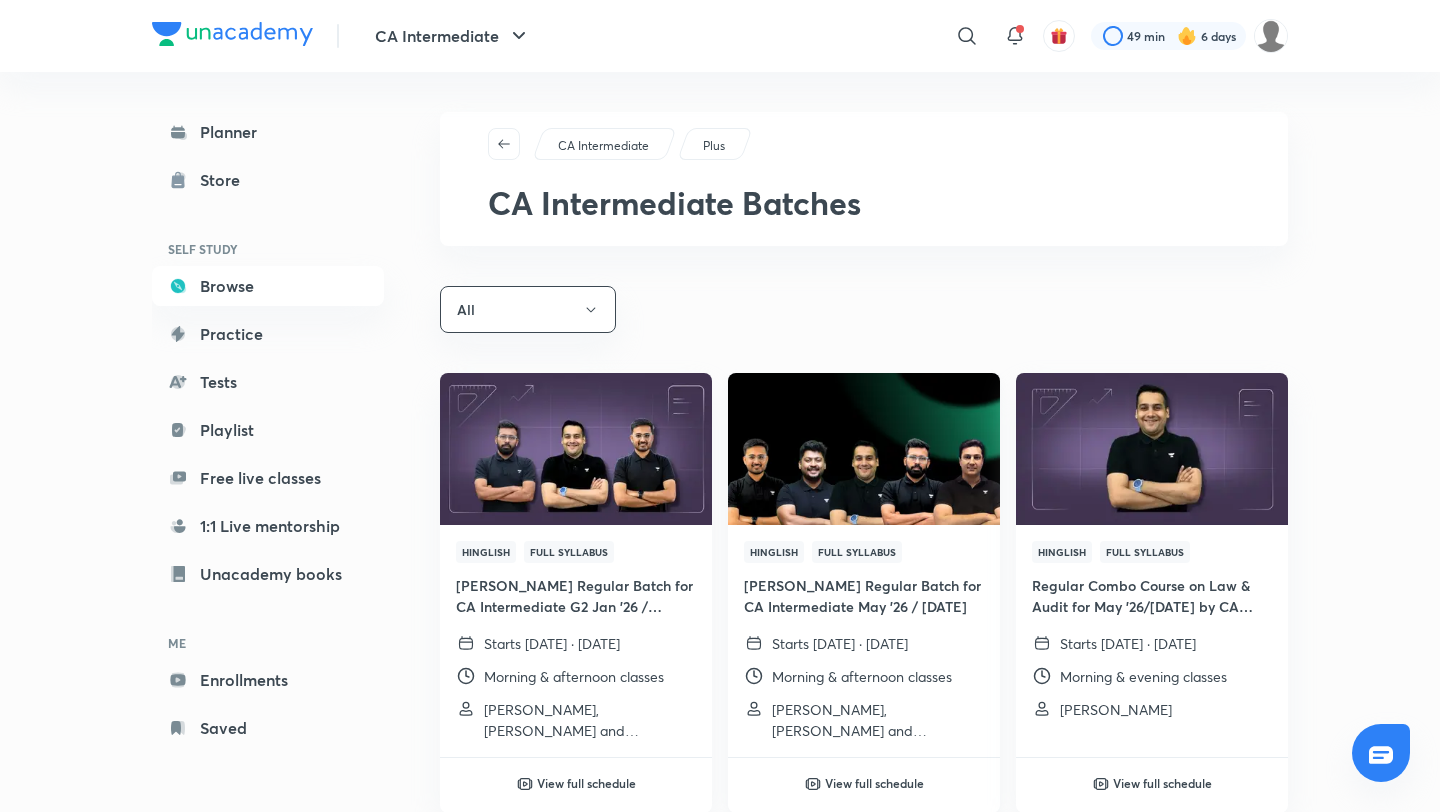click at bounding box center [863, 449] 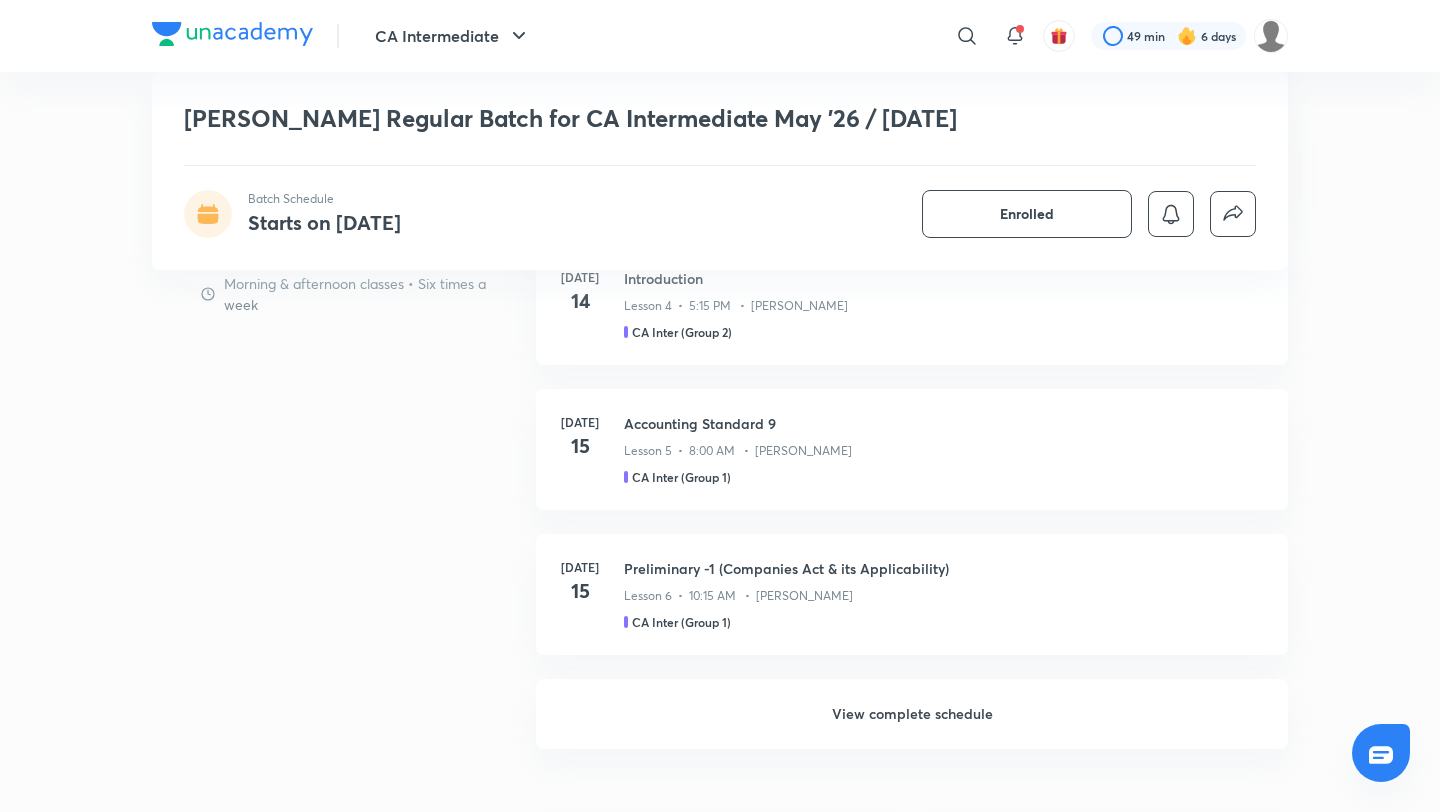 scroll, scrollTop: 1461, scrollLeft: 0, axis: vertical 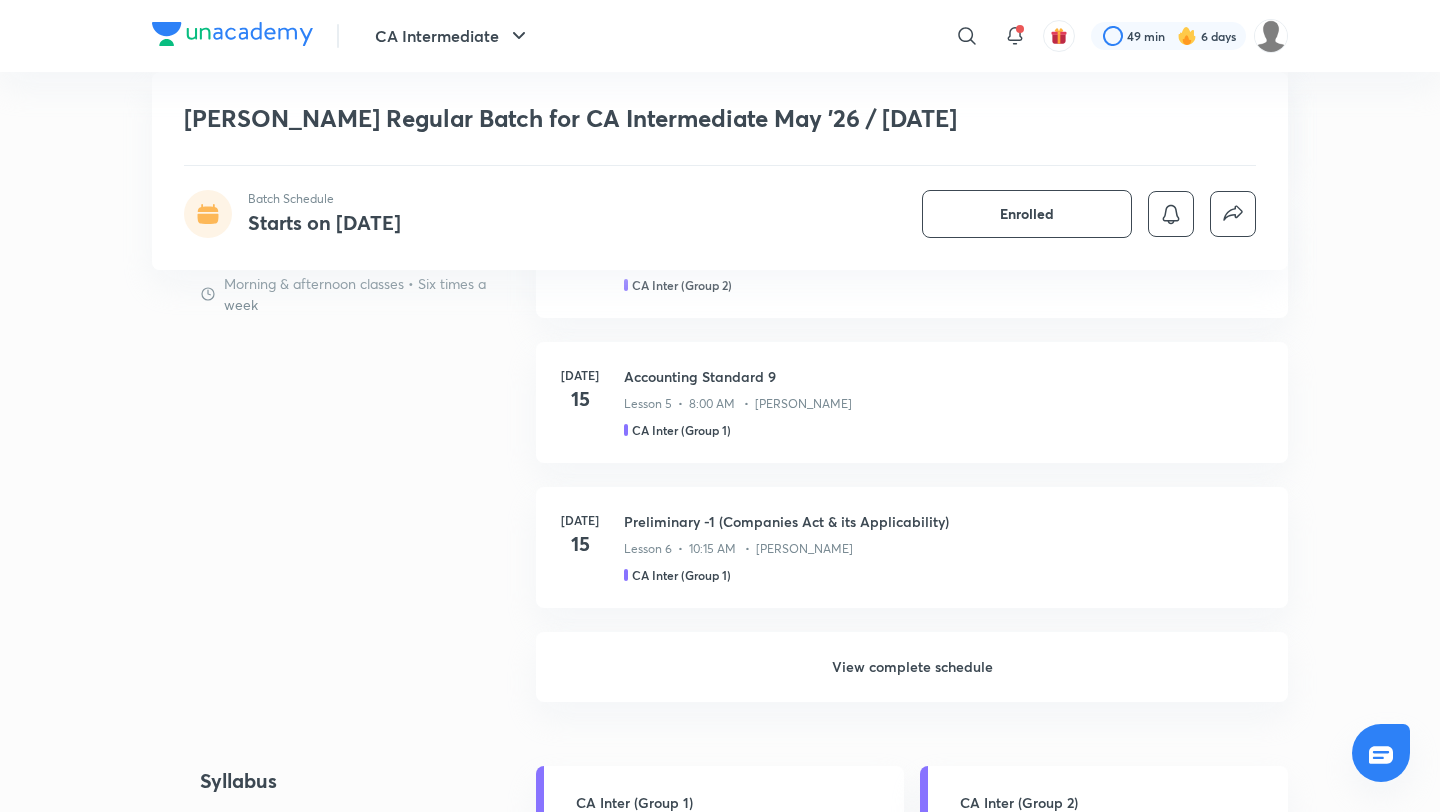 click on "View complete schedule" at bounding box center (912, 667) 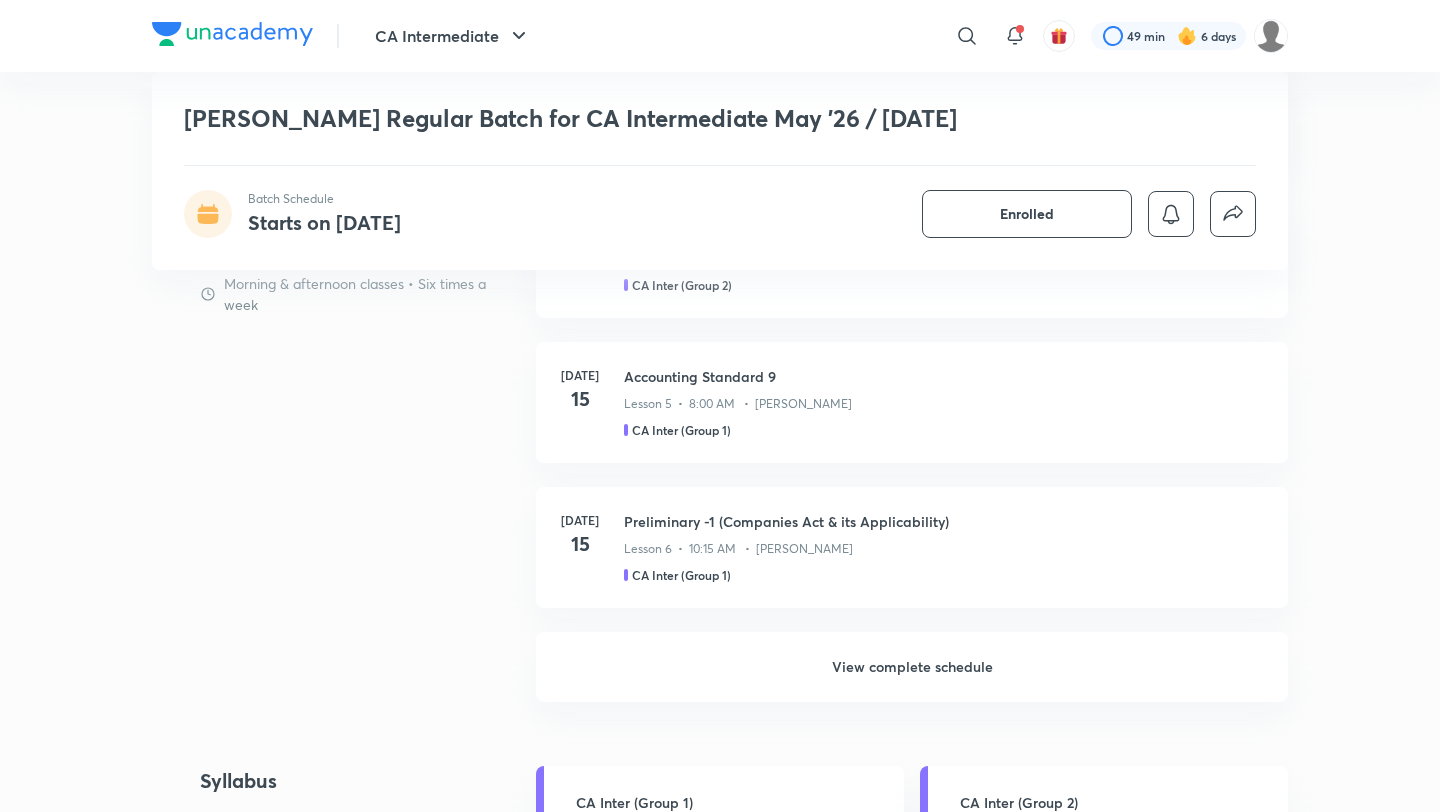 scroll, scrollTop: 0, scrollLeft: 0, axis: both 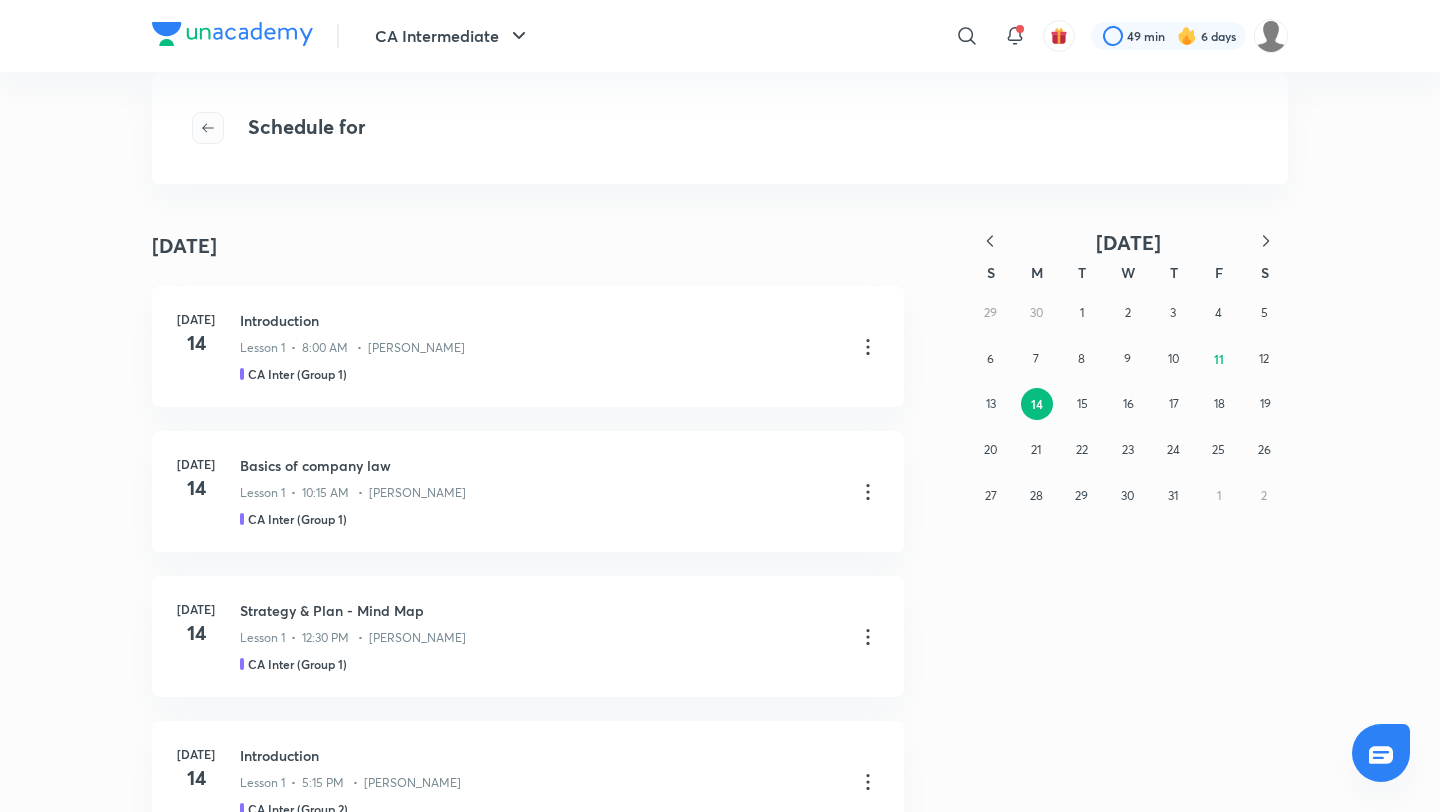 click at bounding box center (208, 128) 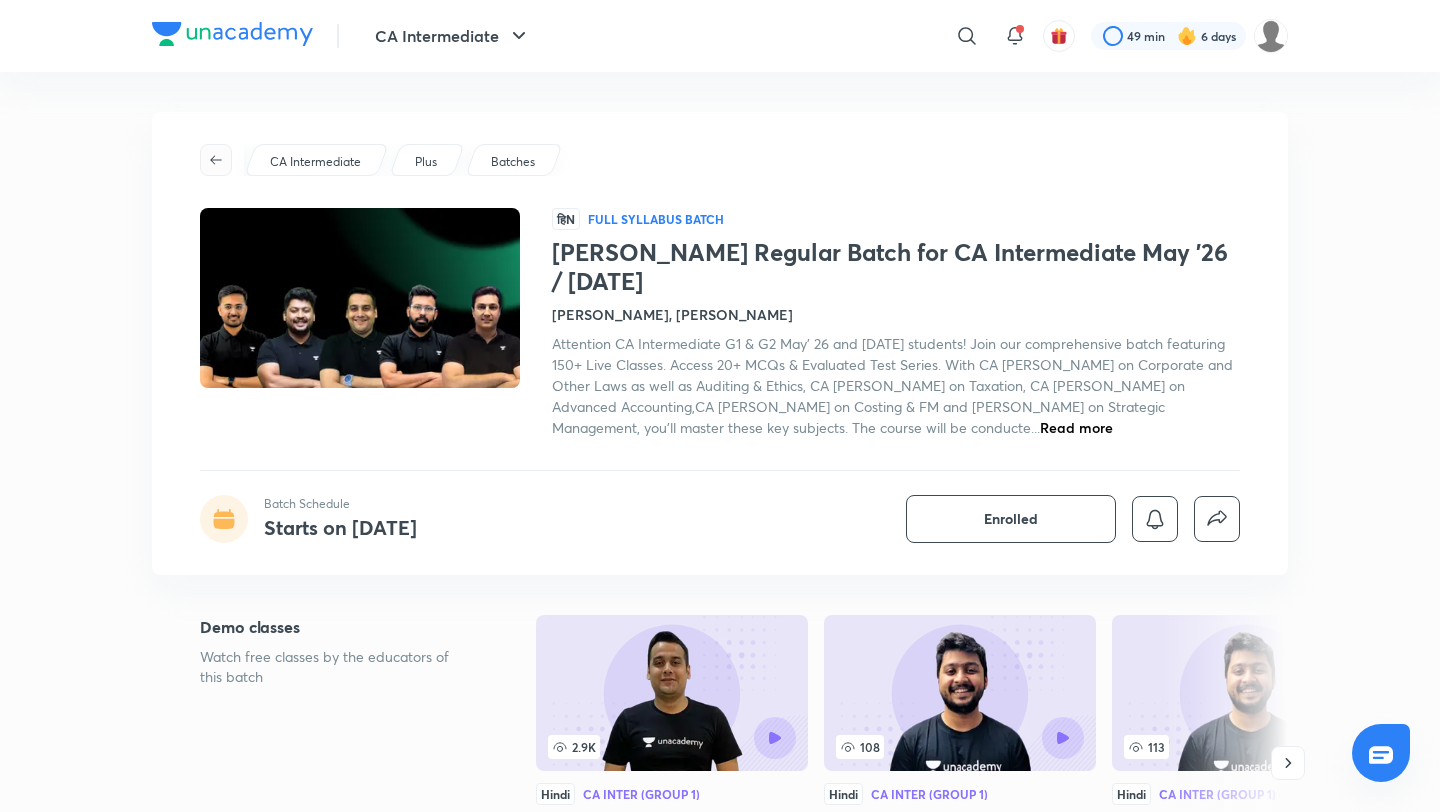 click at bounding box center [216, 160] 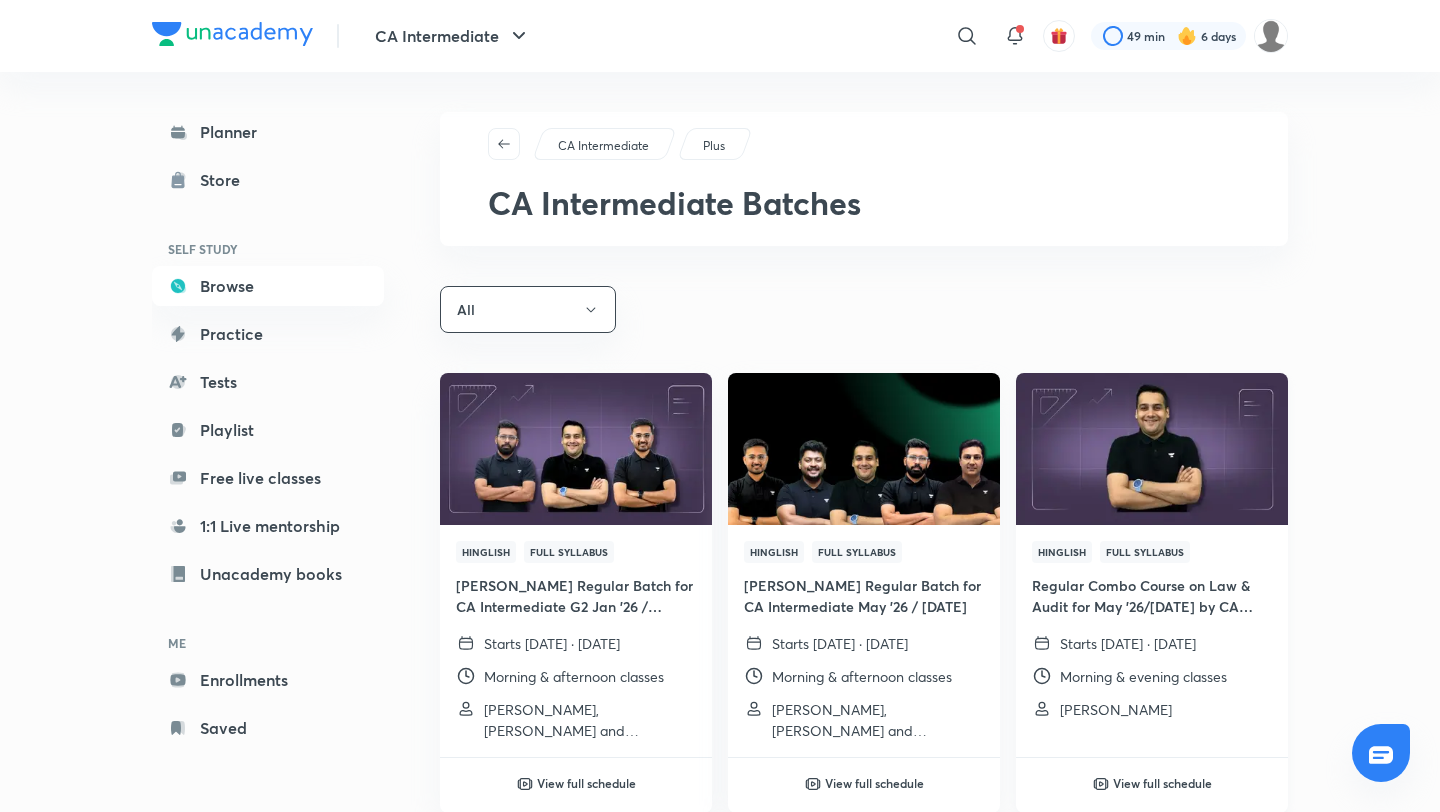 click at bounding box center (1151, 449) 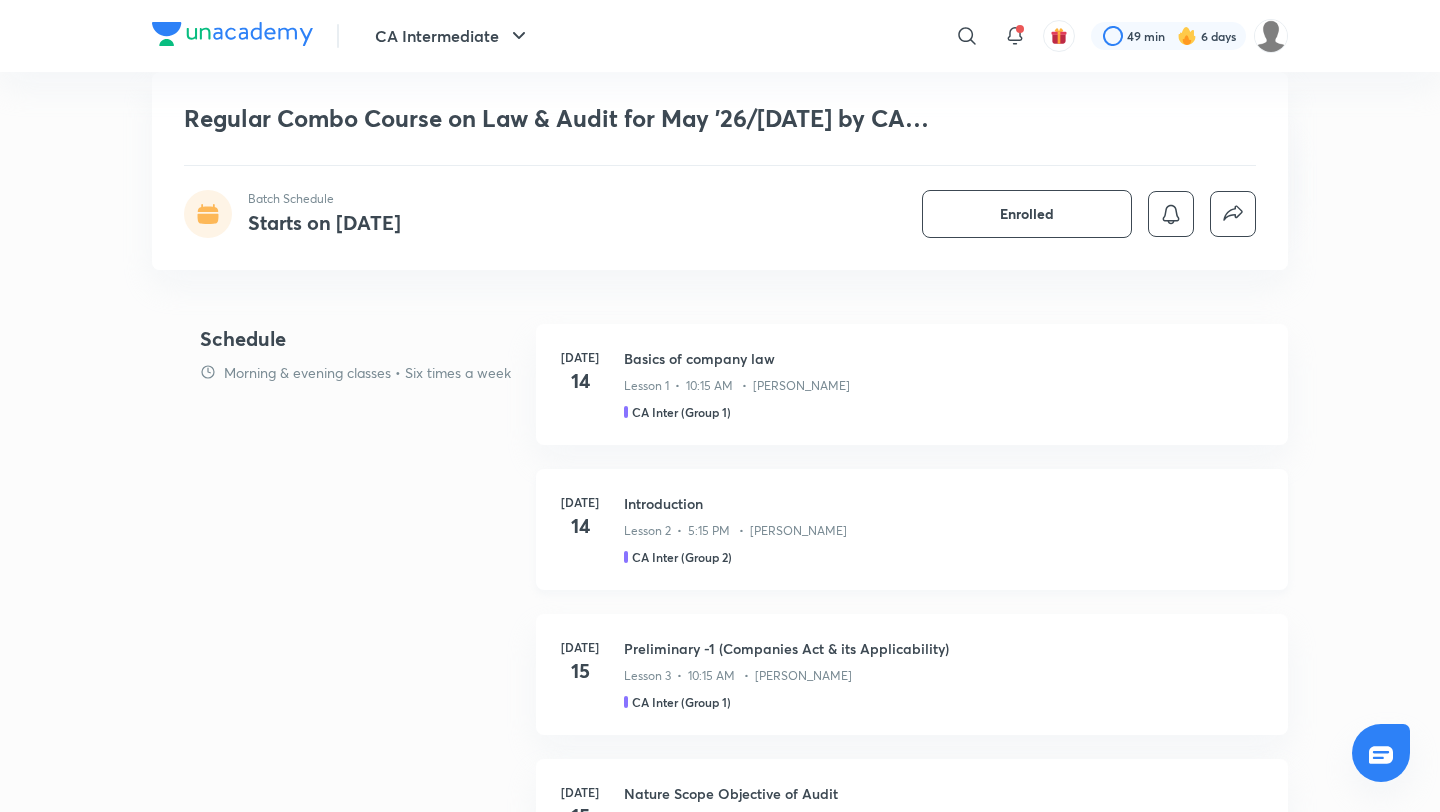 scroll, scrollTop: 876, scrollLeft: 0, axis: vertical 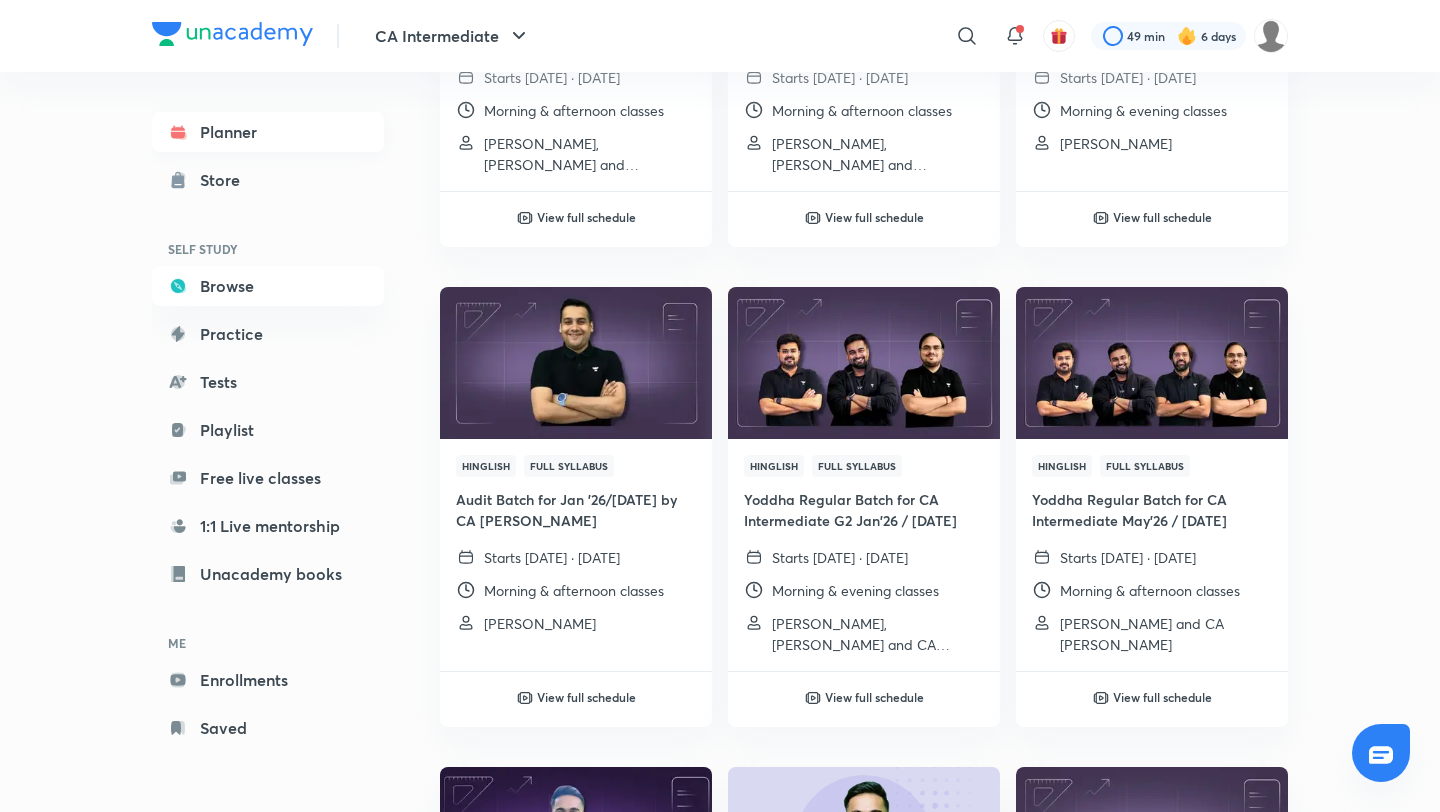 click on "Planner" at bounding box center (268, 132) 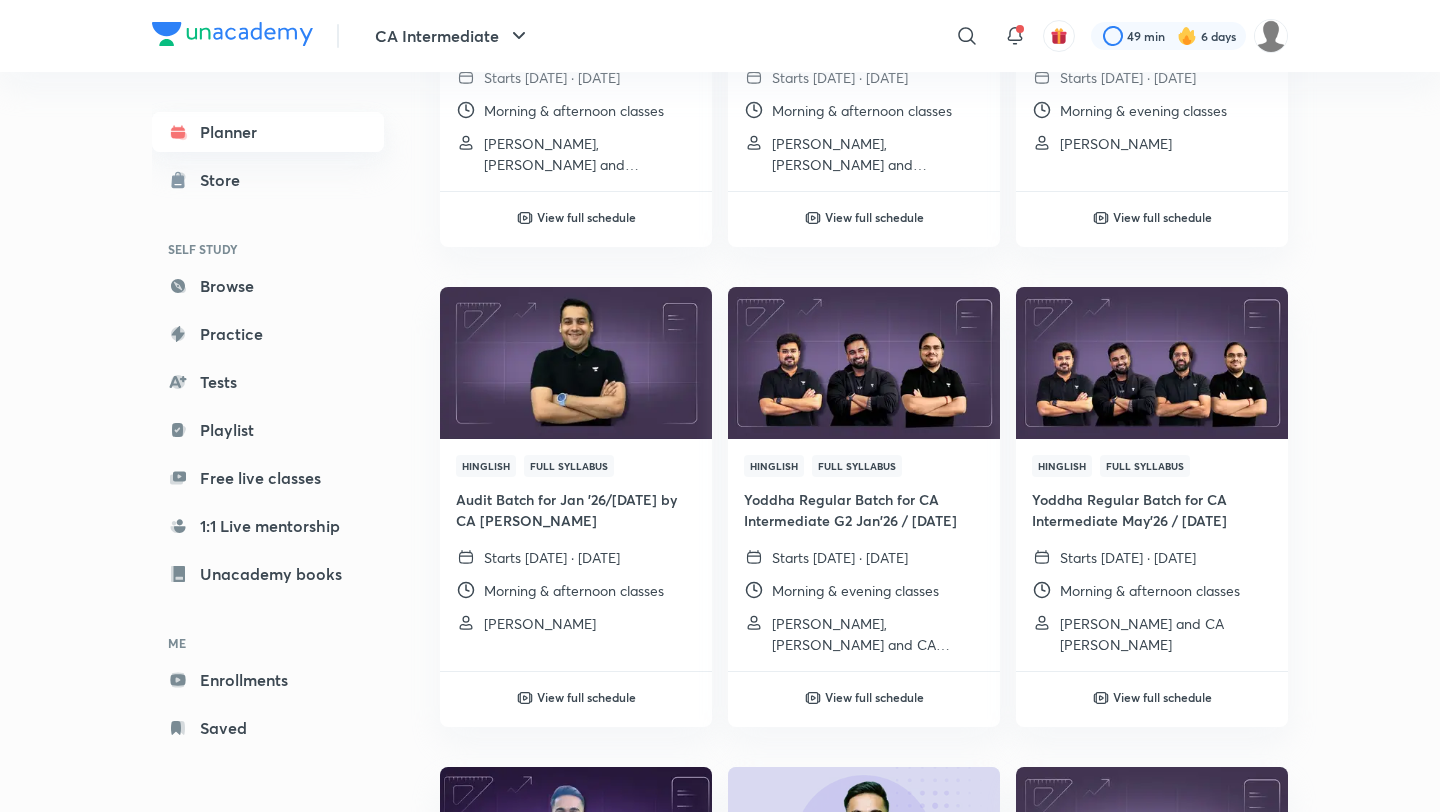 scroll, scrollTop: 0, scrollLeft: 0, axis: both 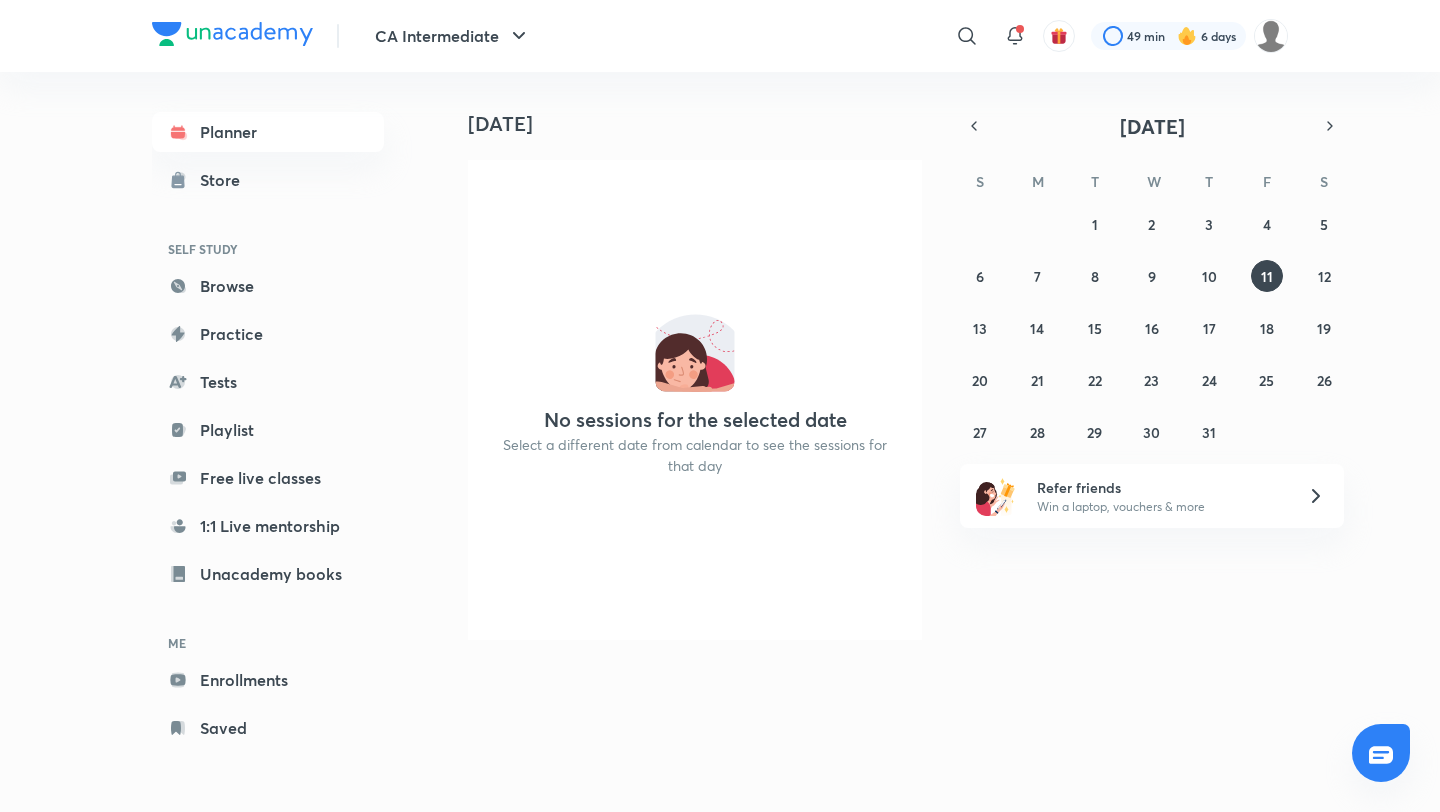 click on "29 30 1 2 3 4 5 6 7 8 9 10 11 12 13 14 15 16 17 18 19 20 21 22 23 24 25 26 27 28 29 30 31 1 2" at bounding box center [1152, 328] 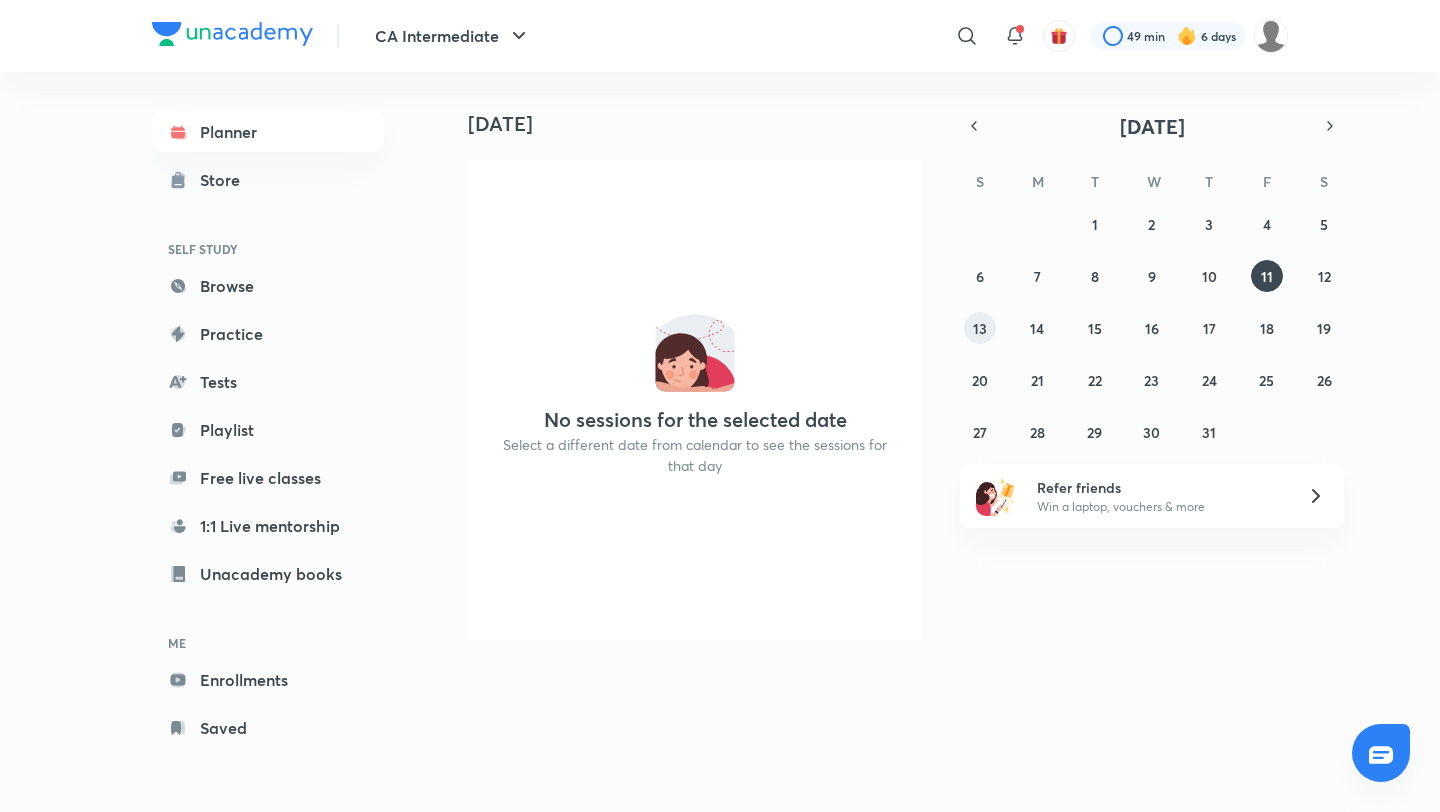 click on "13" at bounding box center (980, 328) 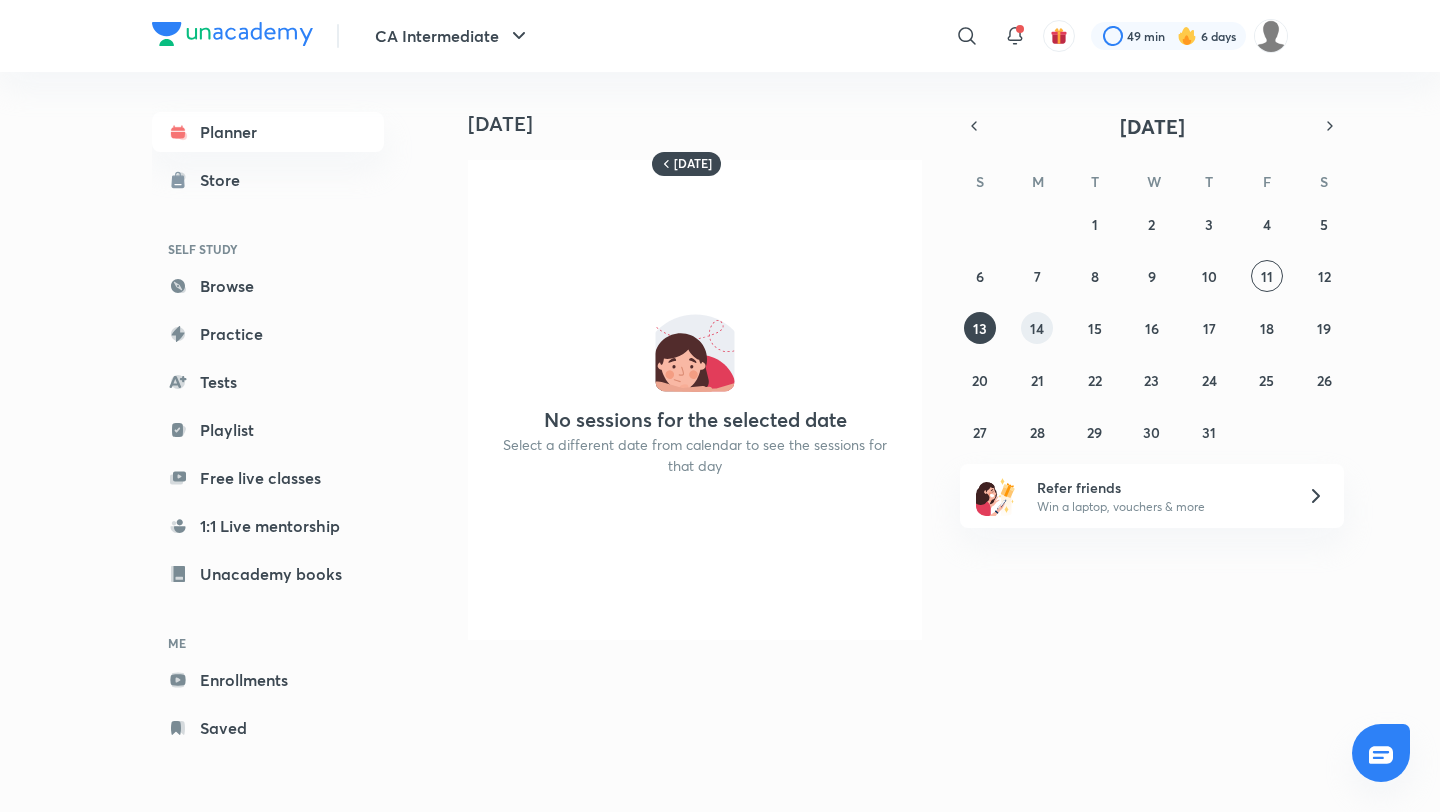 click on "14" at bounding box center [1037, 328] 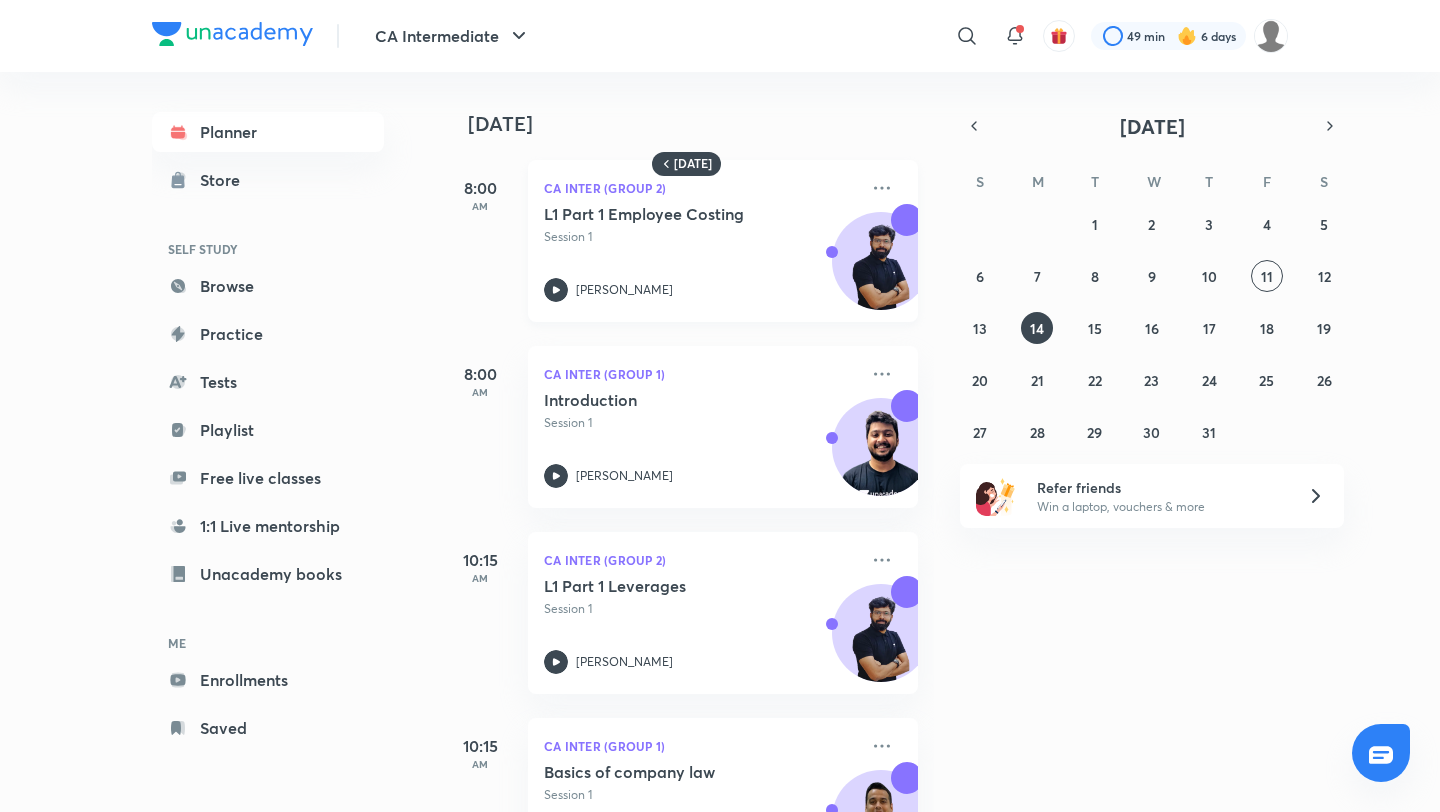 click on "L1 Part 1 Employee Costing Session 1 [PERSON_NAME]" at bounding box center [701, 253] 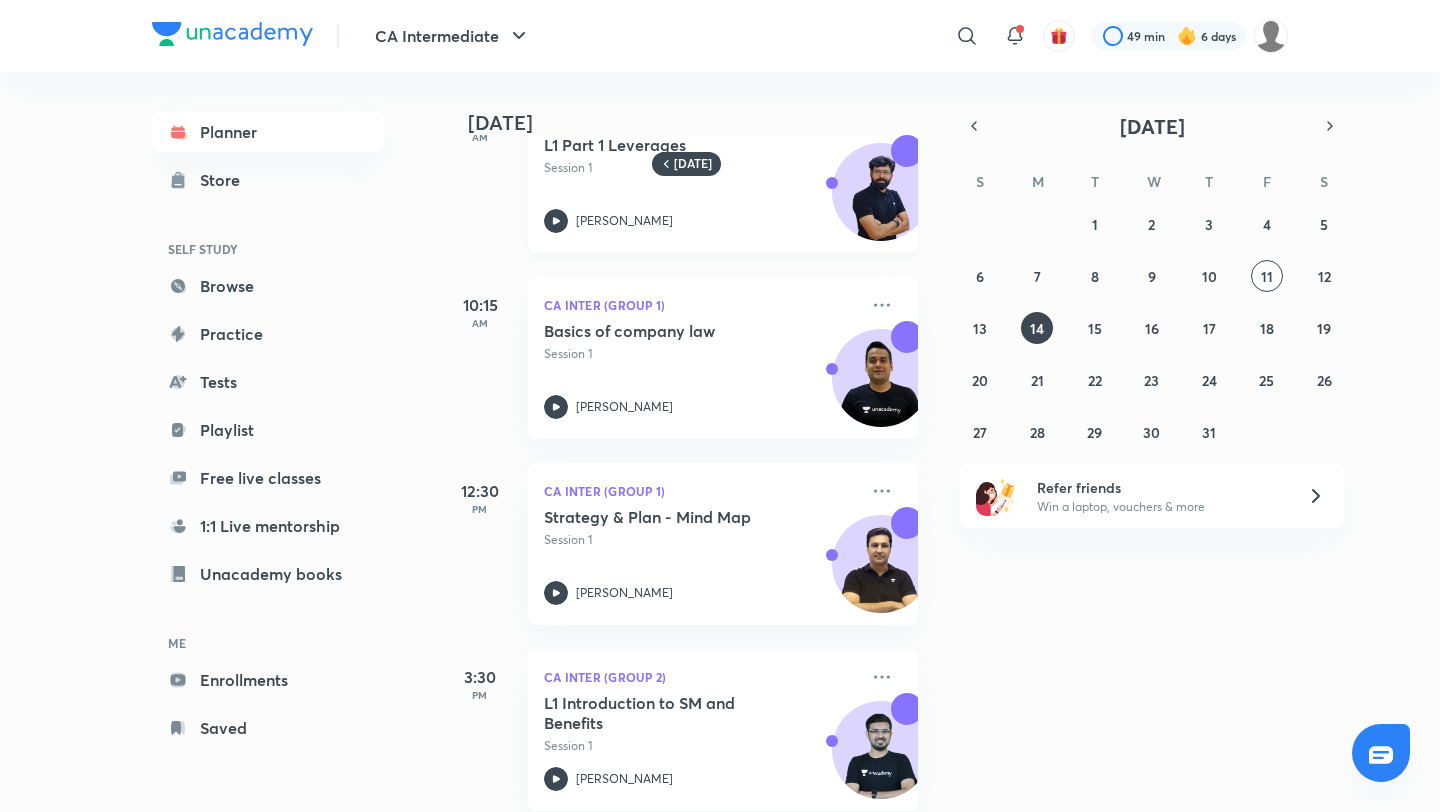 scroll, scrollTop: 642, scrollLeft: 0, axis: vertical 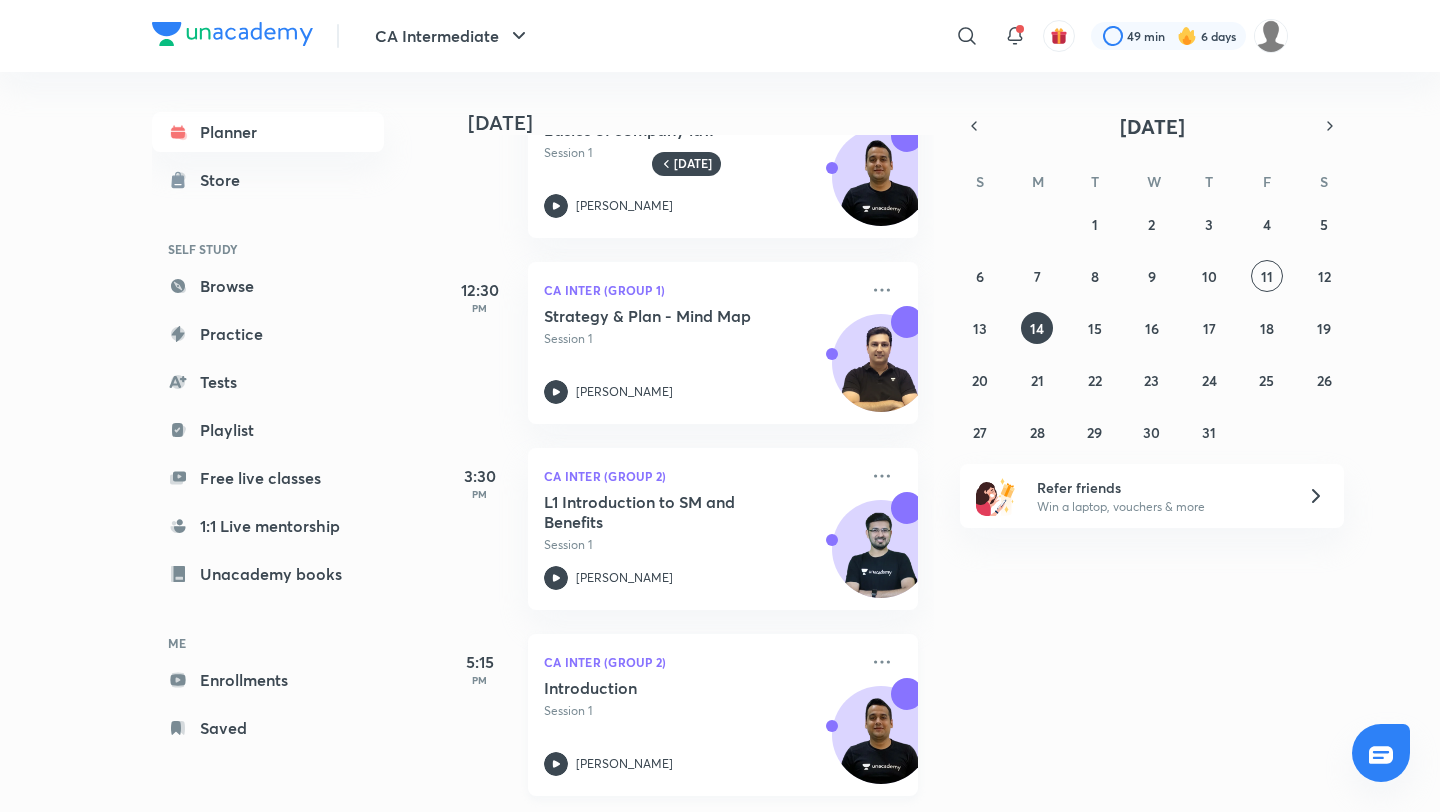 click on "Introduction" at bounding box center (668, 688) 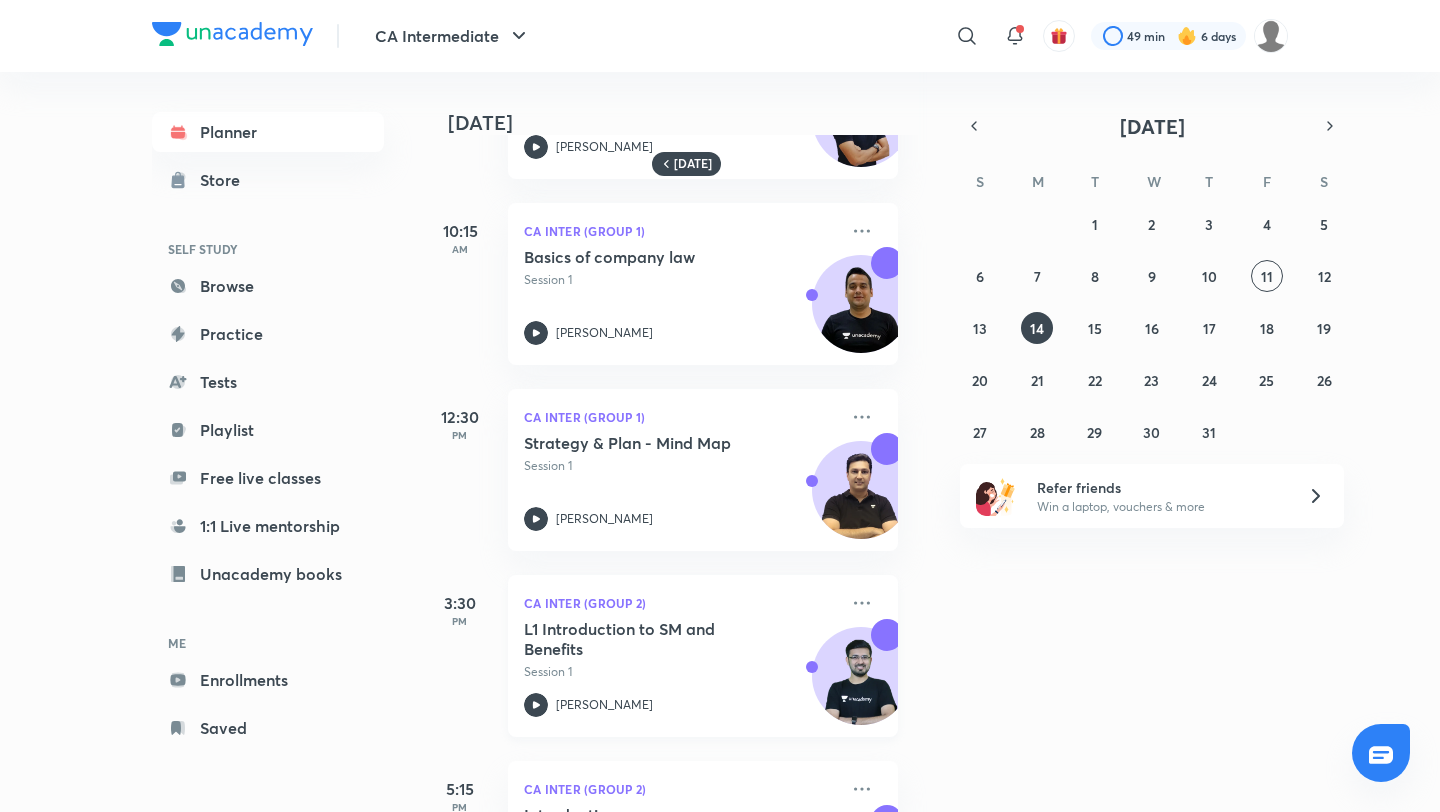 scroll, scrollTop: 522, scrollLeft: 20, axis: both 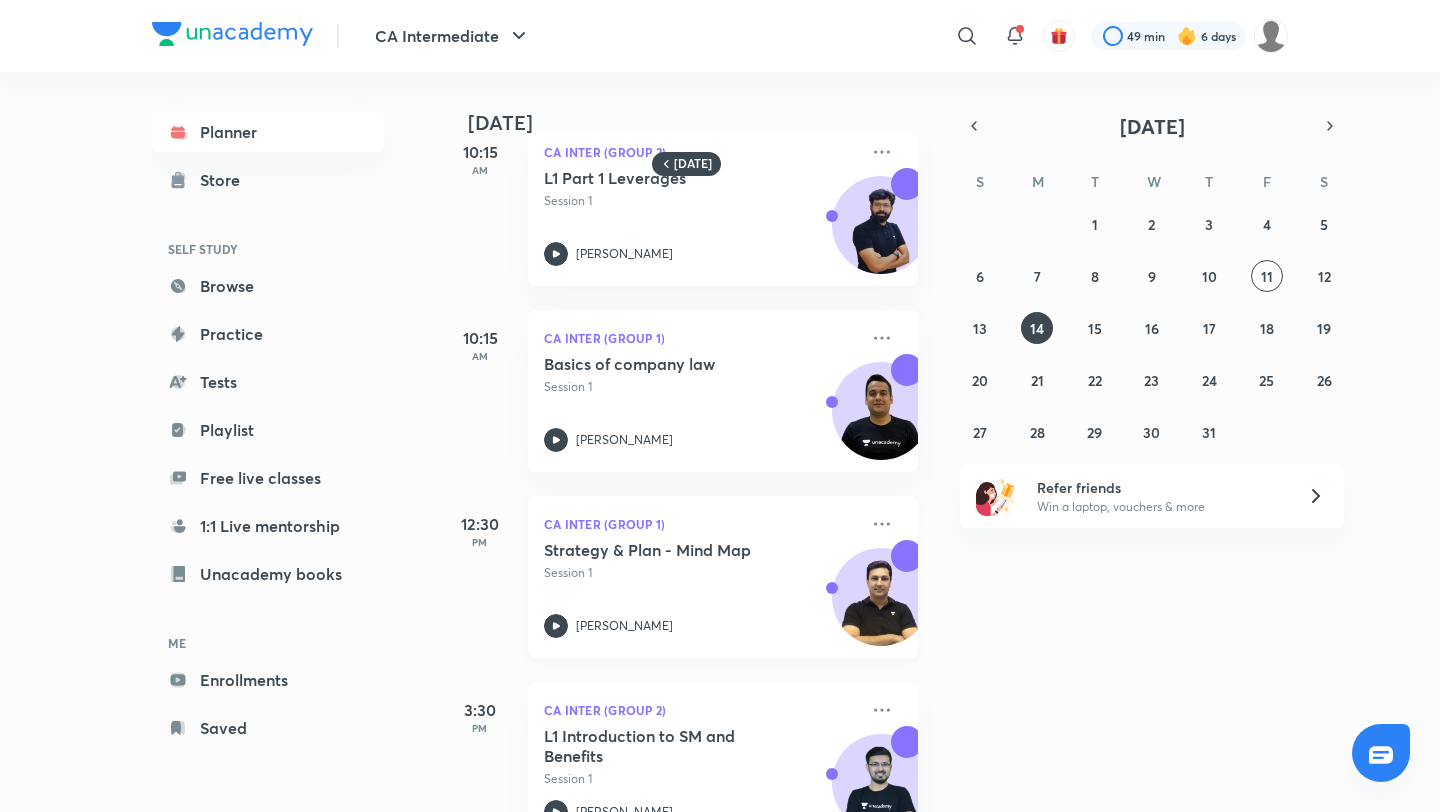 click on "CA Inter (Group 1) Basics of company law Session 1 [PERSON_NAME]" at bounding box center [723, 391] 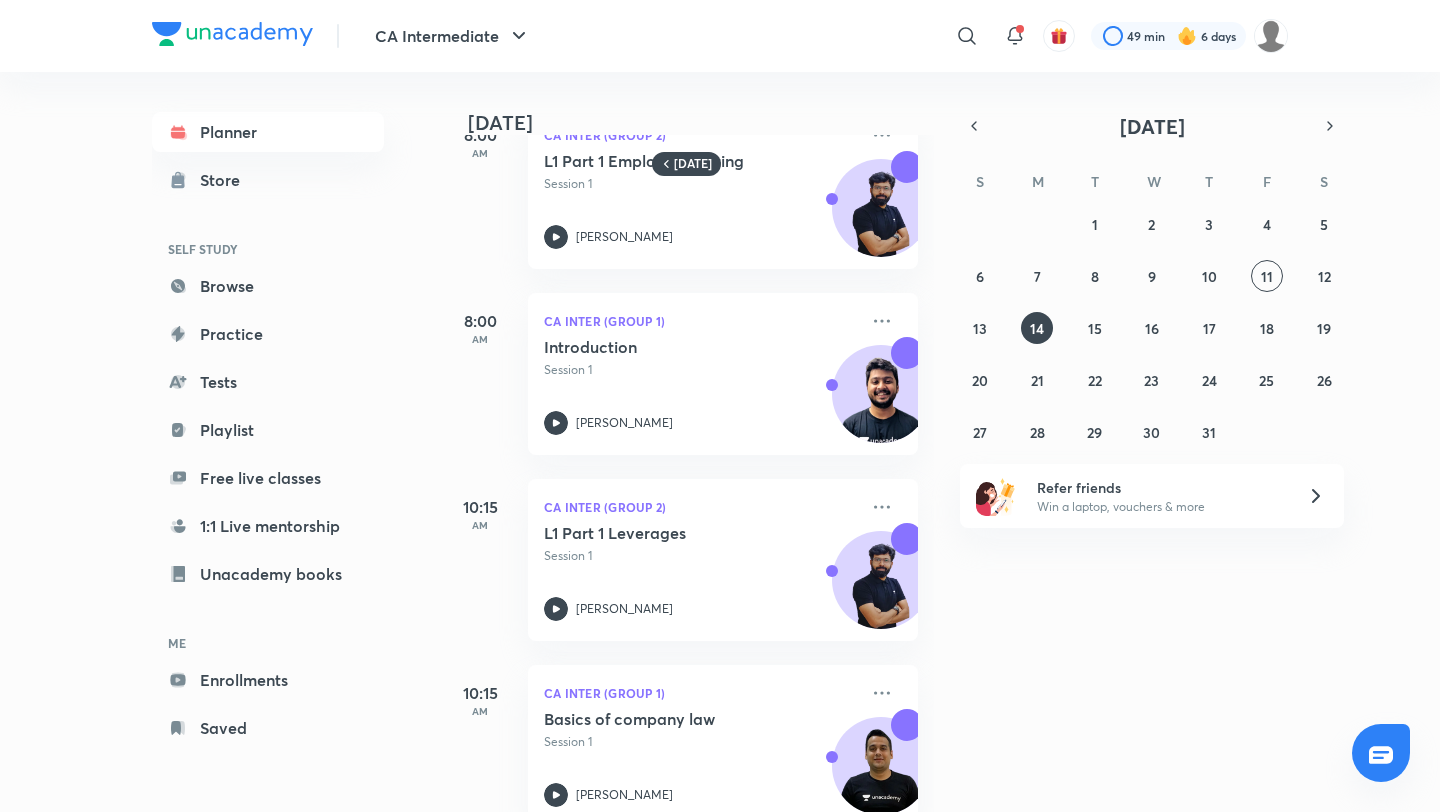 scroll, scrollTop: 43, scrollLeft: 0, axis: vertical 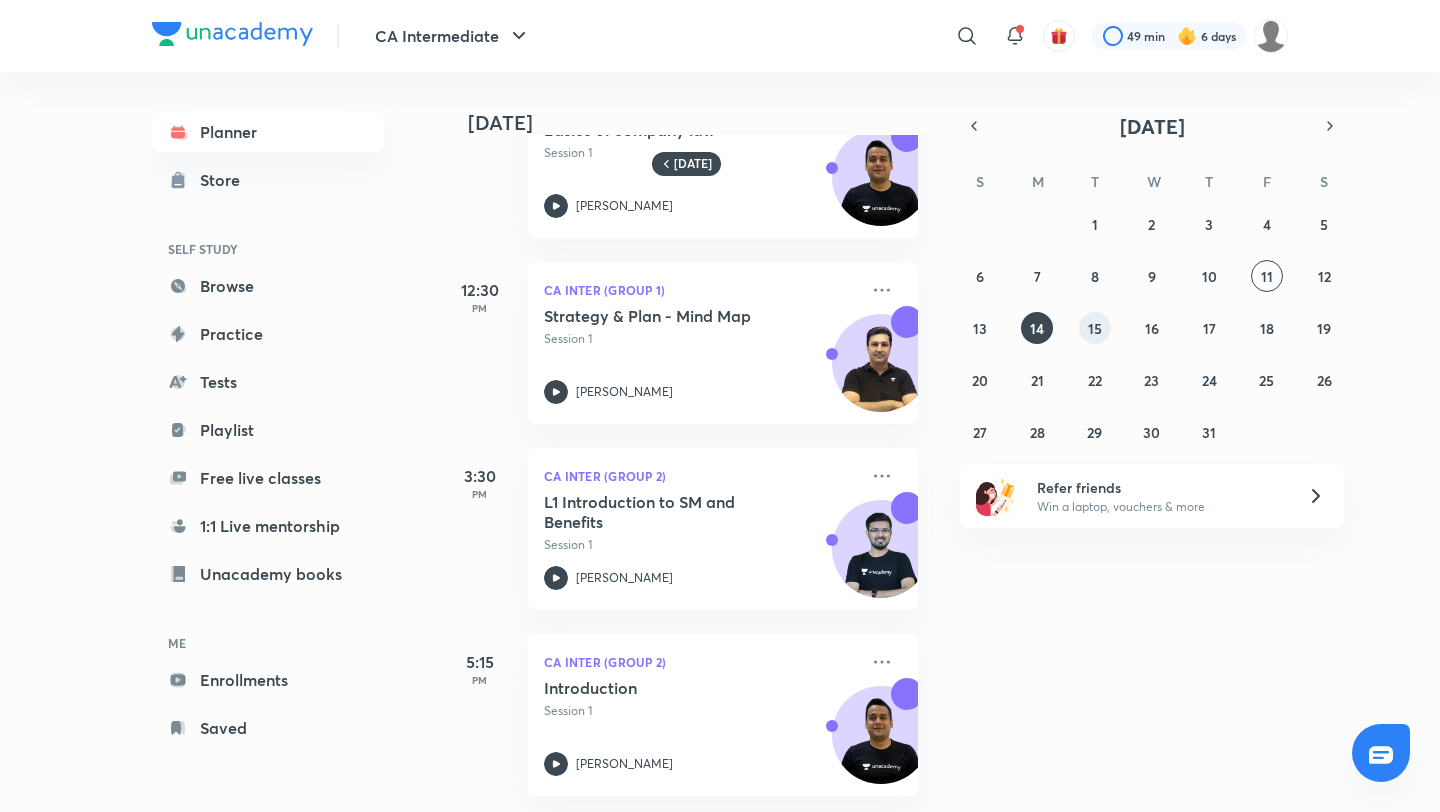 click on "15" at bounding box center [1095, 328] 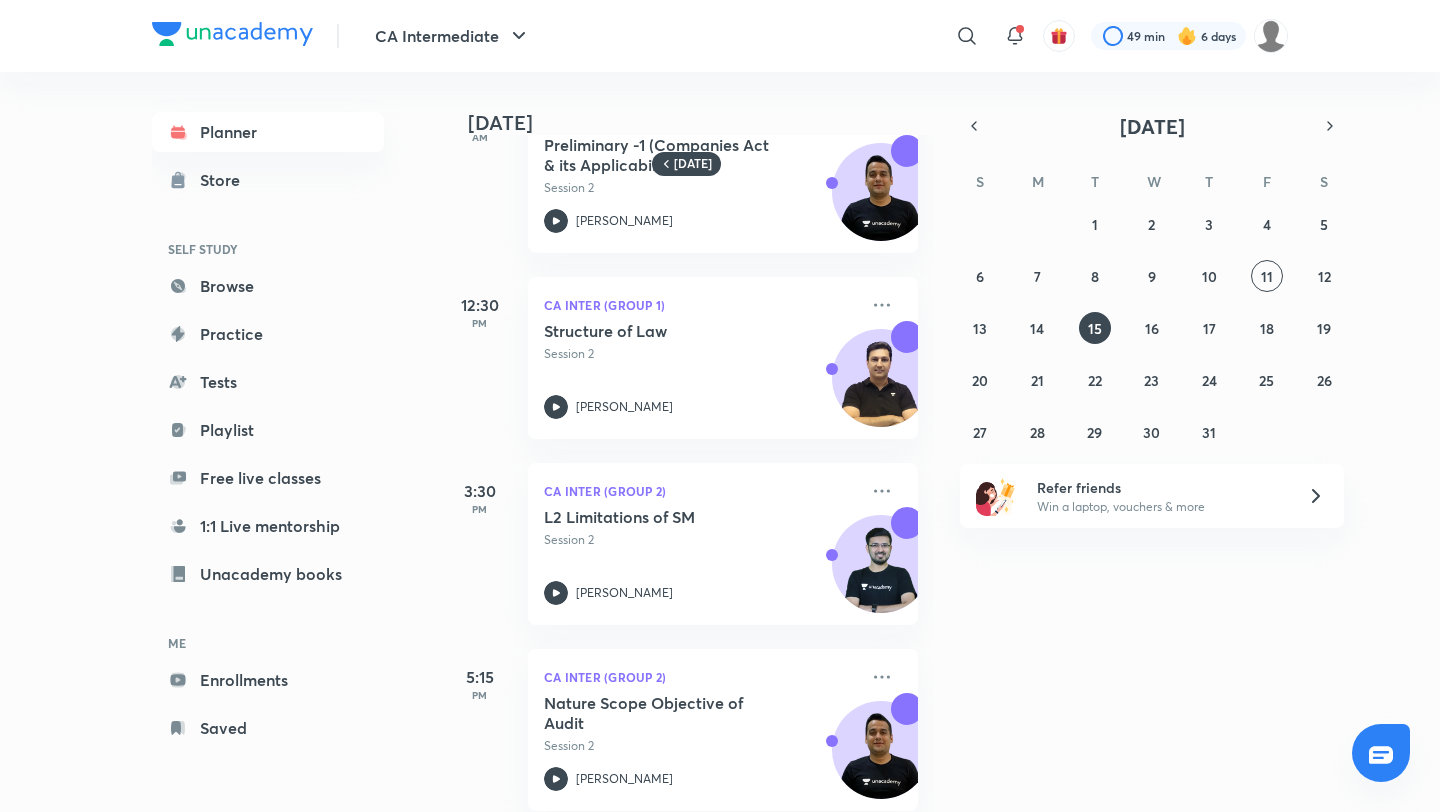scroll, scrollTop: 642, scrollLeft: 0, axis: vertical 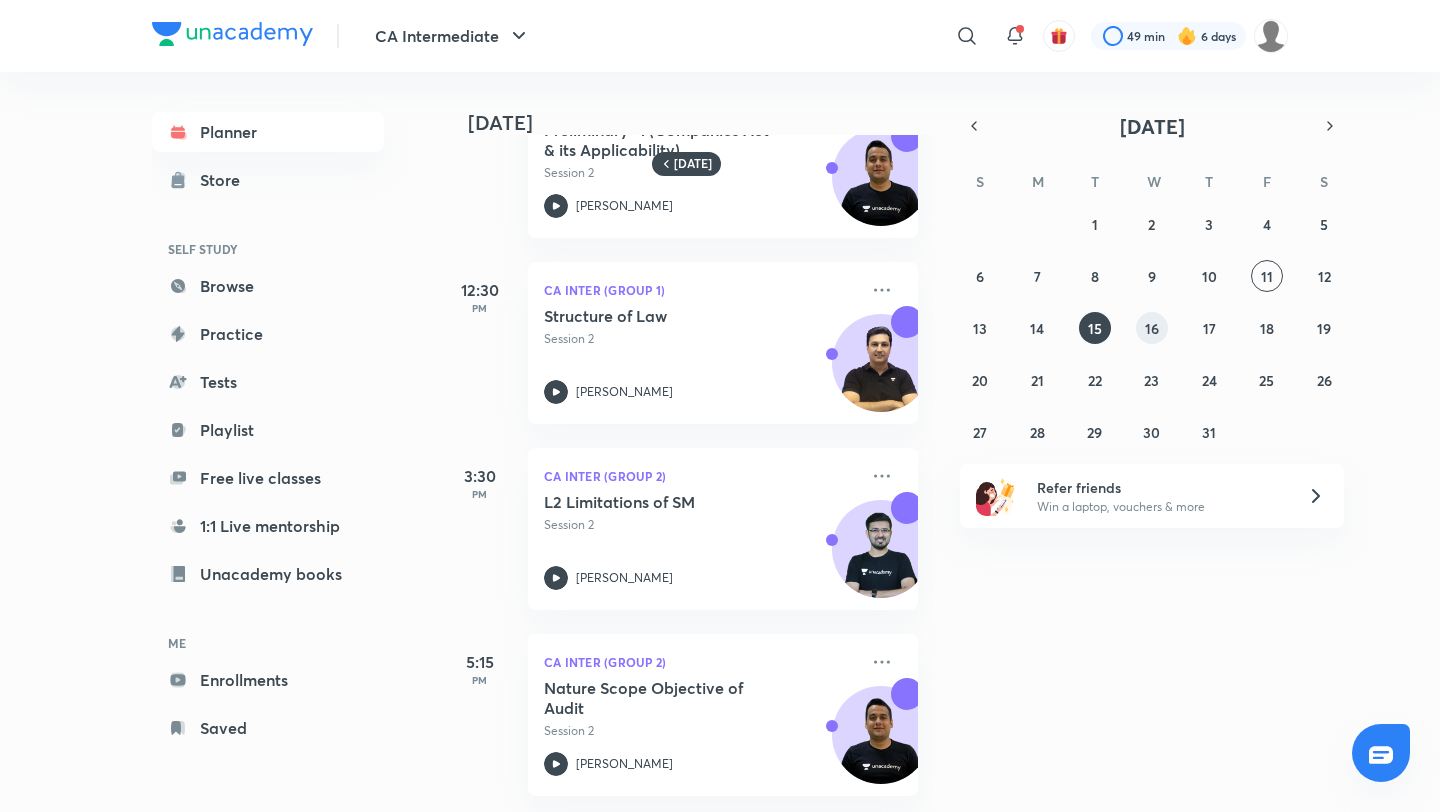 click on "29 30 1 2 3 4 5 6 7 8 9 10 11 12 13 14 15 16 17 18 19 20 21 22 23 24 25 26 27 28 29 30 31 1 2" at bounding box center (1152, 328) 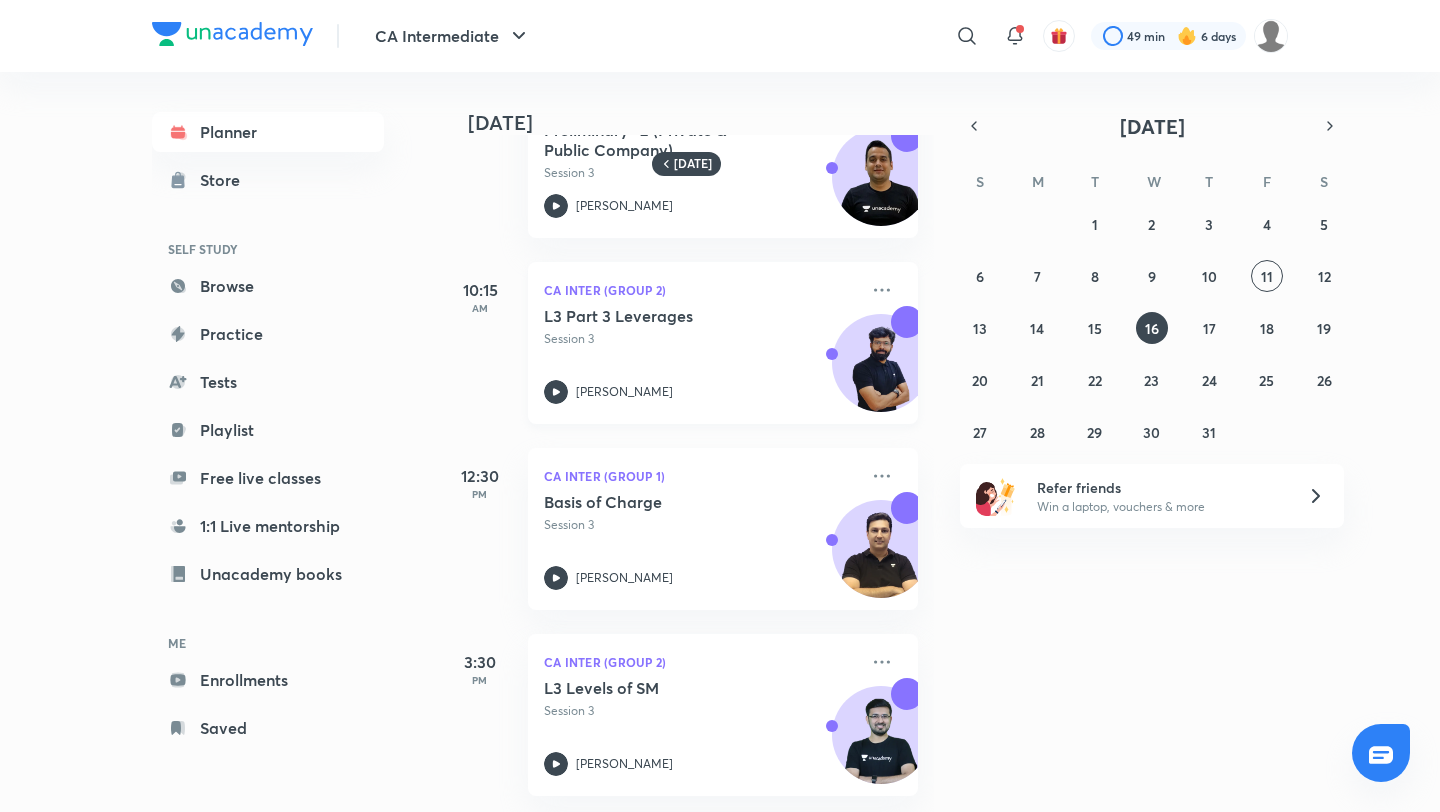 scroll, scrollTop: 0, scrollLeft: 0, axis: both 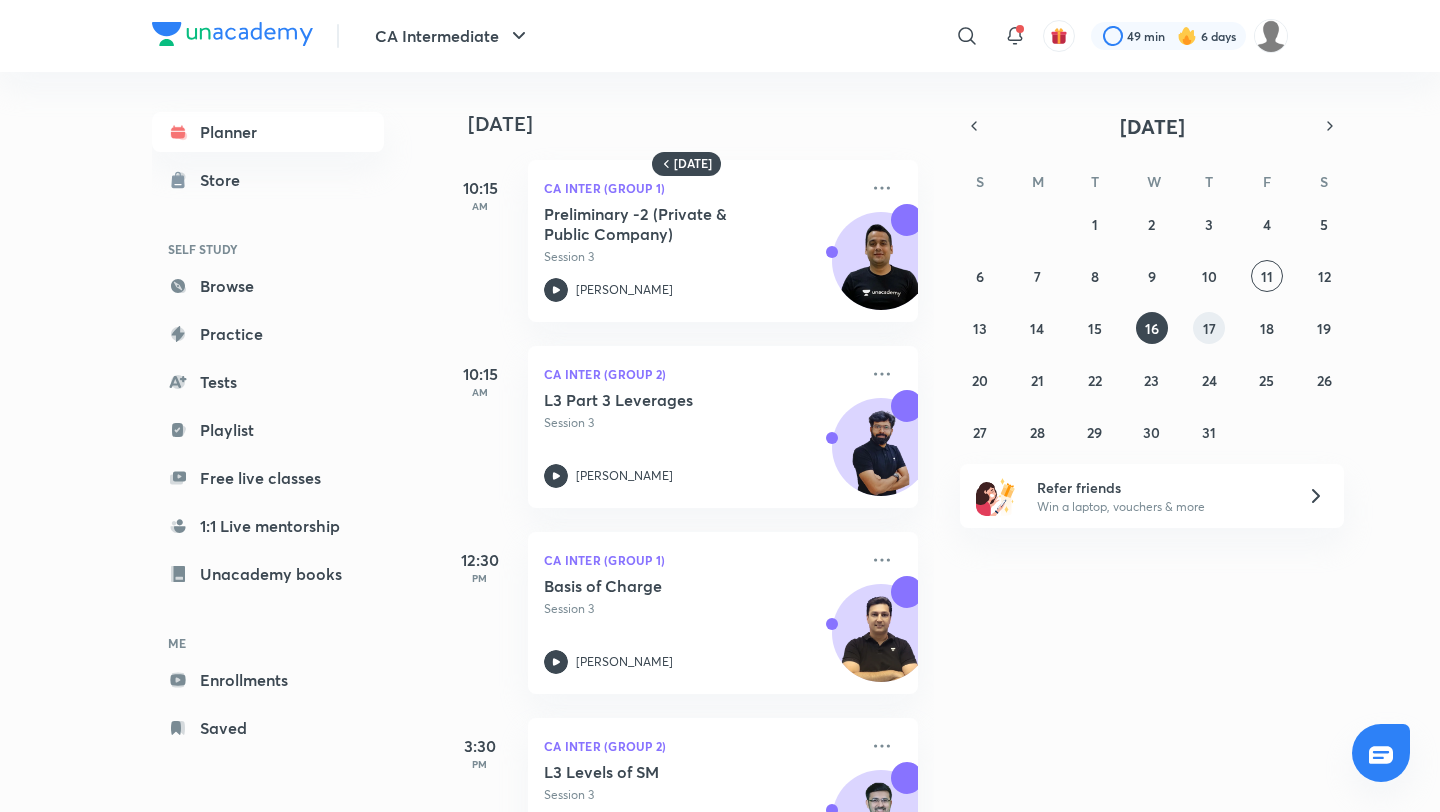 click on "17" at bounding box center [1209, 328] 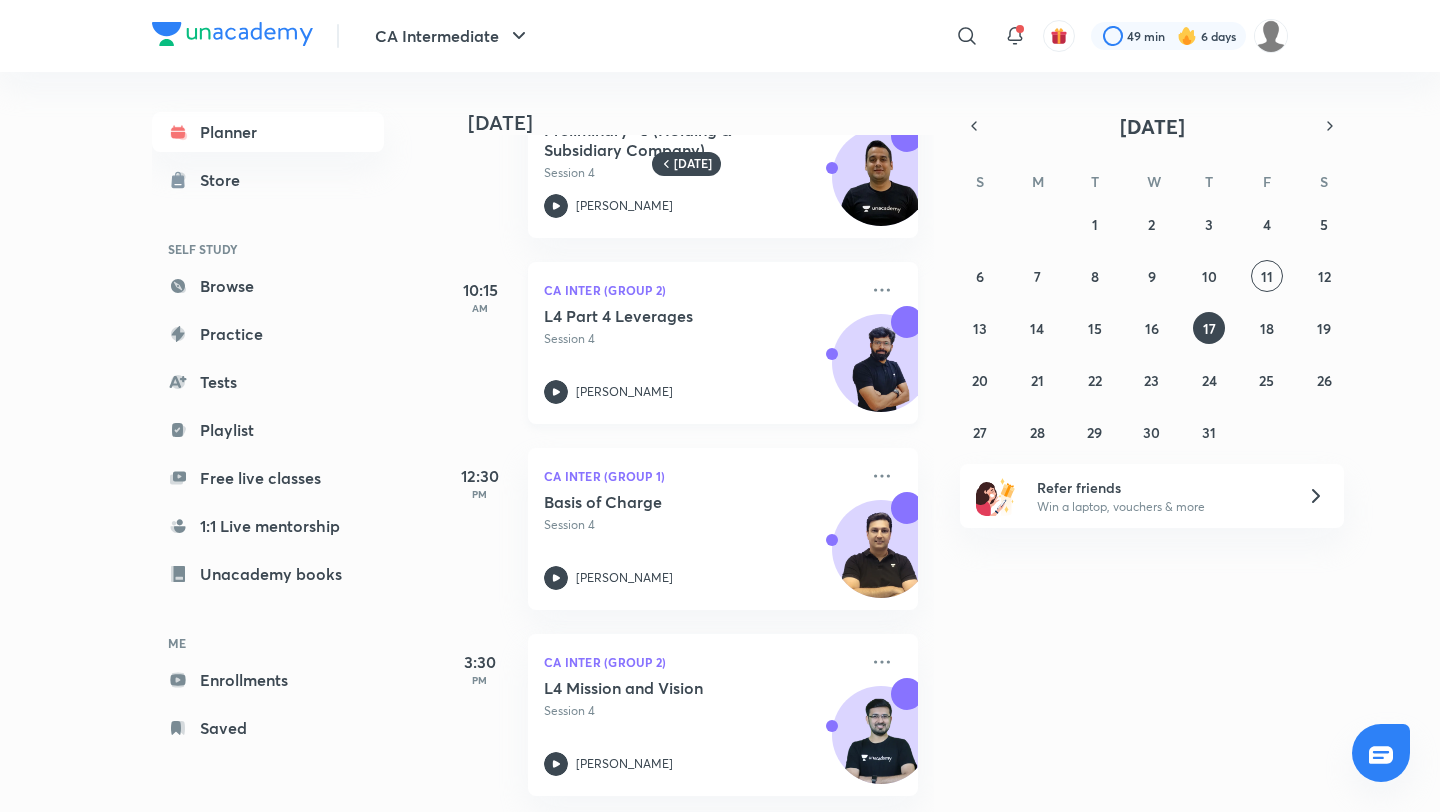 scroll, scrollTop: 0, scrollLeft: 0, axis: both 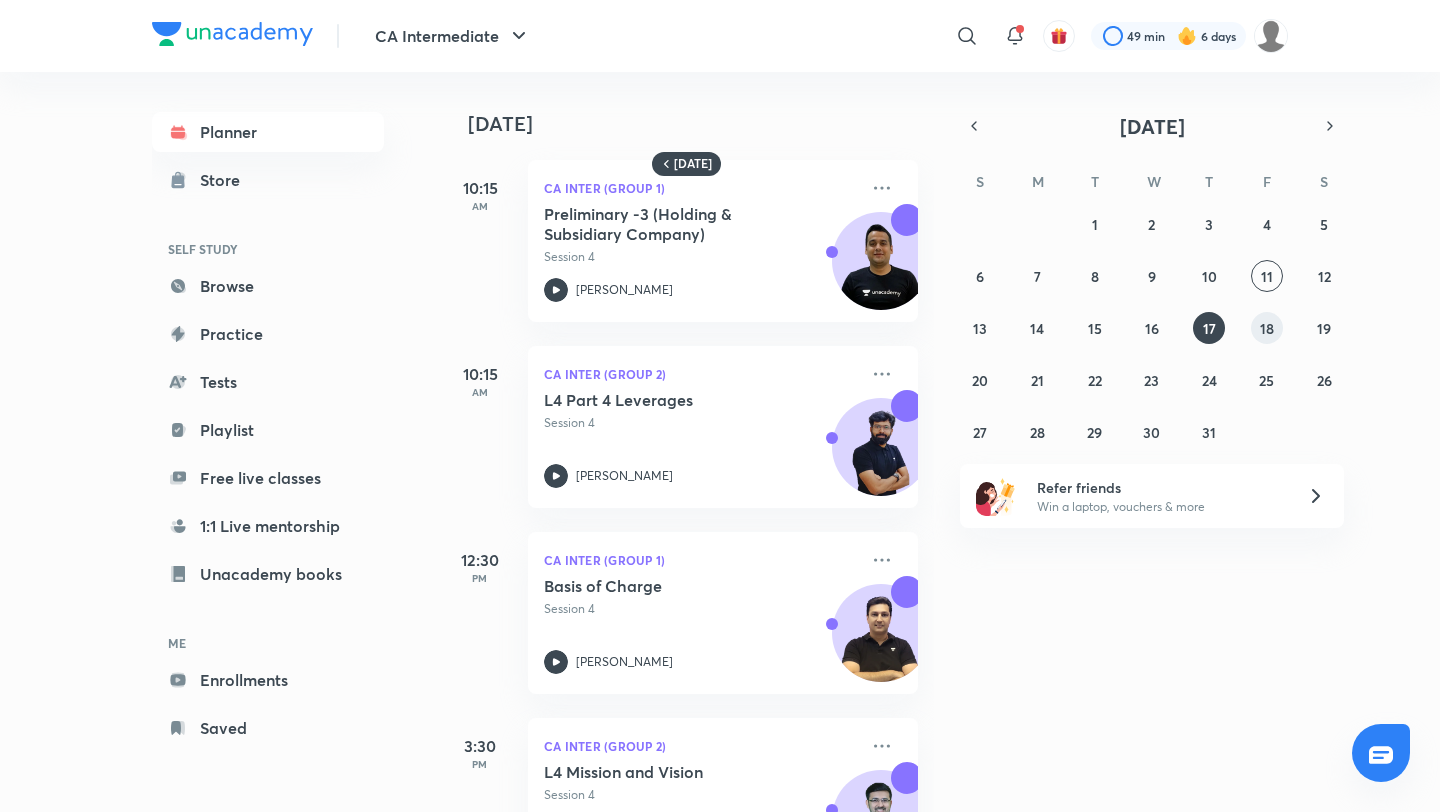 click on "18" at bounding box center [1267, 328] 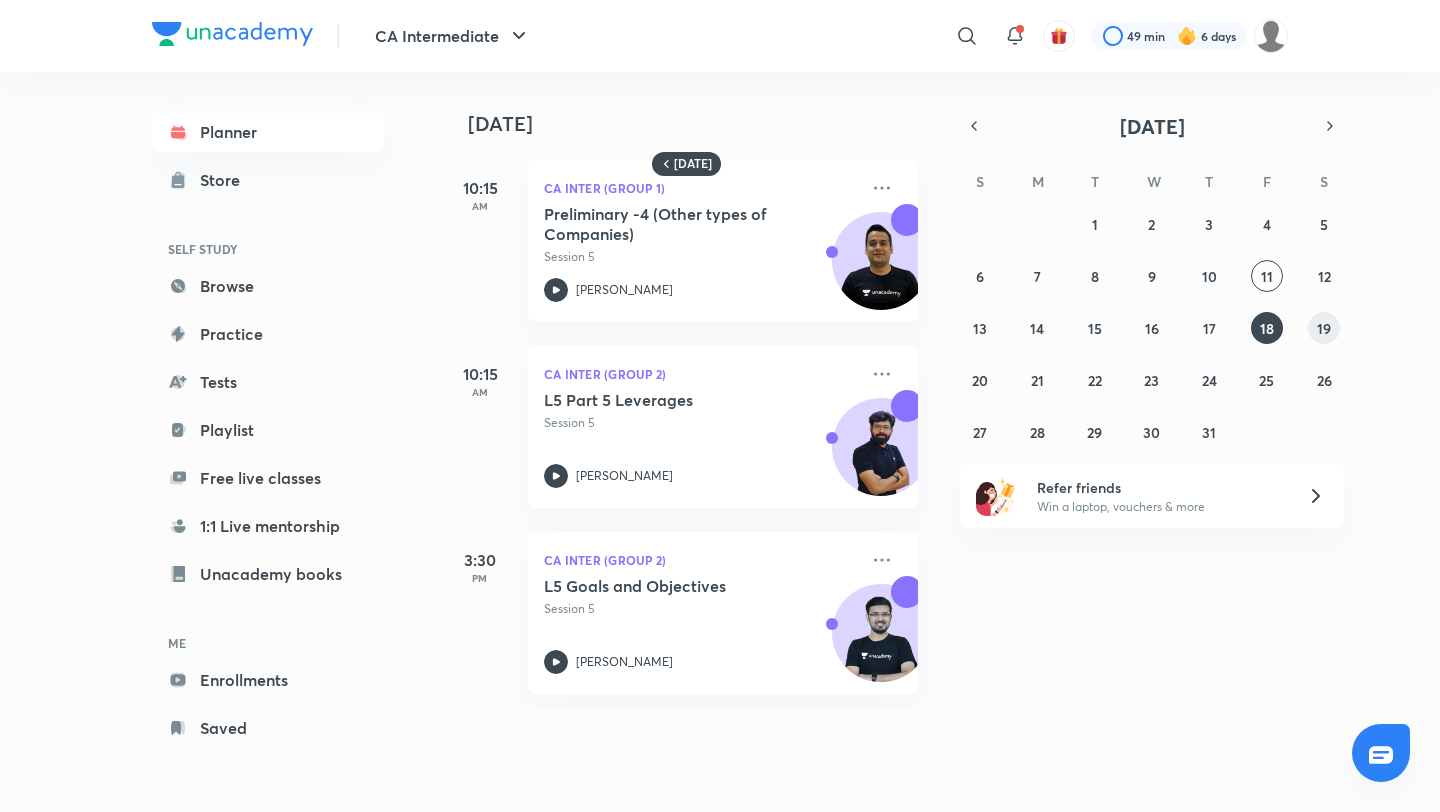 click on "19" at bounding box center [1324, 328] 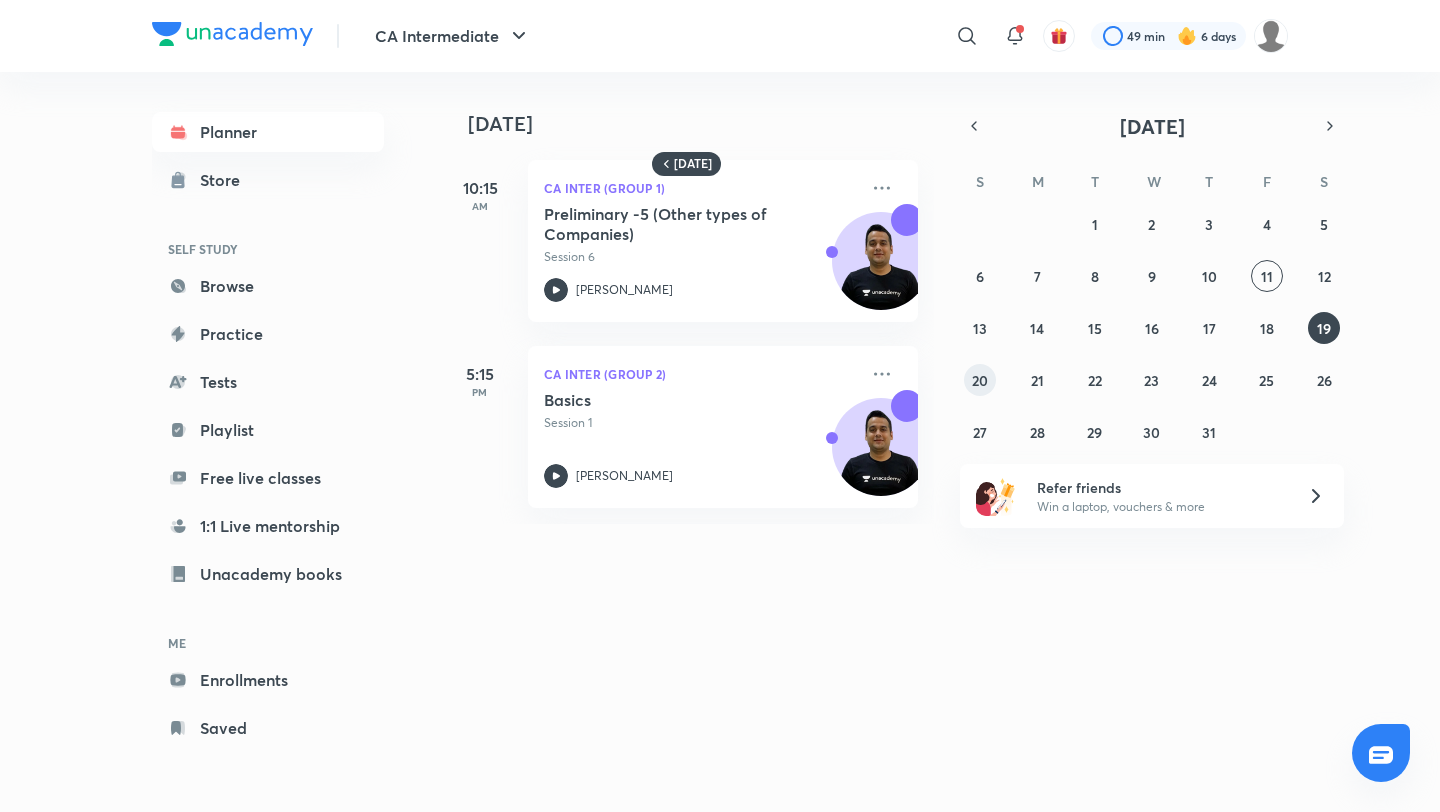 click on "20" at bounding box center (980, 380) 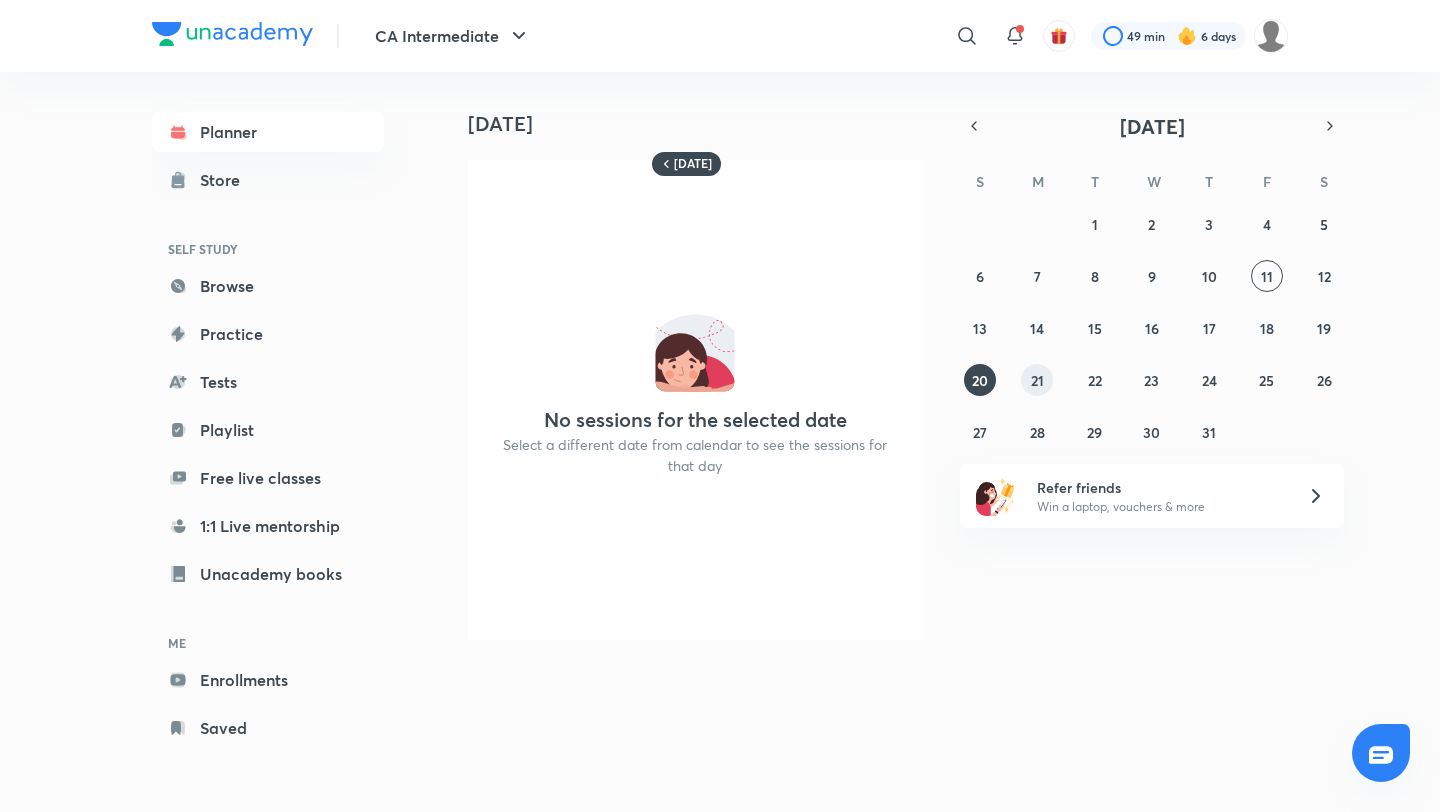 click on "21" at bounding box center [1037, 380] 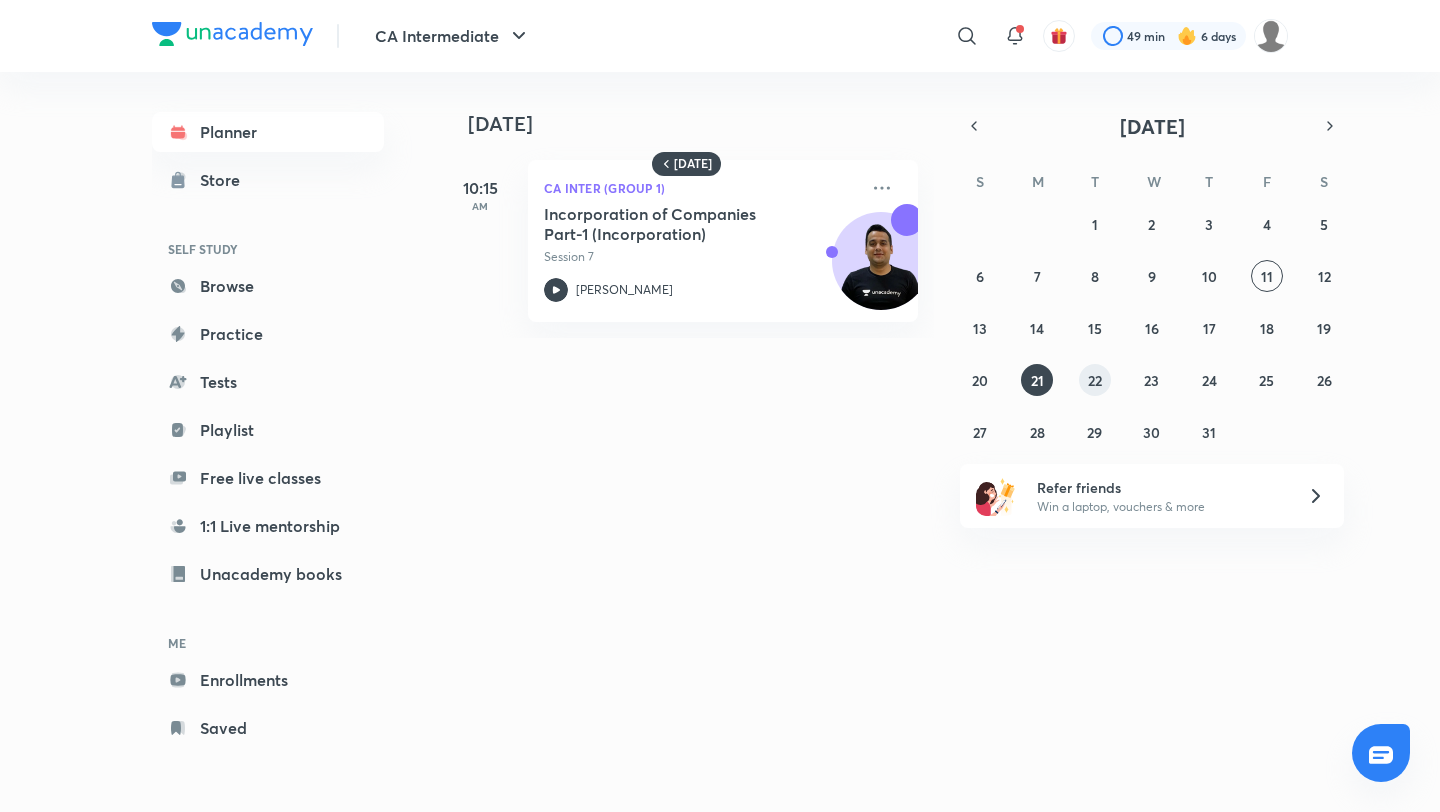 click on "22" at bounding box center [1095, 380] 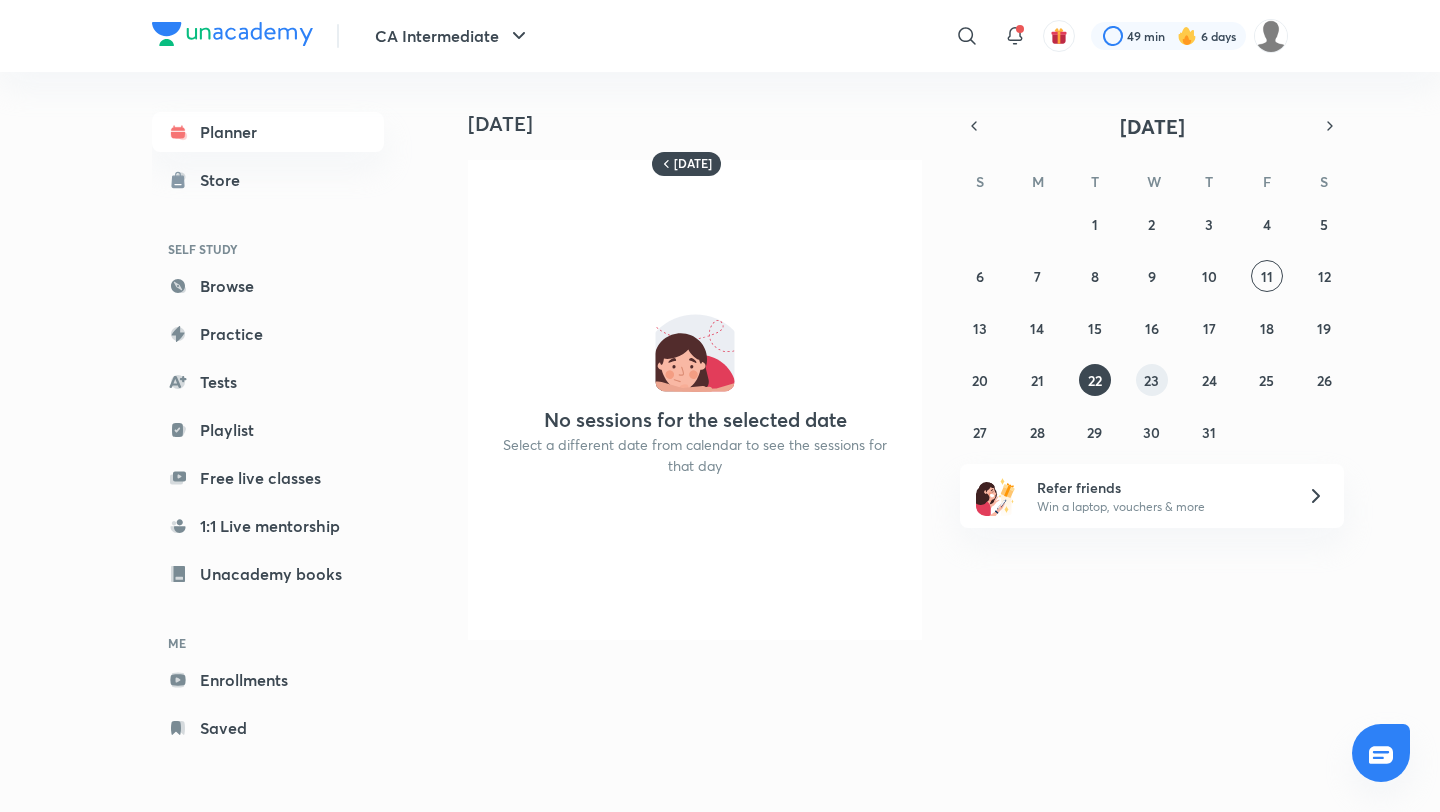 click on "29 30 1 2 3 4 5 6 7 8 9 10 11 12 13 14 15 16 17 18 19 20 21 22 23 24 25 26 27 28 29 30 31 1 2" at bounding box center [1152, 328] 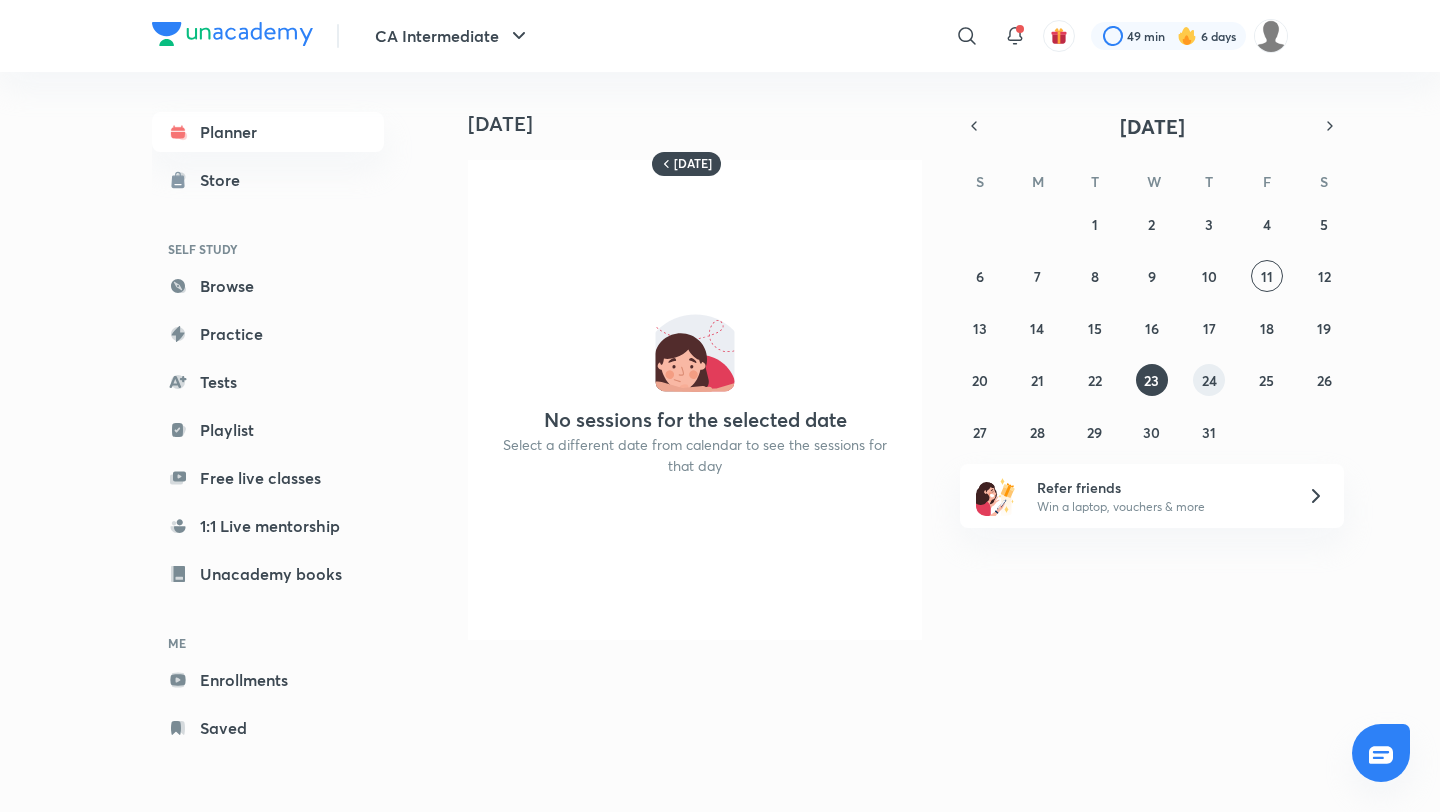 click on "29 30 1 2 3 4 5 6 7 8 9 10 11 12 13 14 15 16 17 18 19 20 21 22 23 24 25 26 27 28 29 30 31 1 2" at bounding box center (1152, 328) 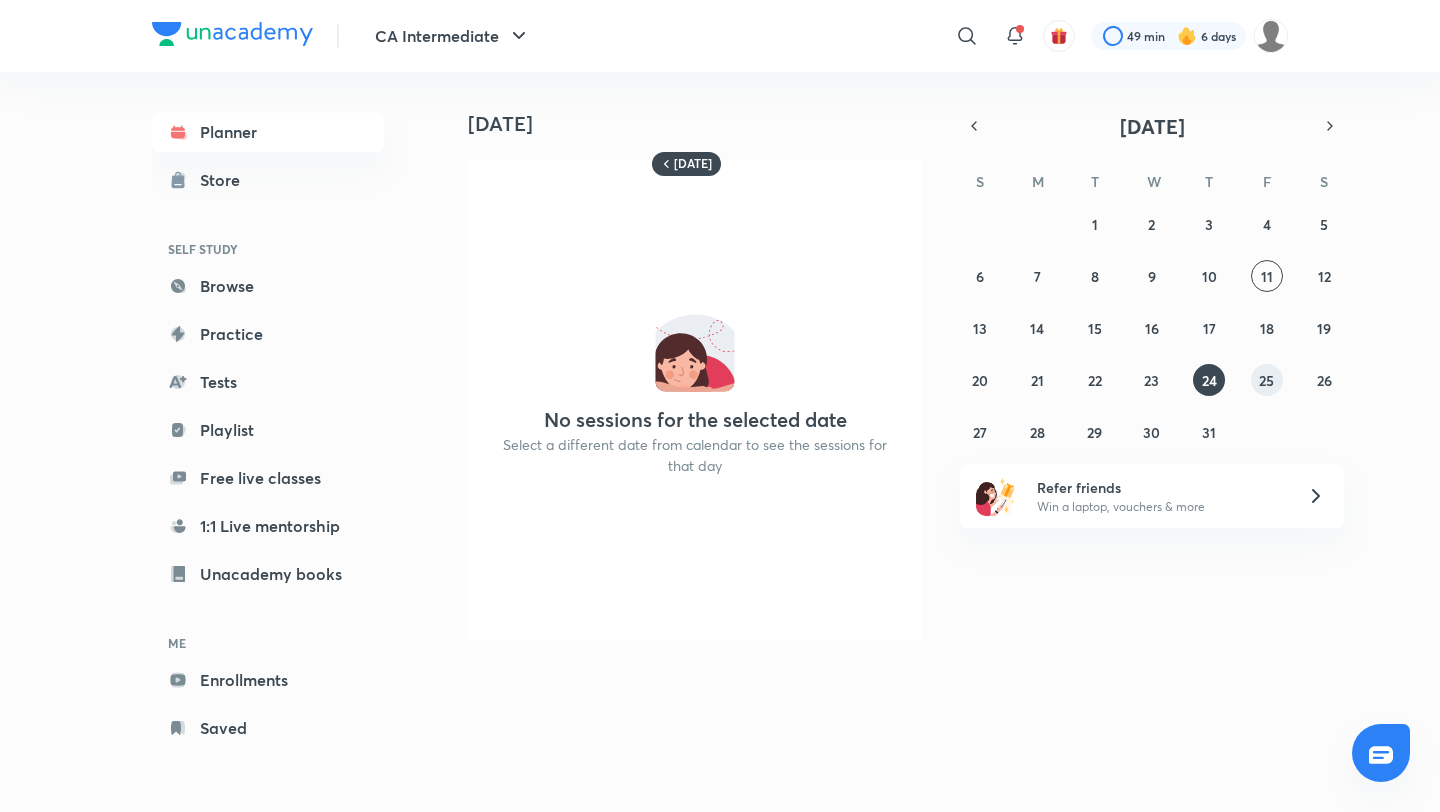click on "25" at bounding box center [1266, 380] 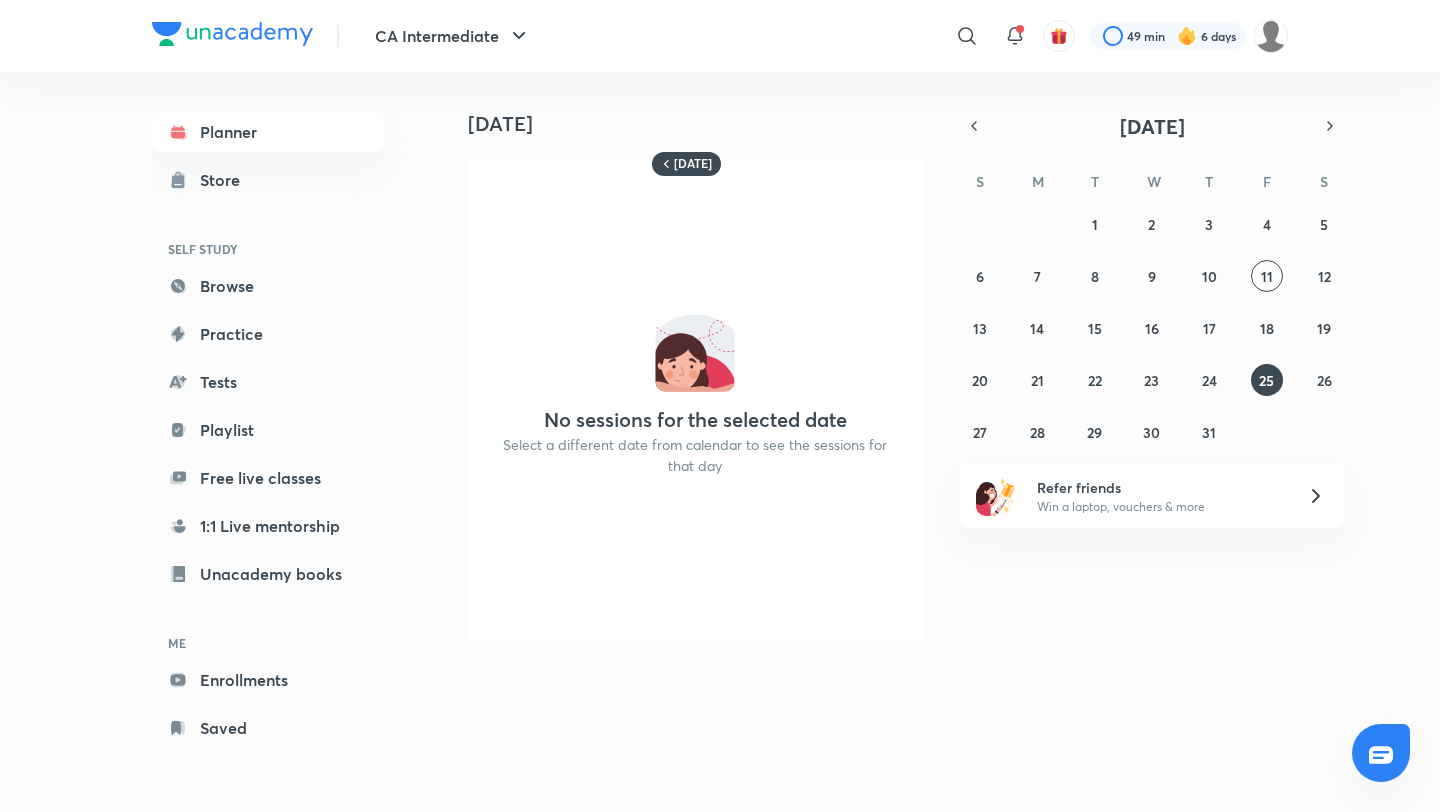 click on "29 30 1 2 3 4 5 6 7 8 9 10 11 12 13 14 15 16 17 18 19 20 21 22 23 24 25 26 27 28 29 30 31 1 2" at bounding box center [1152, 328] 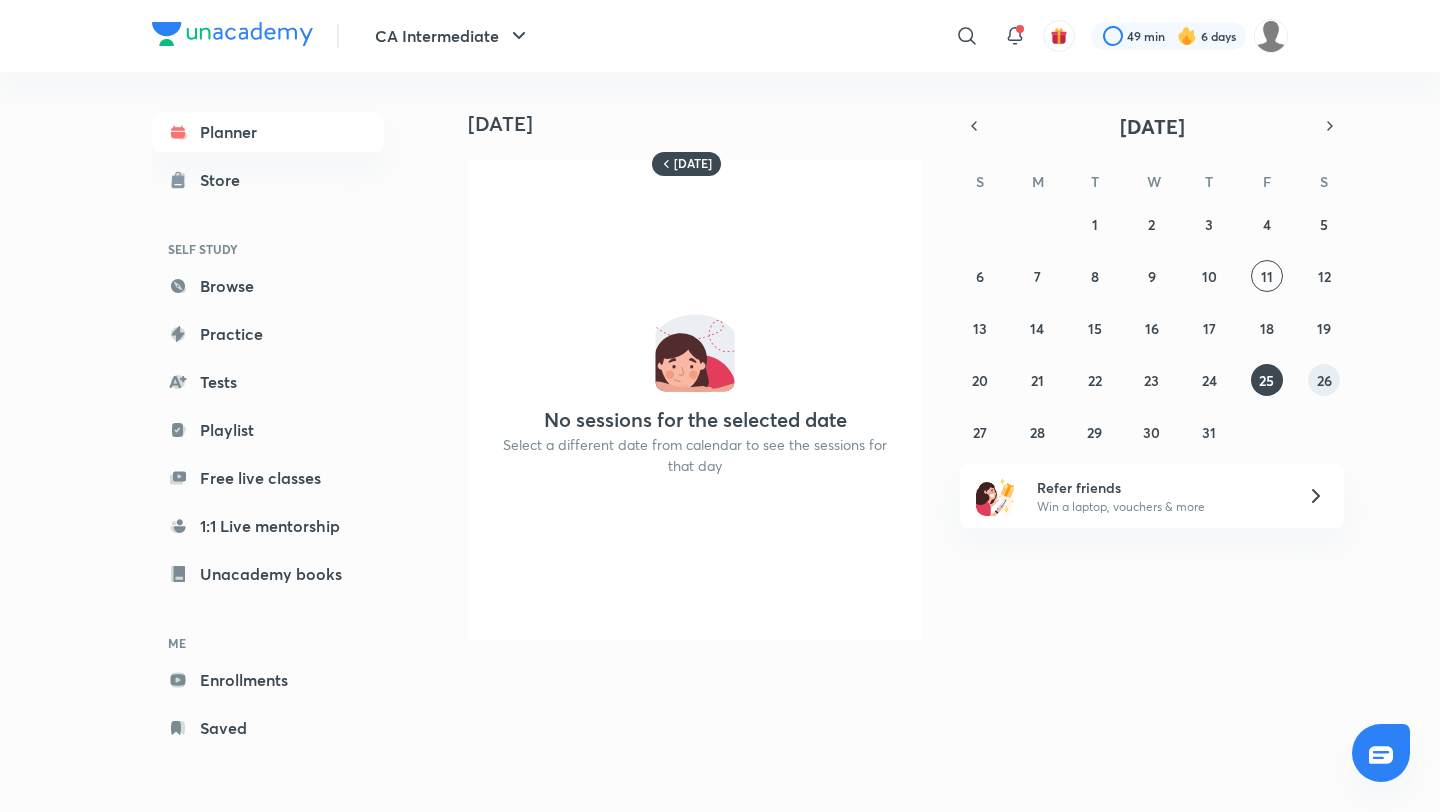 click on "26" at bounding box center (1324, 380) 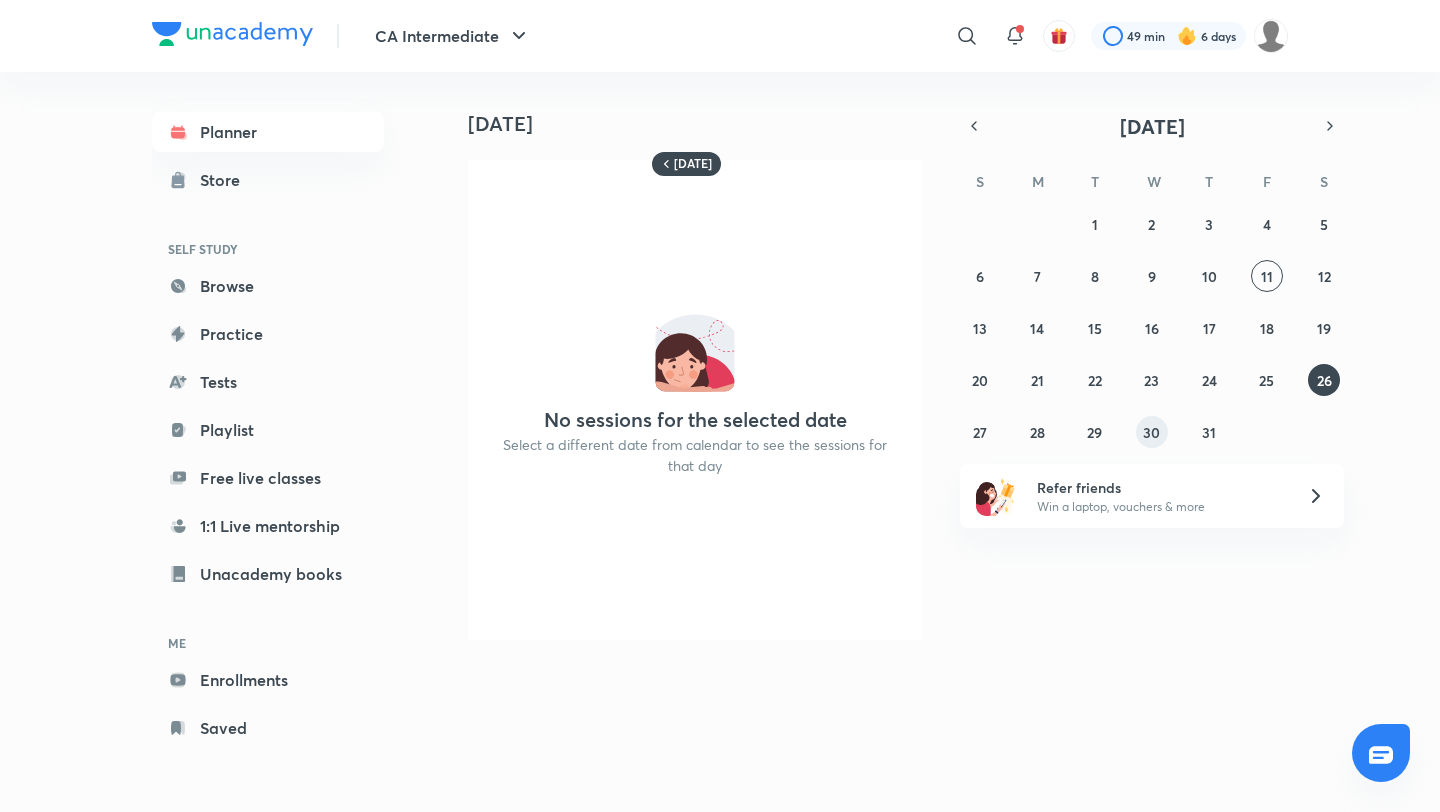 click on "30" at bounding box center [1152, 432] 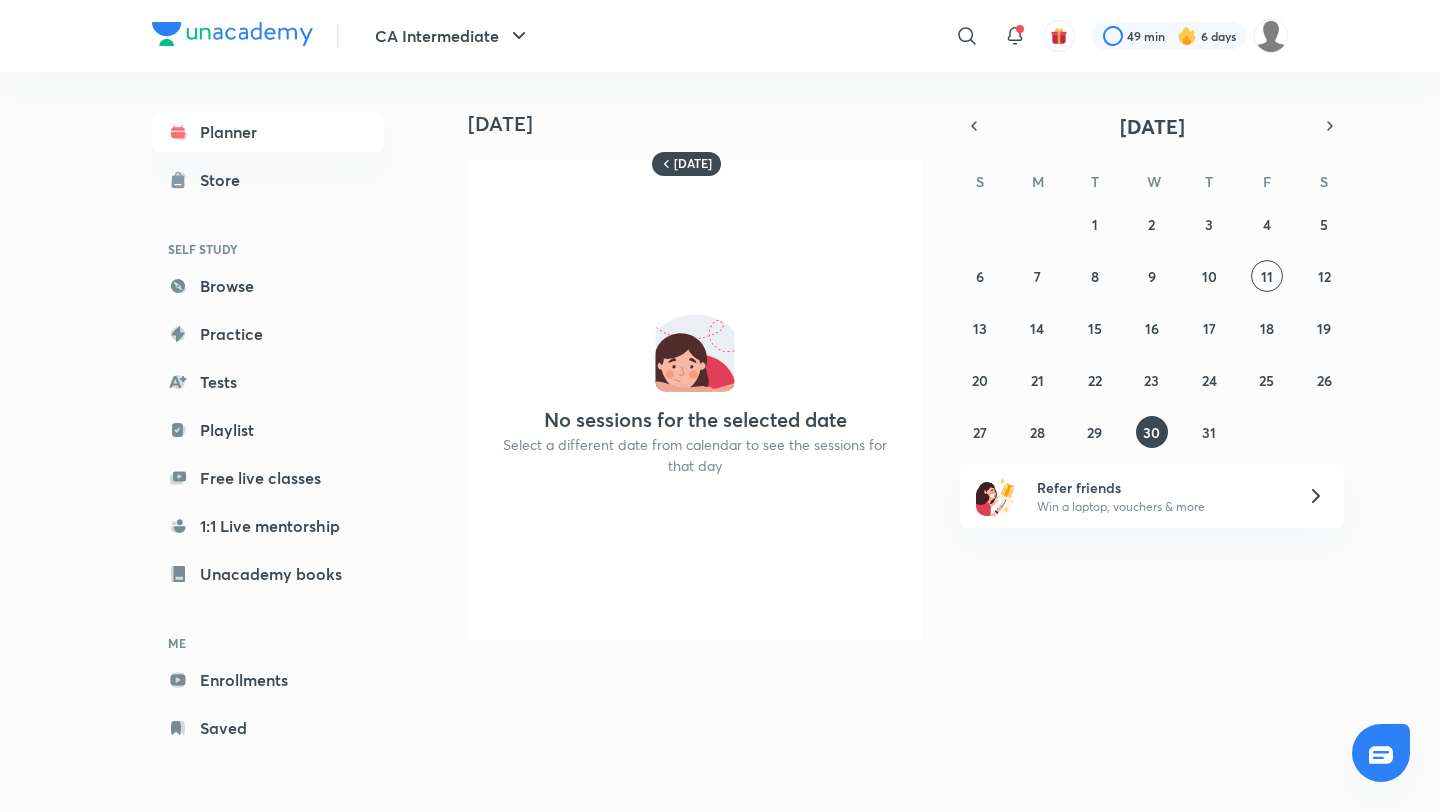 click on "Refer friends Win a laptop, vouchers & more" at bounding box center [1152, 496] 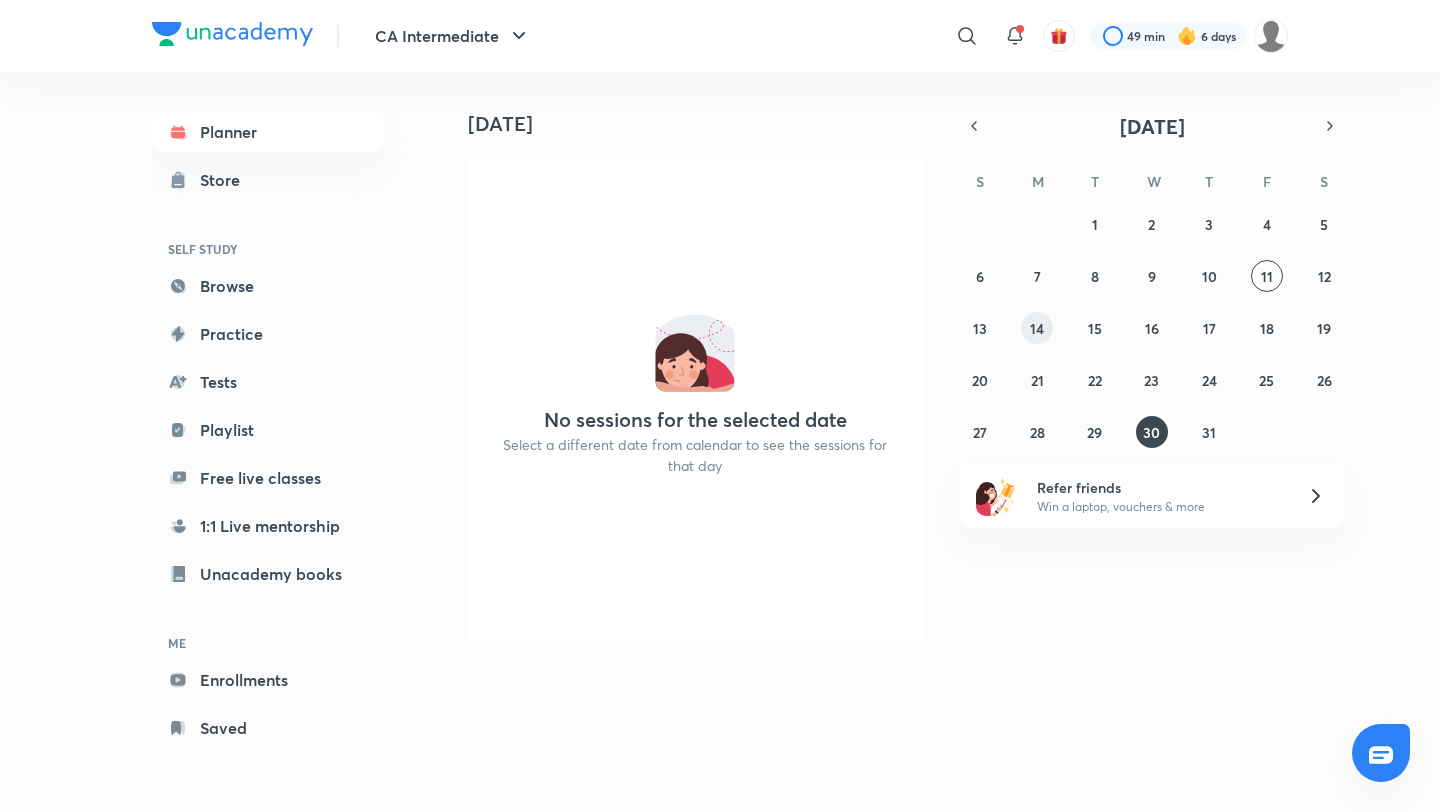 click on "14" at bounding box center [1037, 328] 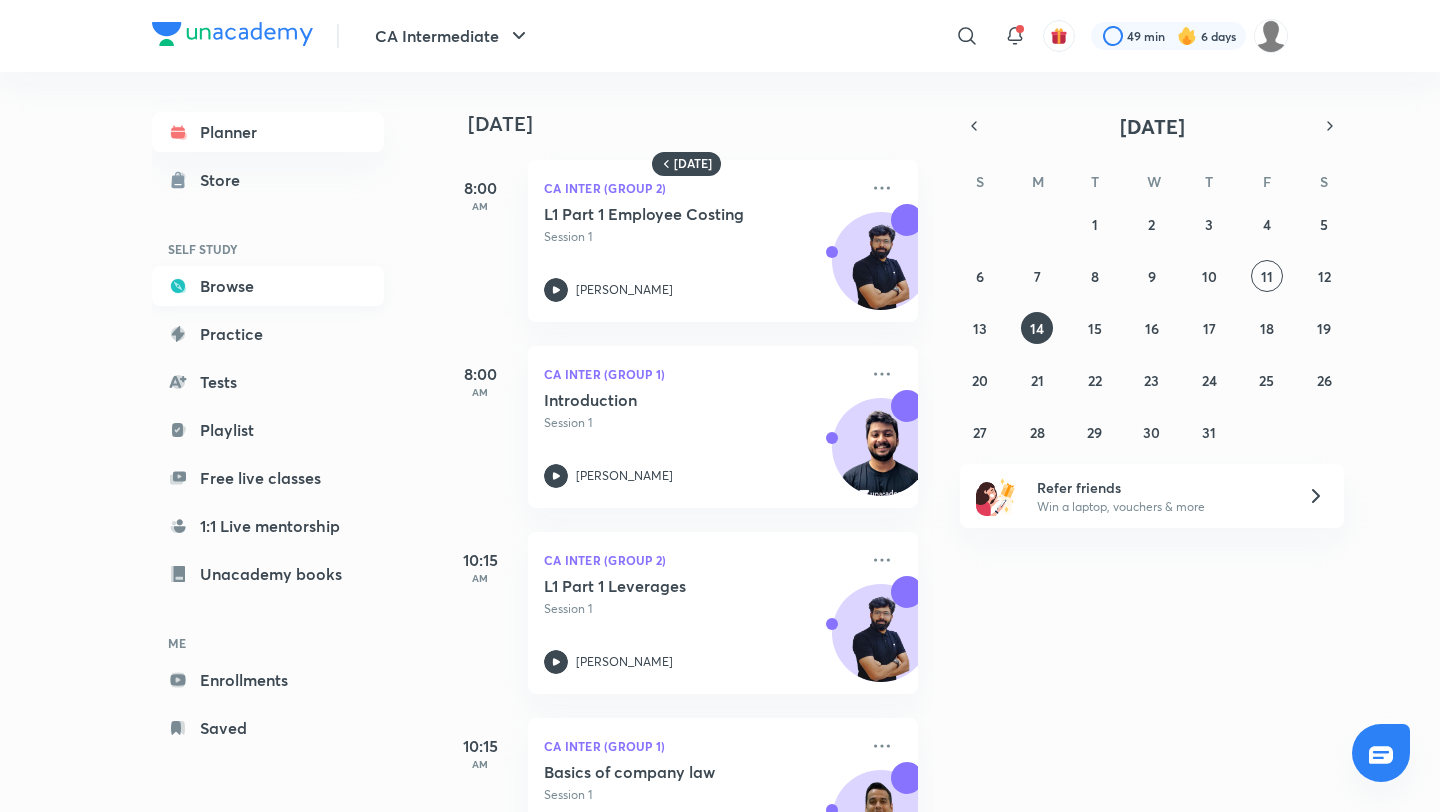 click on "Browse" at bounding box center [268, 286] 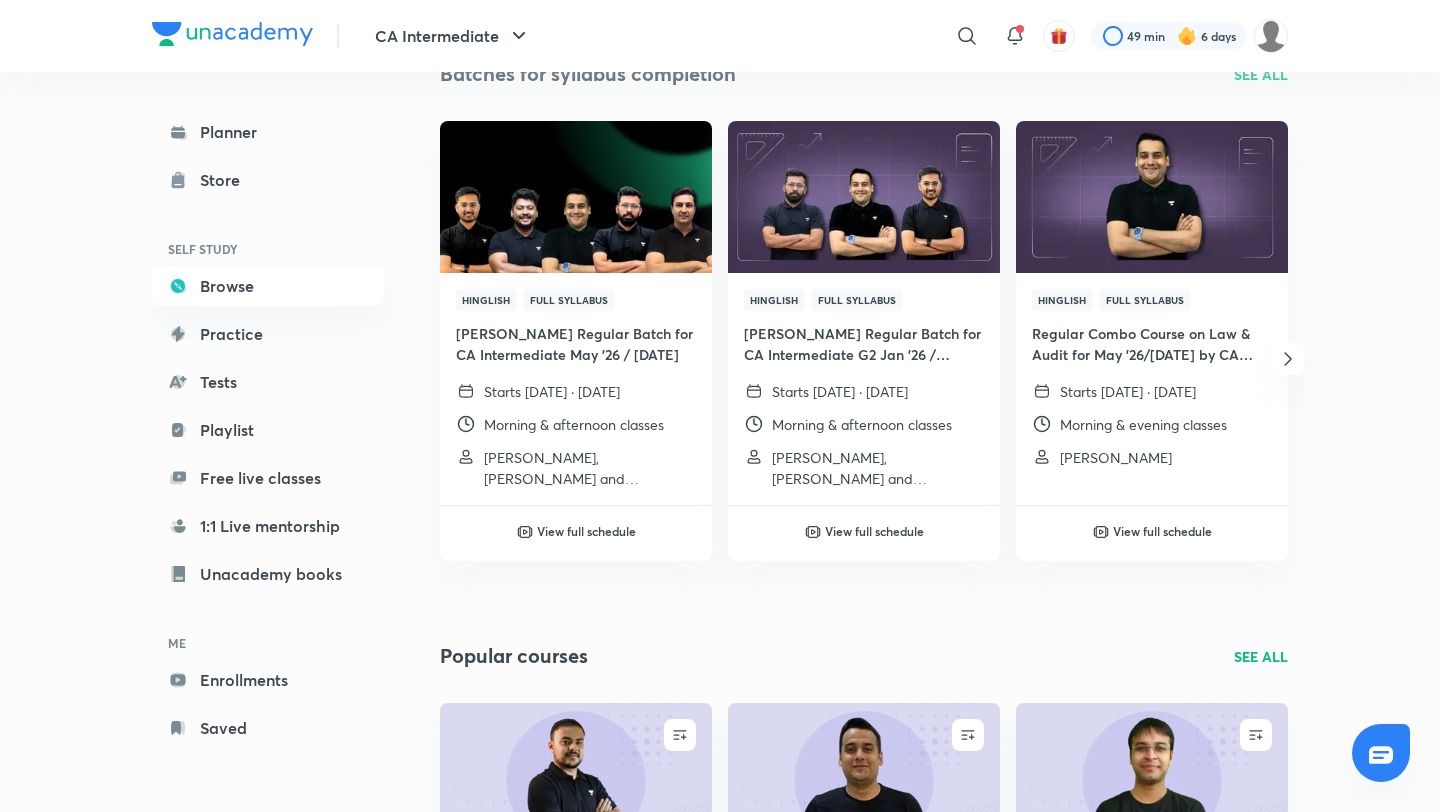 scroll, scrollTop: 685, scrollLeft: 0, axis: vertical 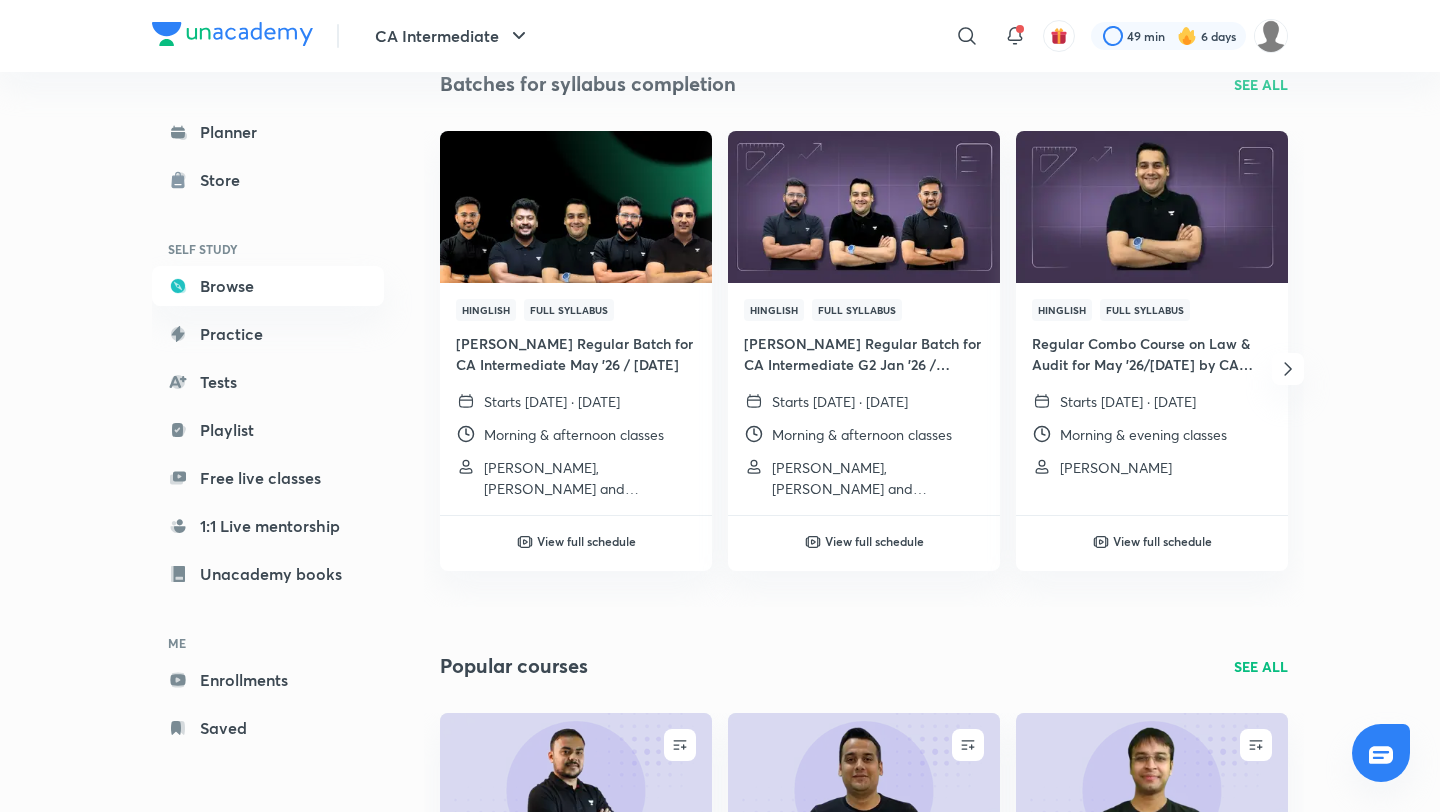 click 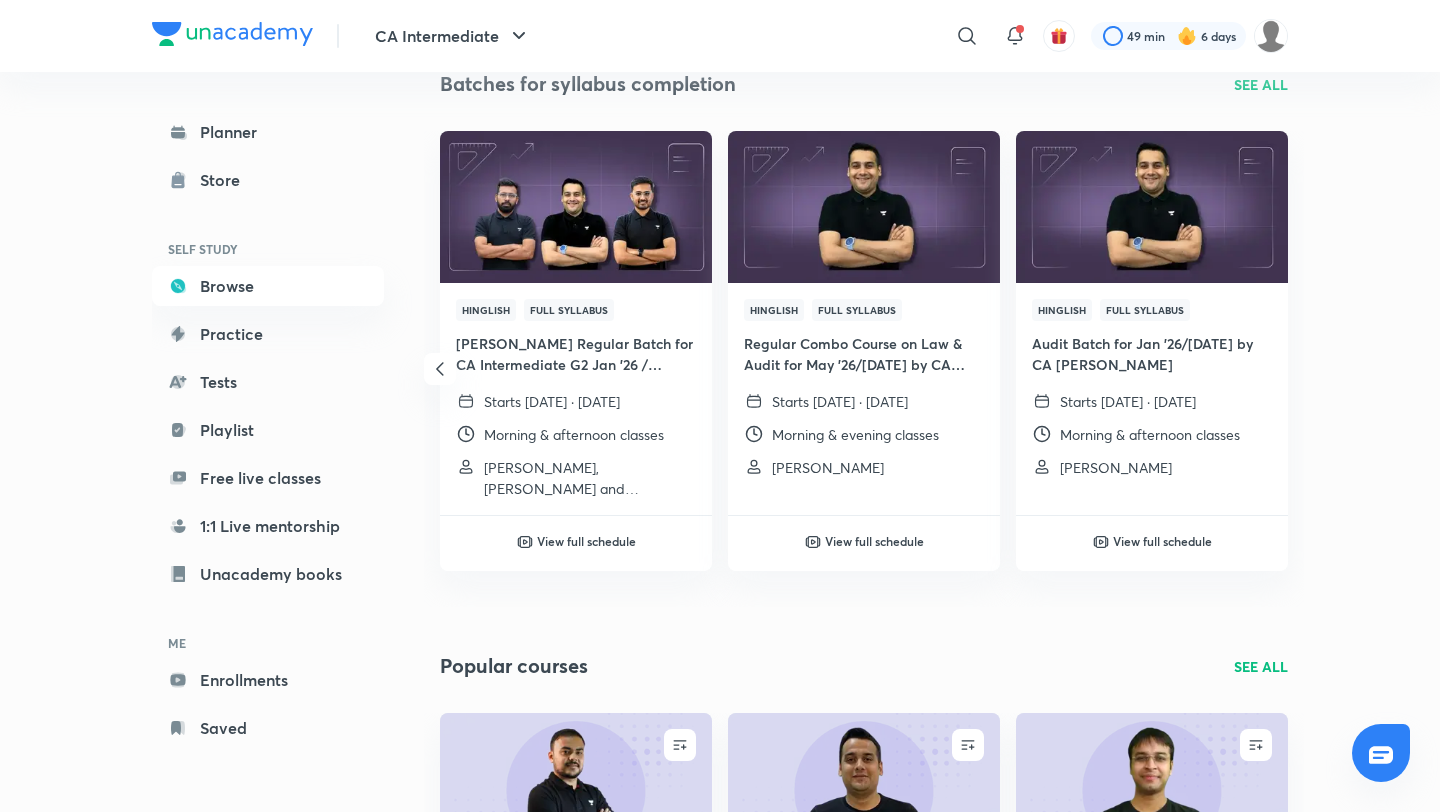 click 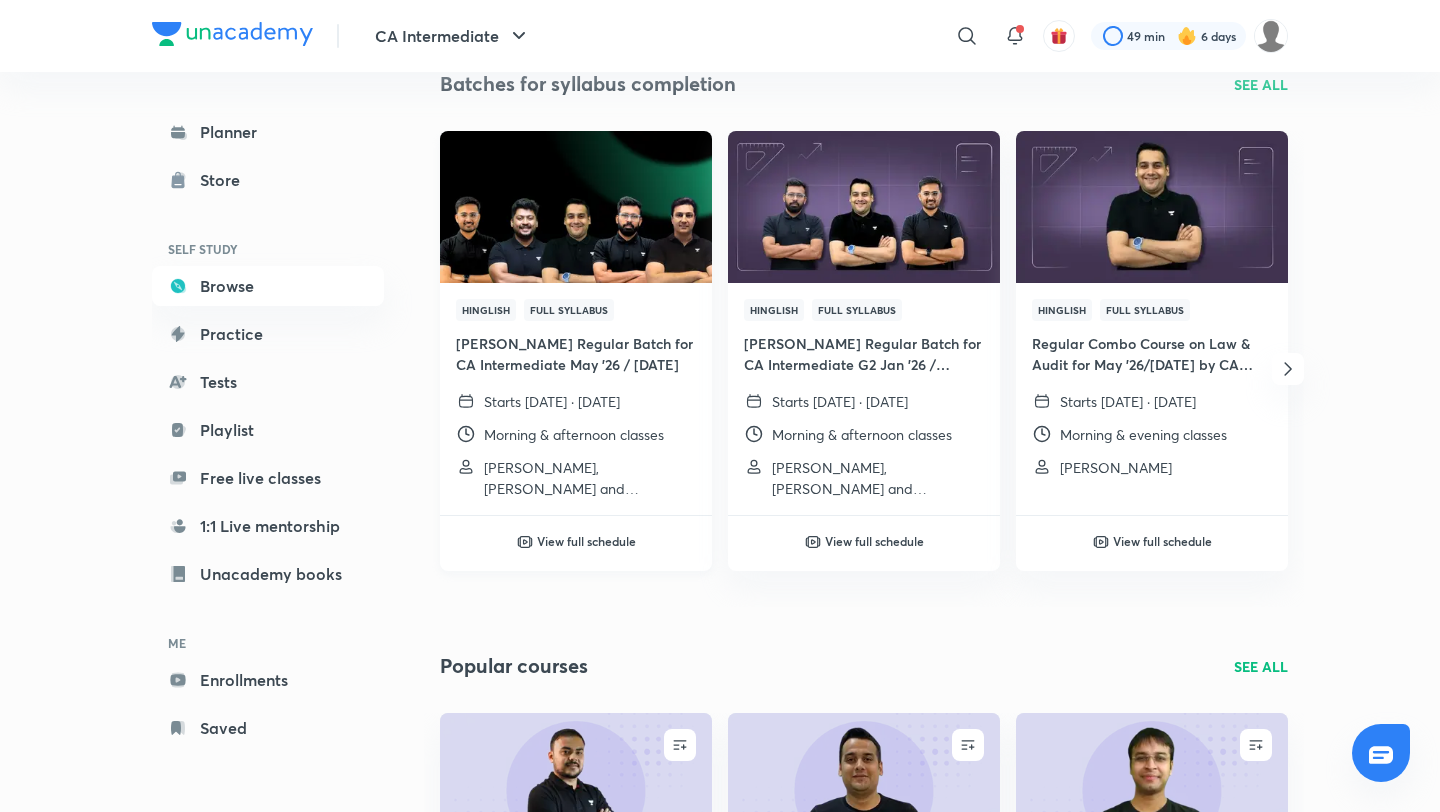 click on "View full schedule" at bounding box center [586, 541] 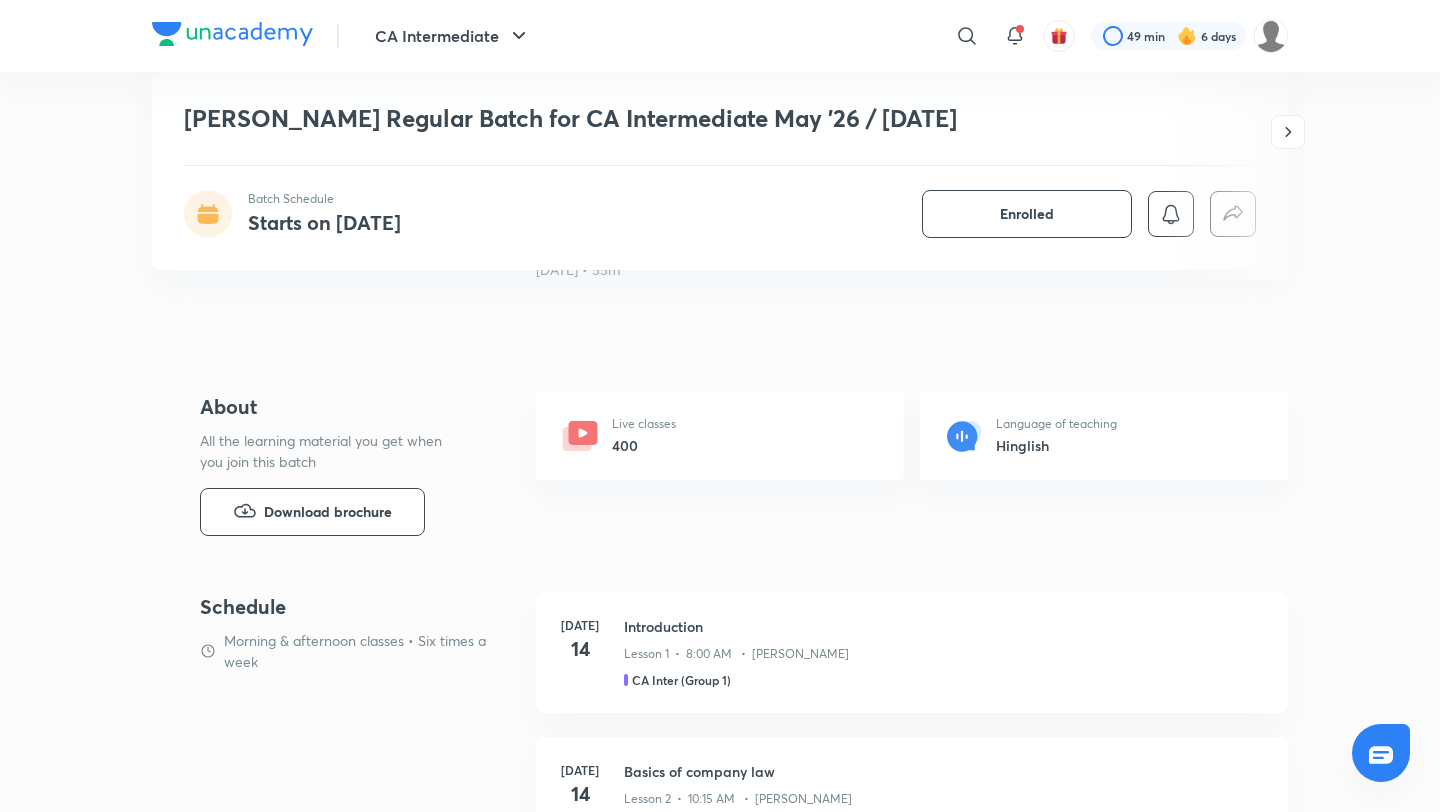 scroll, scrollTop: 636, scrollLeft: 0, axis: vertical 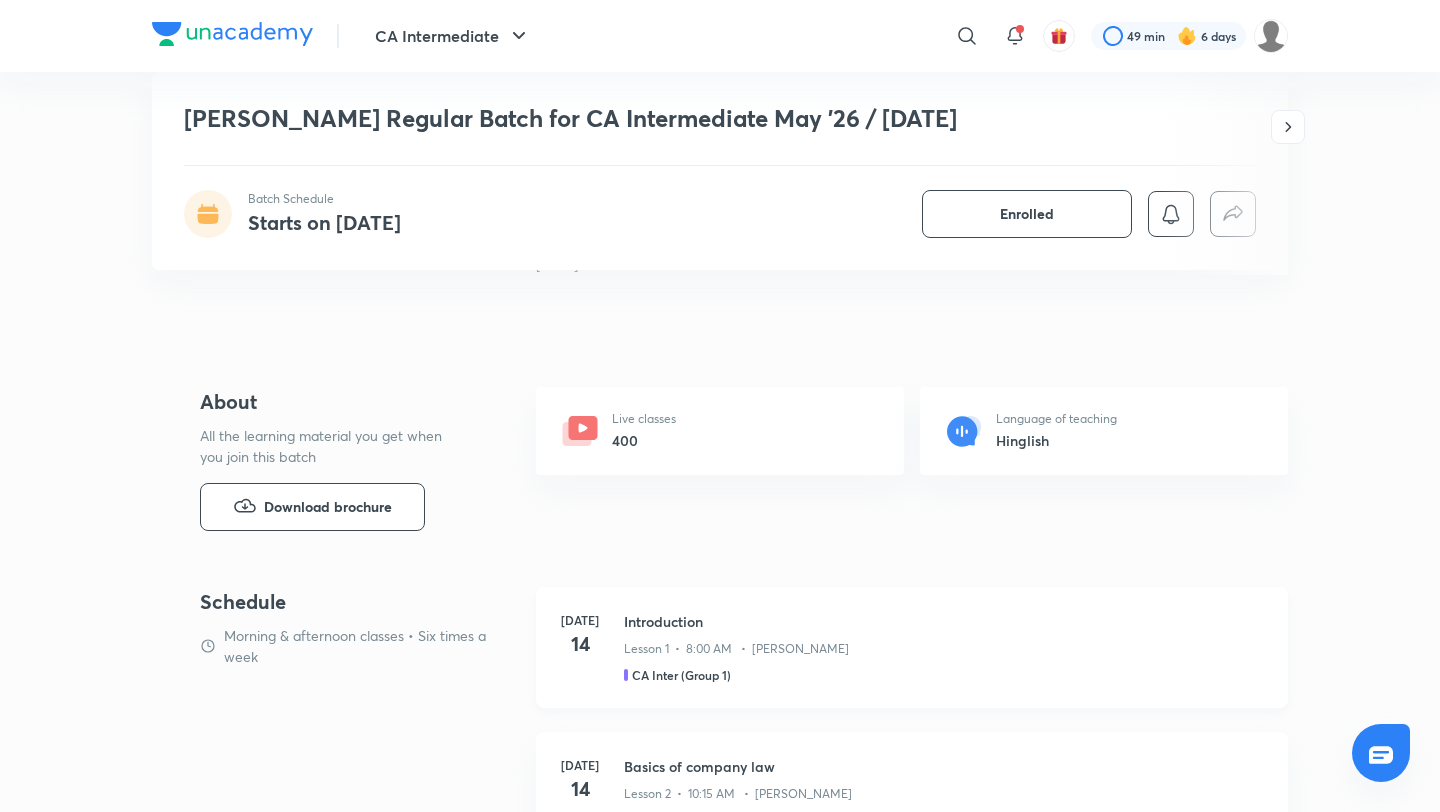 click on "[DATE] Introduction Lesson 1  •  8:00 AM   •  [PERSON_NAME] CA Inter (Group 1)" at bounding box center [912, 647] 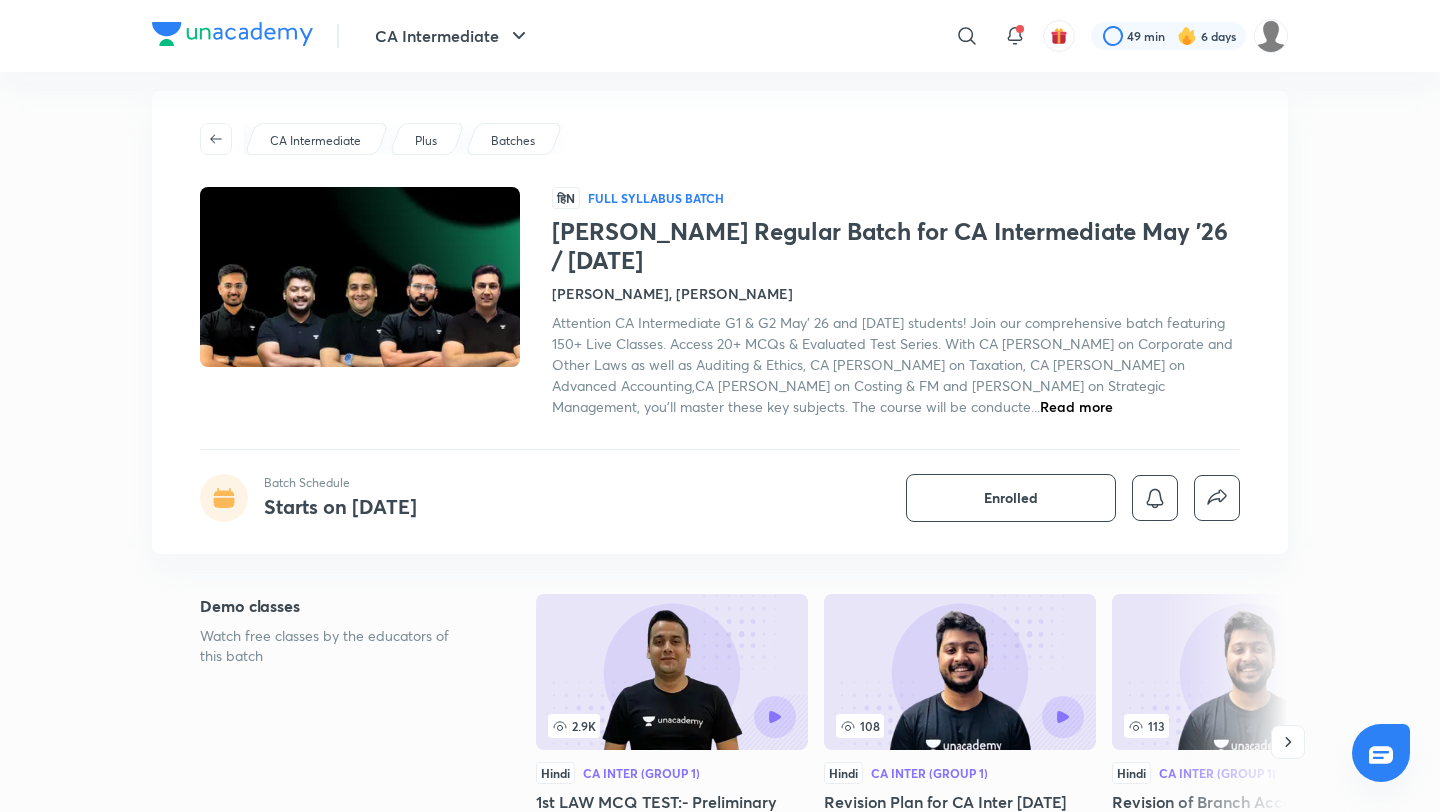 scroll, scrollTop: 0, scrollLeft: 0, axis: both 